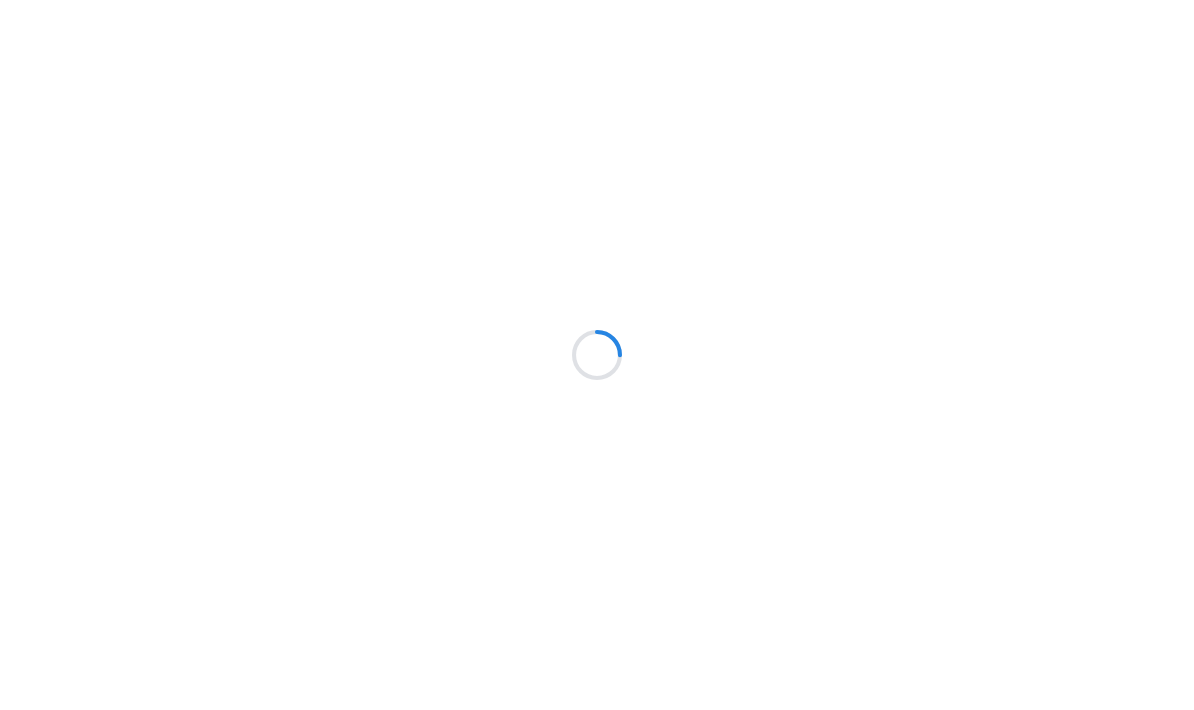 scroll, scrollTop: 0, scrollLeft: 0, axis: both 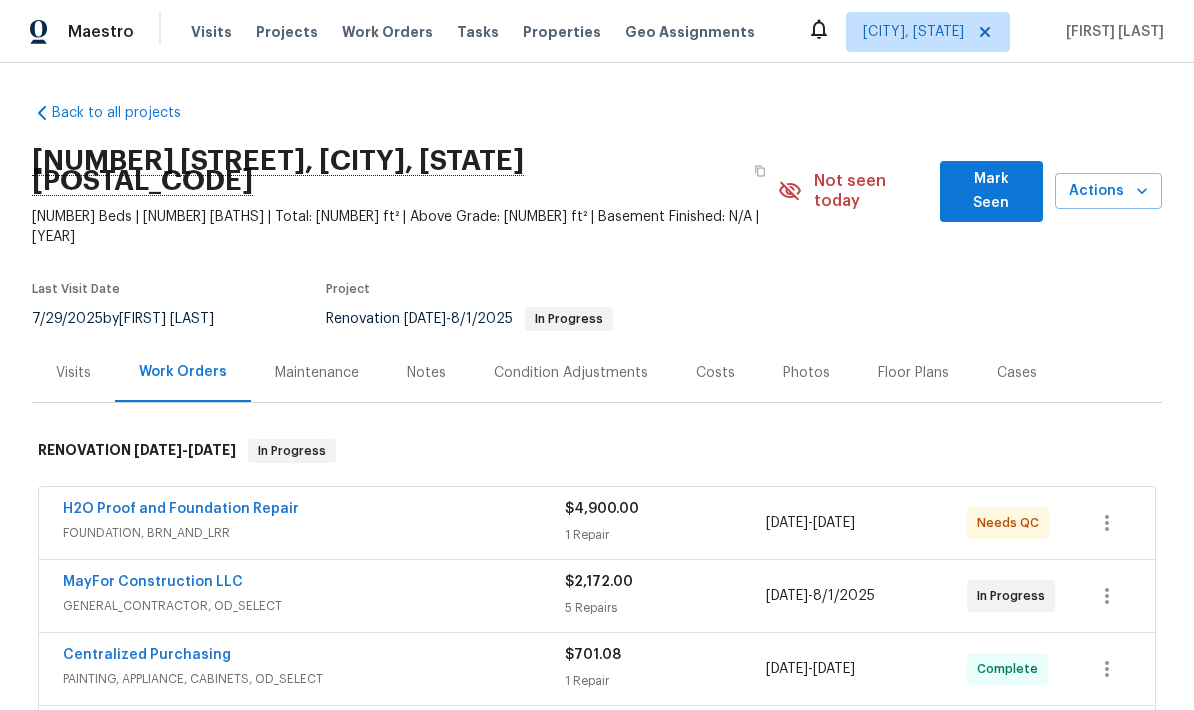 click on "Visits" at bounding box center [211, 32] 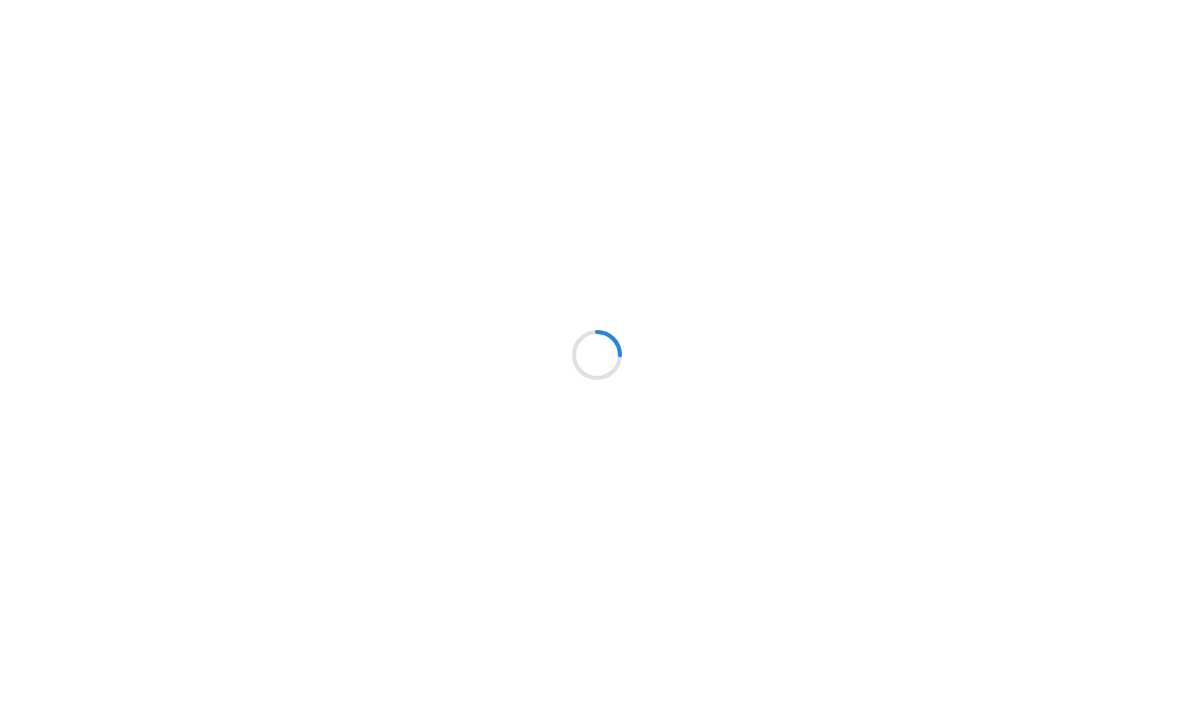 scroll, scrollTop: 0, scrollLeft: 0, axis: both 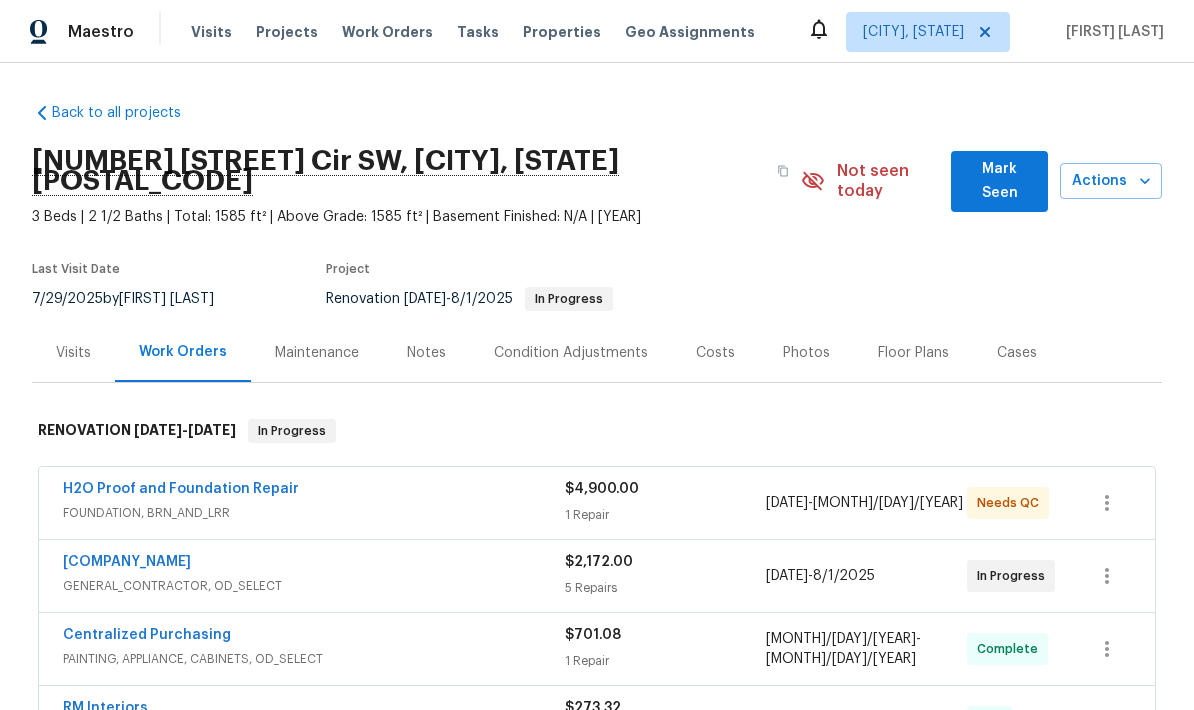 click on "Notes" at bounding box center (426, 353) 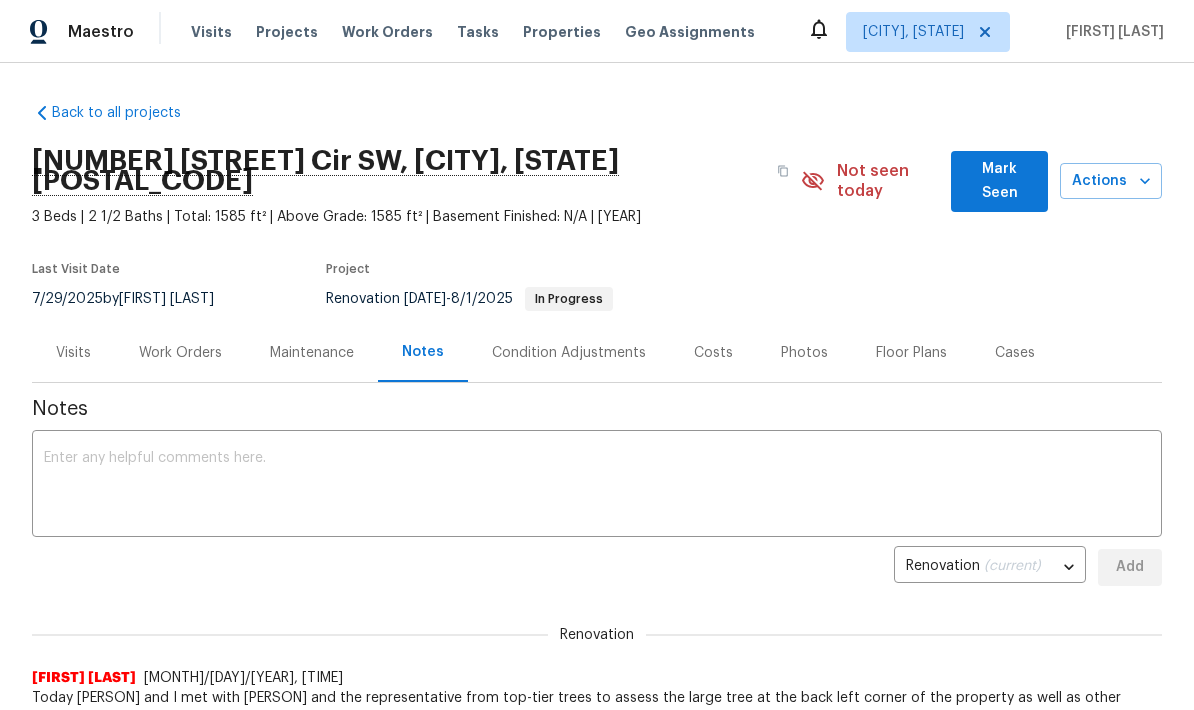 click at bounding box center [597, 486] 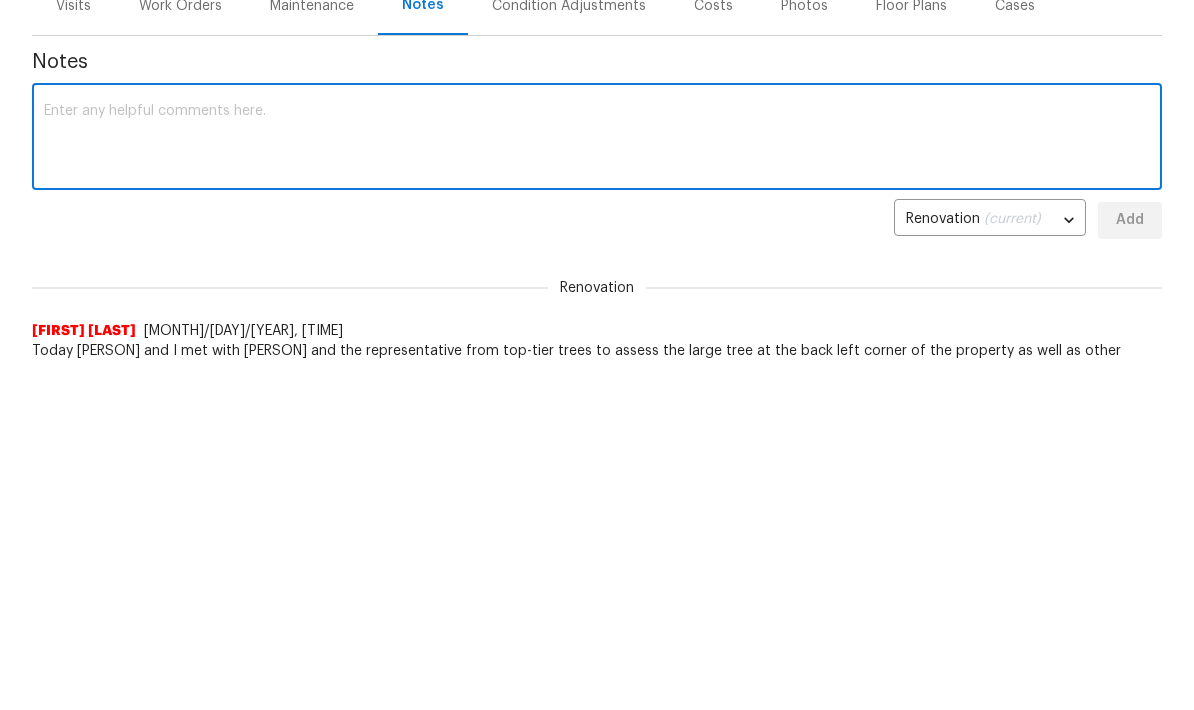 scroll, scrollTop: 0, scrollLeft: 0, axis: both 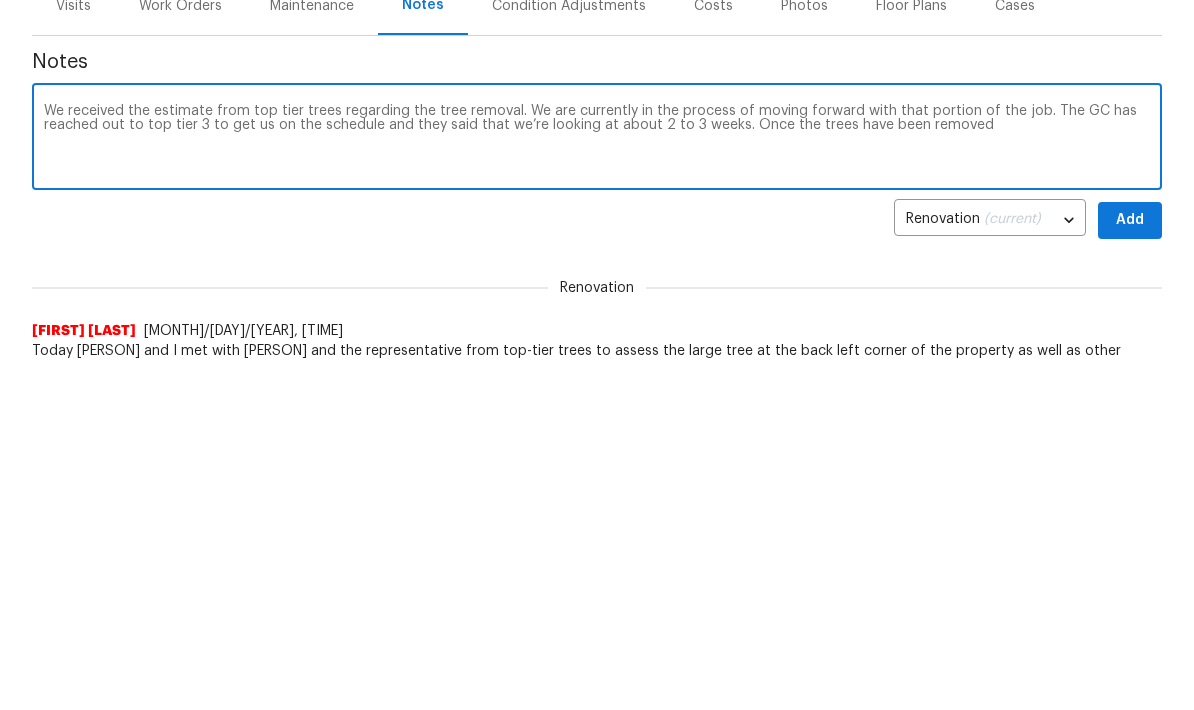 click on "We received the estimate from top tier trees regarding the tree removal. We are currently in the process of moving forward with that portion of the job. The GC has reached out to top tier 3 to get us on the schedule and they said that we’re looking at about 2 to 3 weeks. Once the trees have been removed" at bounding box center (597, 486) 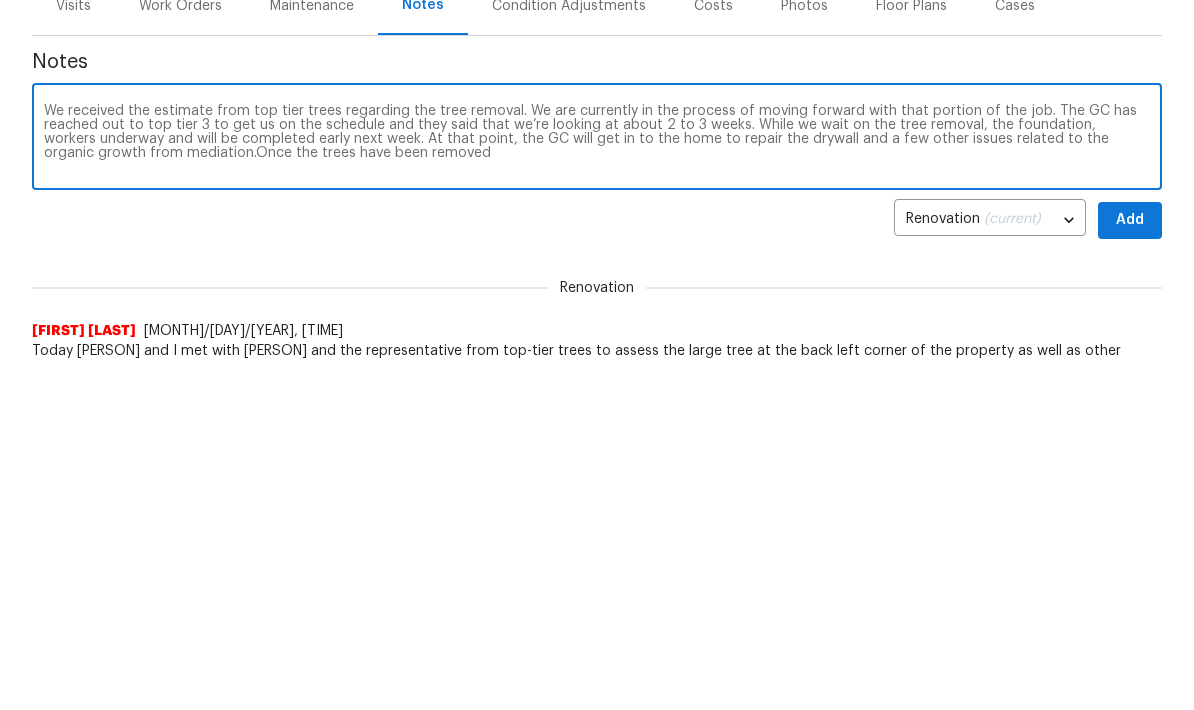 click on "We received the estimate from top tier trees regarding the tree removal. We are currently in the process of moving forward with that portion of the job. The GC has reached out to top tier 3 to get us on the schedule and they said that we’re looking at about 2 to 3 weeks. While we wait on the tree removal, the foundation, workers underway and will be completed early next week. At that point, the GC will get in to the home to repair the drywall and a few other issues related to the organic growth from mediation.Once the trees have been removed" at bounding box center (597, 486) 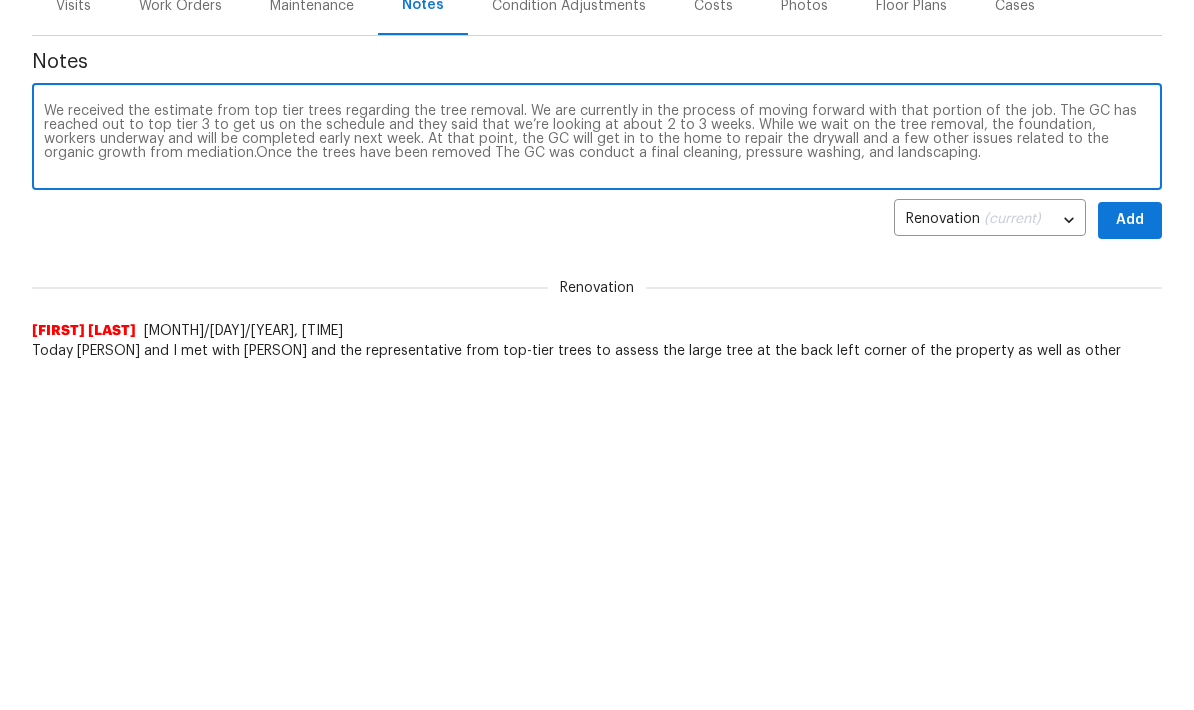 click on "We received the estimate from top tier trees regarding the tree removal. We are currently in the process of moving forward with that portion of the job. The GC has reached out to top tier 3 to get us on the schedule and they said that we’re looking at about 2 to 3 weeks. While we wait on the tree removal, the foundation, workers underway and will be completed early next week. At that point, the GC will get in to the home to repair the drywall and a few other issues related to the organic growth from mediation.Once the trees have been removed The GC was conduct a final cleaning, pressure washing, and landscaping." at bounding box center (597, 486) 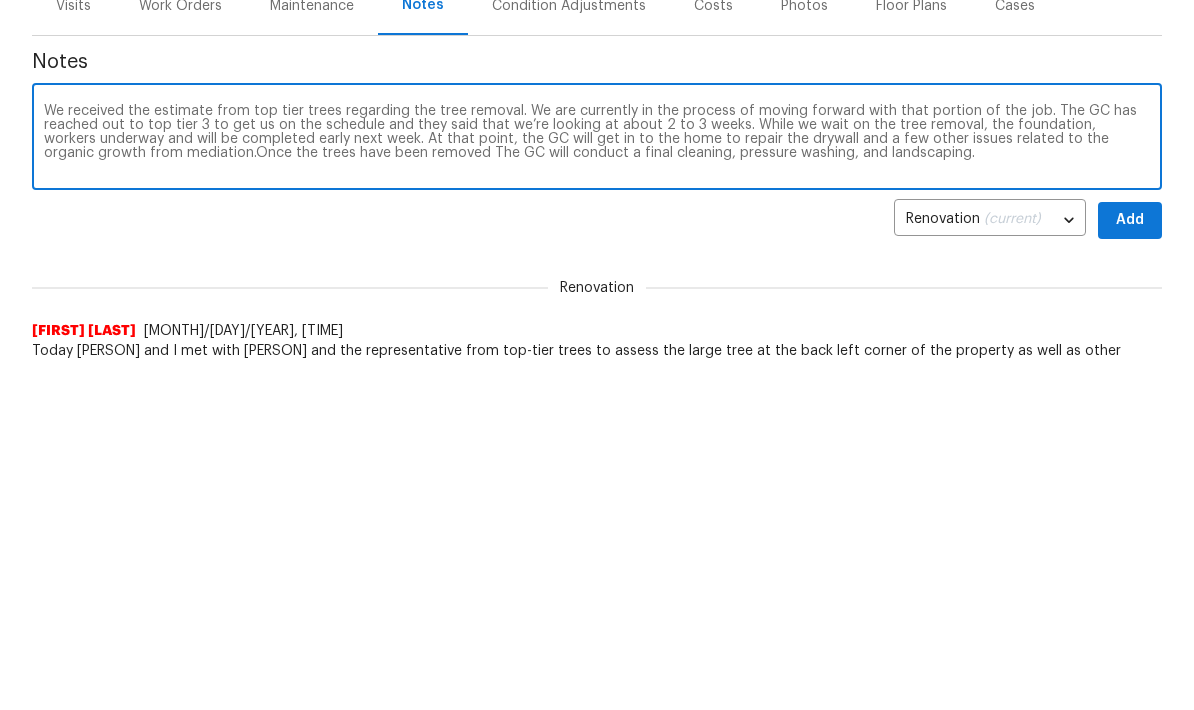 click on "We received the estimate from top tier trees regarding the tree removal. We are currently in the process of moving forward with that portion of the job. The GC has reached out to top tier 3 to get us on the schedule and they said that we’re looking at about 2 to 3 weeks. While we wait on the tree removal, the foundation, workers underway and will be completed early next week. At that point, the GC will get in to the home to repair the drywall and a few other issues related to the organic growth from mediation.Once the trees have been removed The GC will conduct a final cleaning, pressure washing, and landscaping." at bounding box center [597, 486] 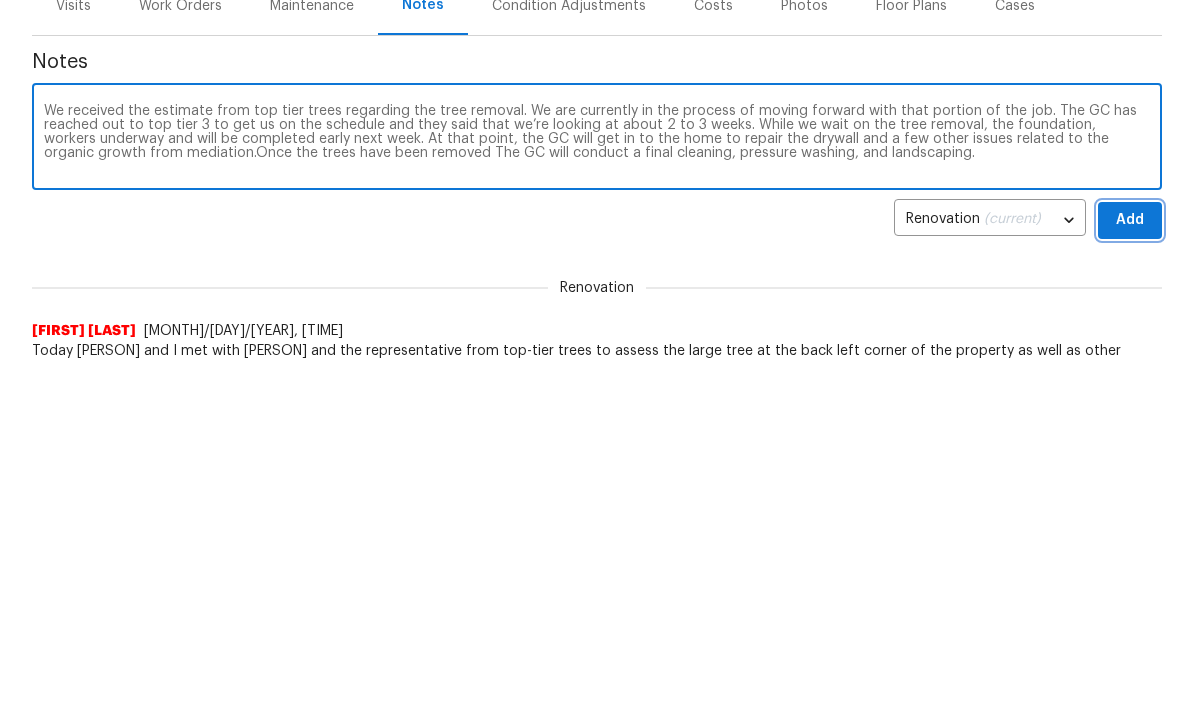 click on "Add" at bounding box center (1130, 567) 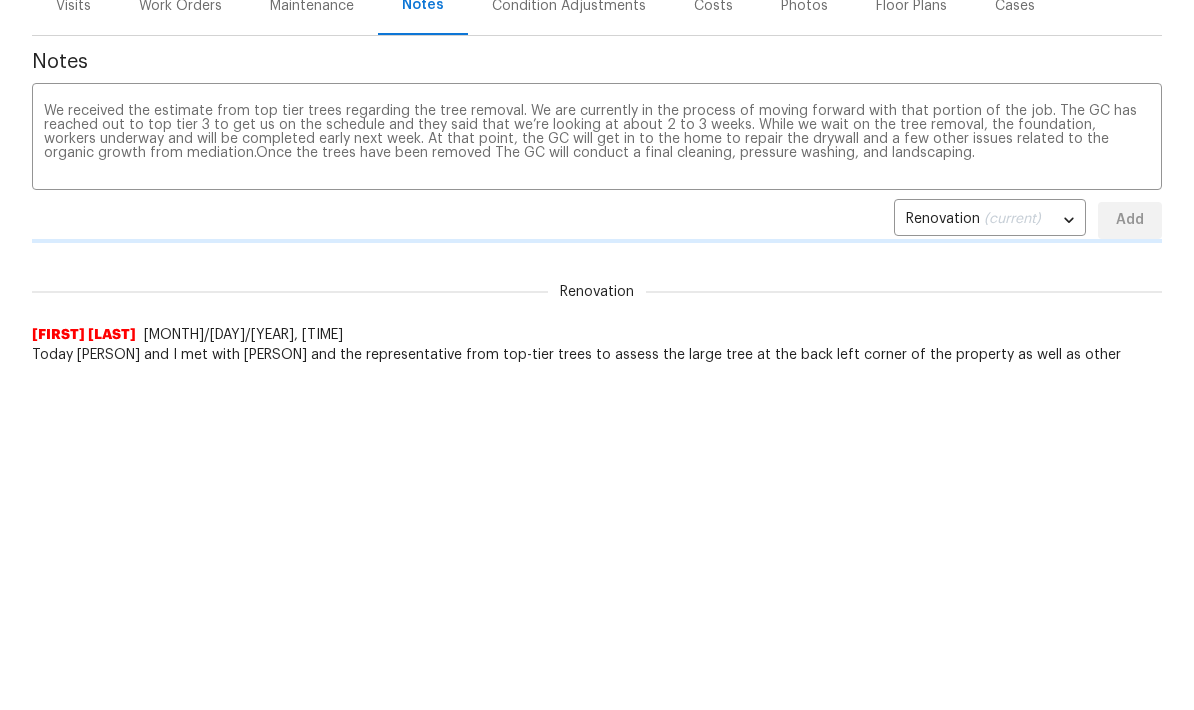 type 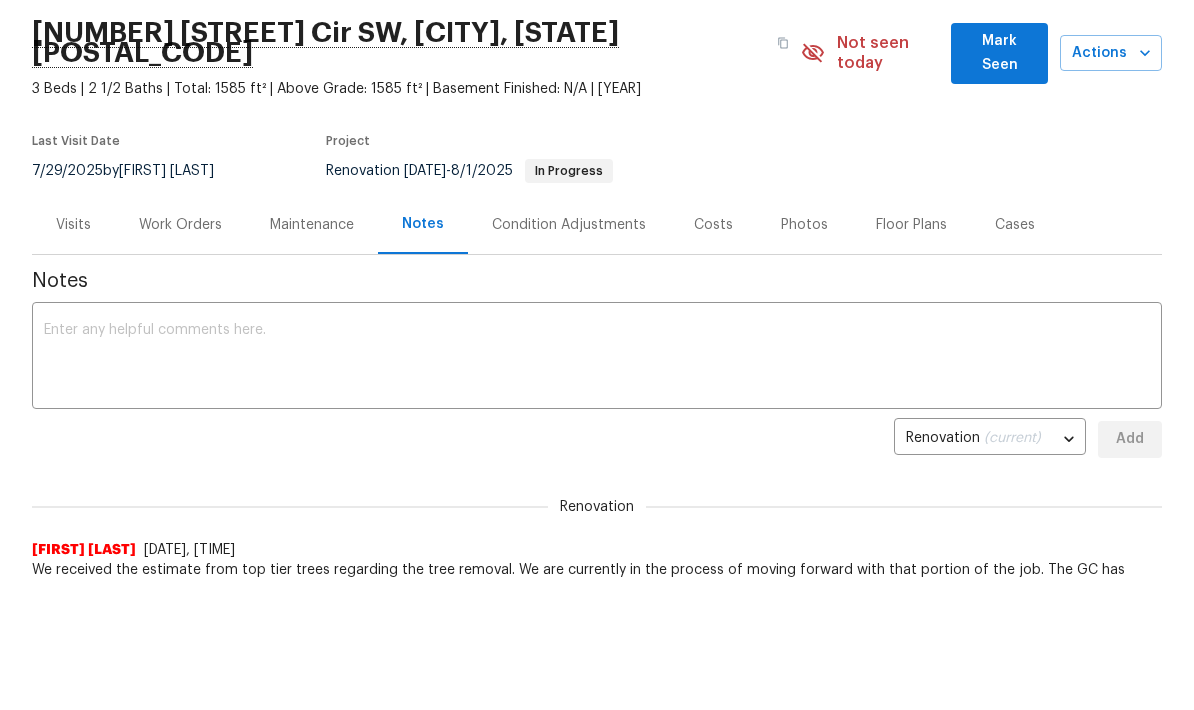 scroll, scrollTop: 0, scrollLeft: 0, axis: both 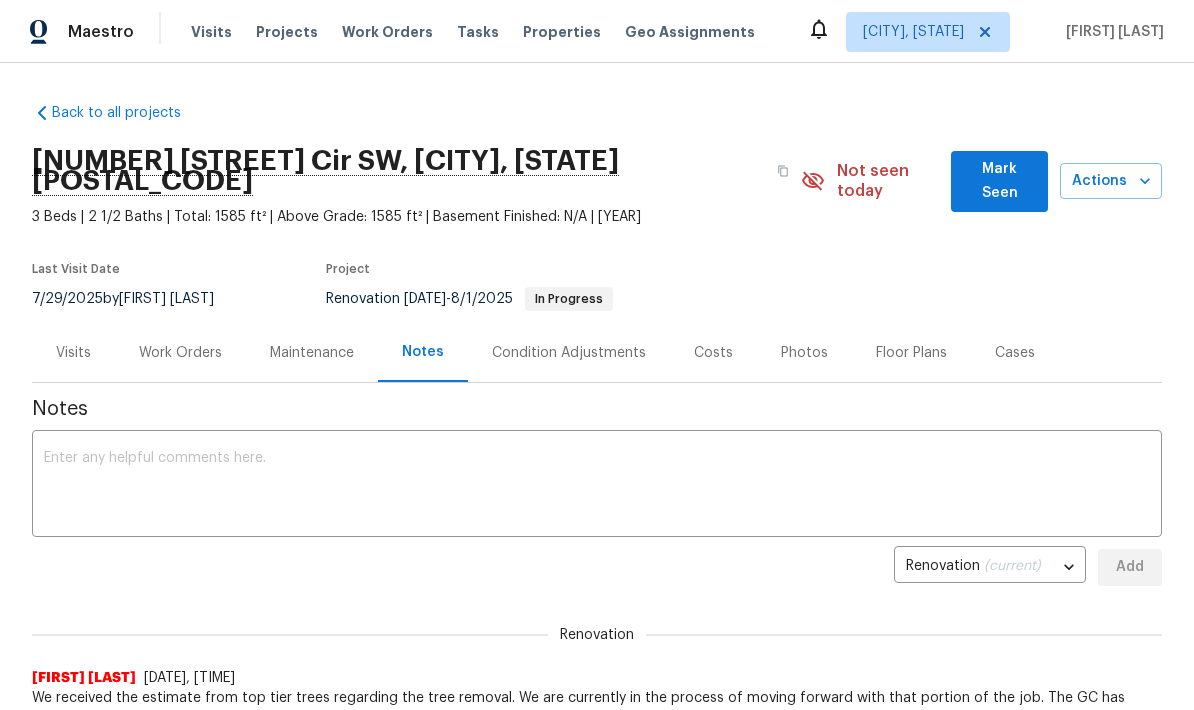 click on "Mark Seen" at bounding box center [999, 181] 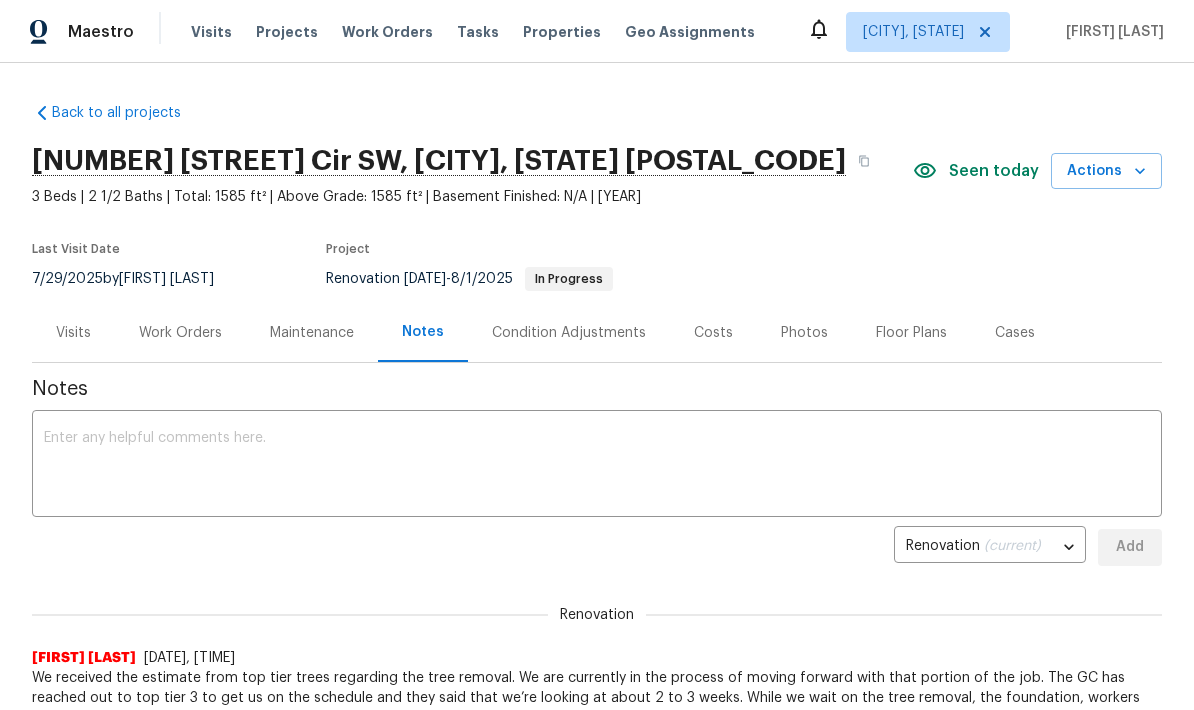 click on "Work Orders" at bounding box center (180, 333) 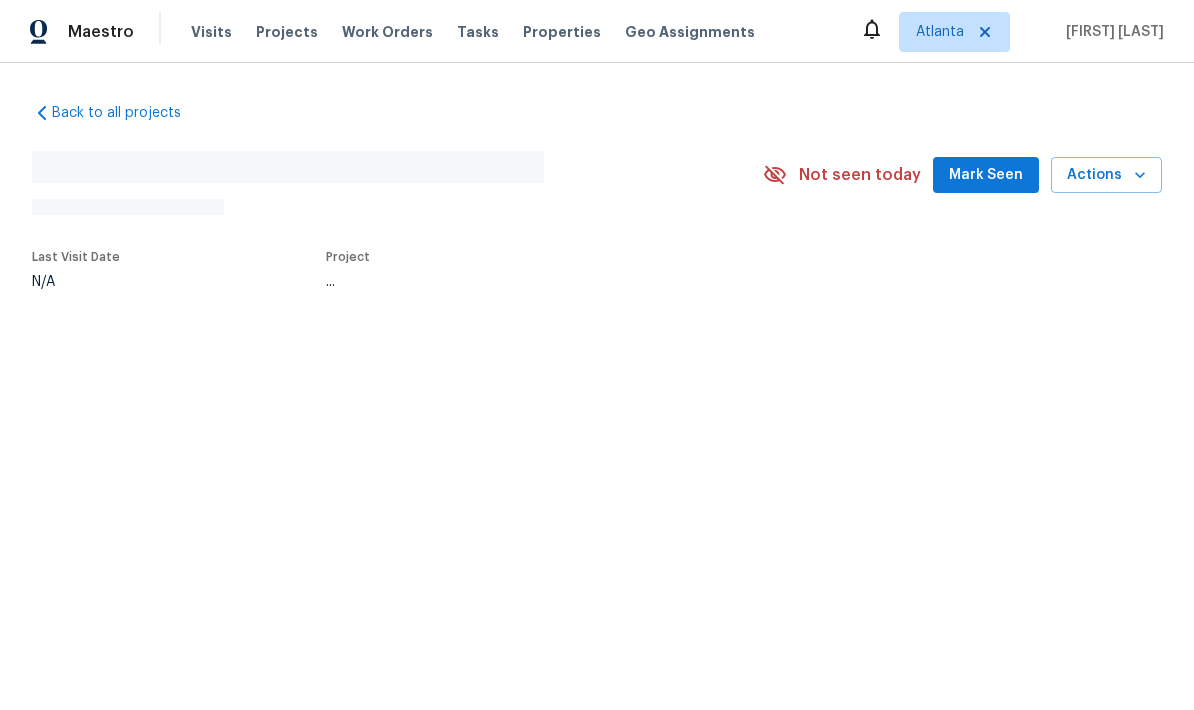 scroll, scrollTop: 0, scrollLeft: 0, axis: both 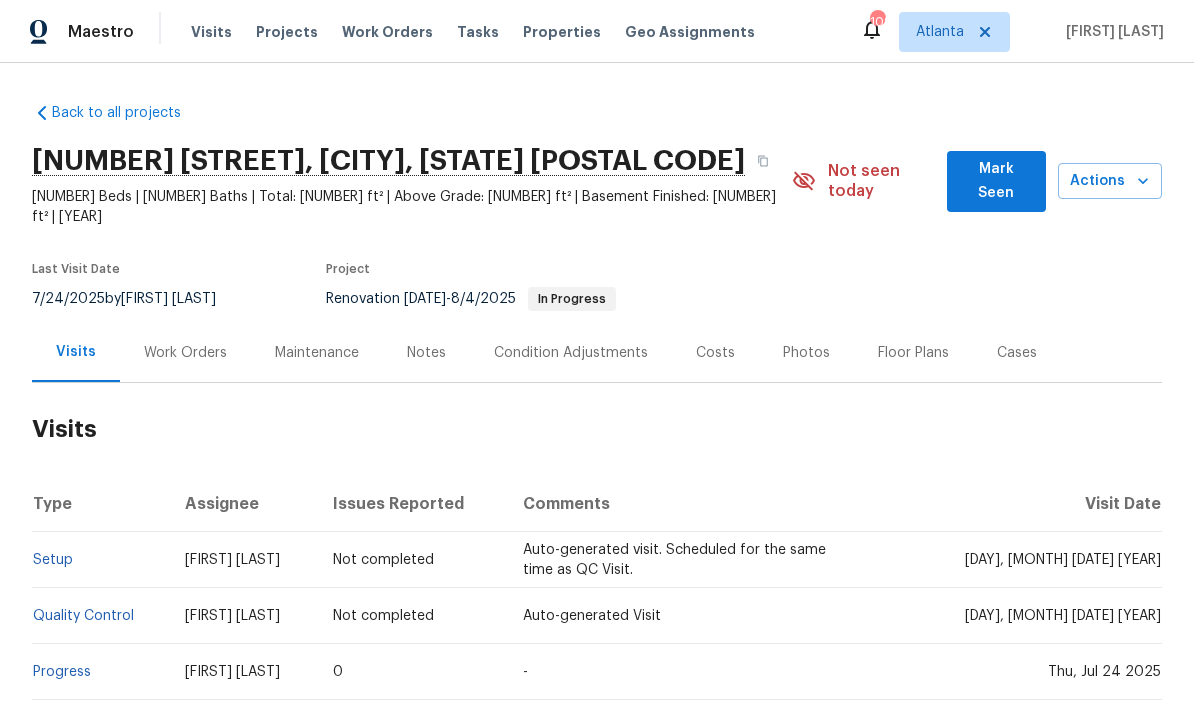 click on "Notes" at bounding box center (426, 353) 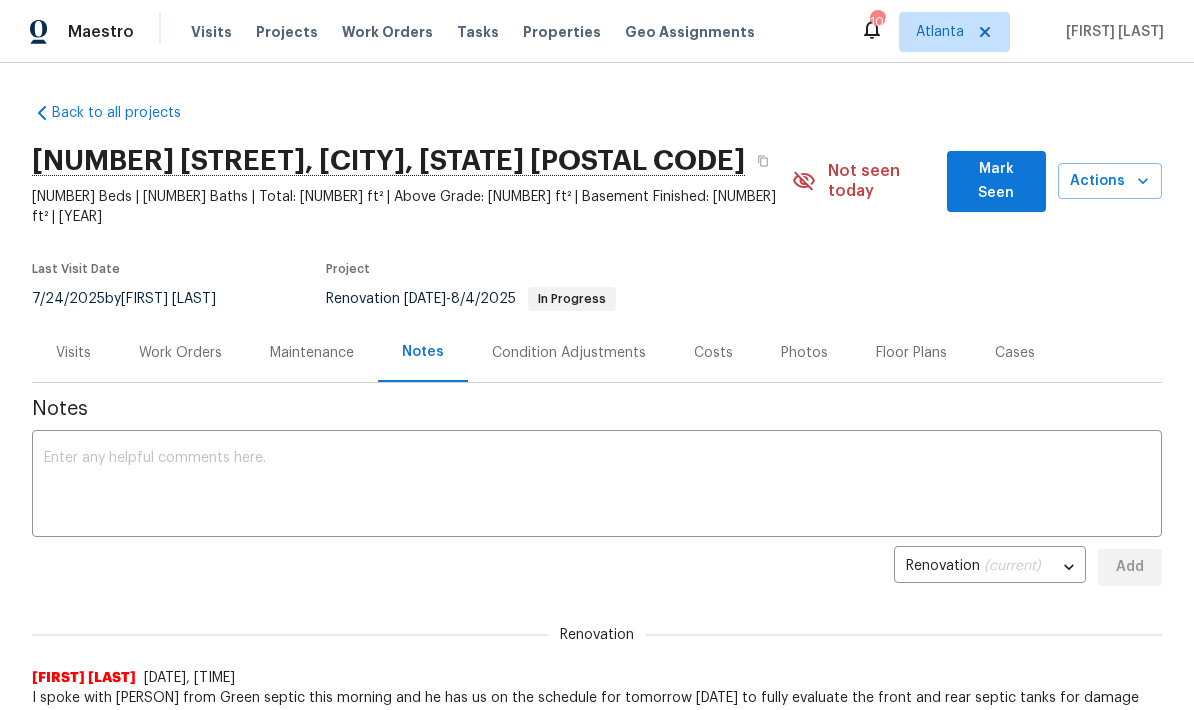 click at bounding box center (597, 486) 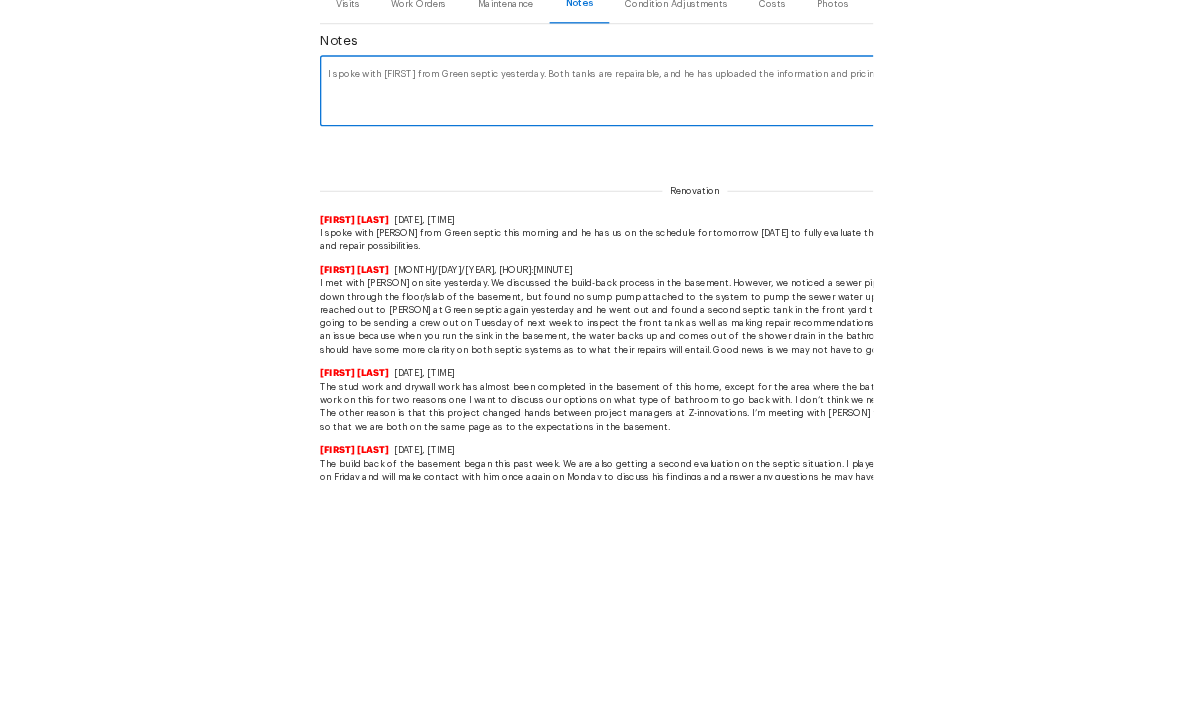 scroll, scrollTop: 347, scrollLeft: 0, axis: vertical 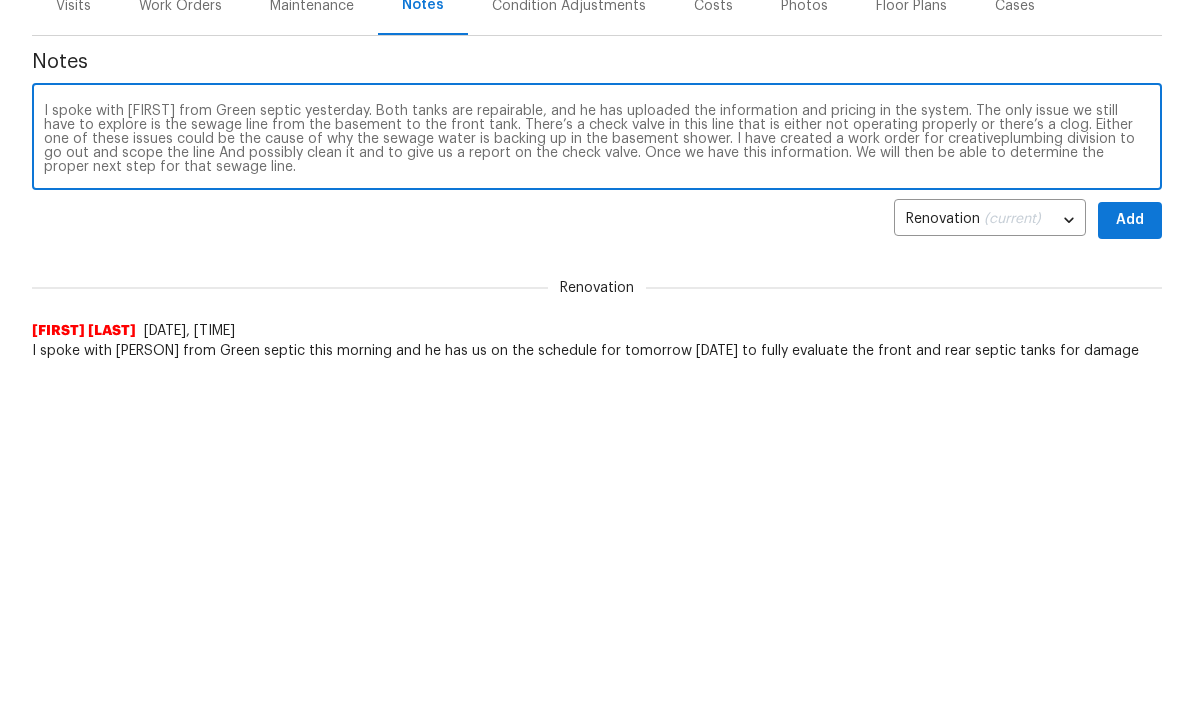 click on "I spoke with Joe from Green septic yesterday. Both tanks are repairable, and he has uploaded the information and pricing in the system. The only issue we still have to explore is the sewage line from the basement to the front tank. There’s apparently a check valve in this line that is either not operating properly or there’s a clog. Either one of these issues could be the cause of why the sewage water is backing up in the basement shower. I have created a work order for creative plumbing division to go out and scope the line And possibly clean it and to give us a report on the check valve. Once we have this information. We will then be able to determine the proper next step for that sewage line." at bounding box center [597, 139] 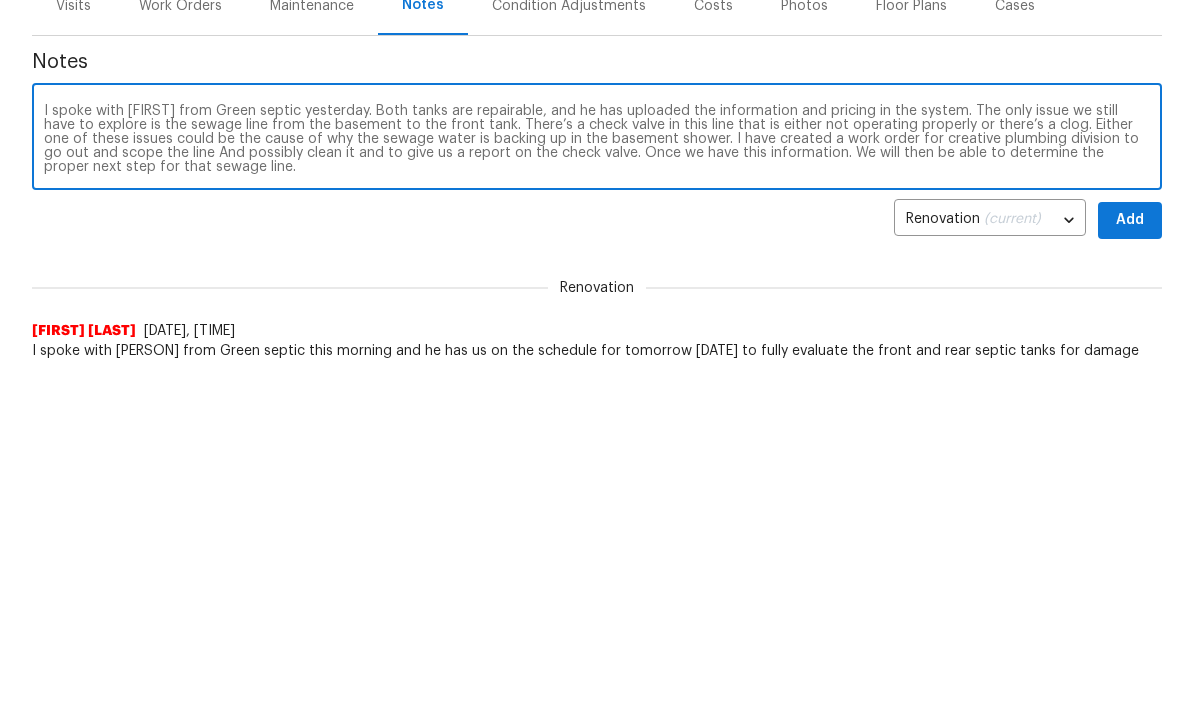 click on "I spoke with Joe from Green septic yesterday. Both tanks are repairable, and he has uploaded the information and pricing in the system. The only issue we still have to explore is the sewage line from the basement to the front tank. There’s a check valve in this line that is either not operating properly or there’s a clog. Either one of these issues could be the cause of why the sewage water is backing up in the basement shower. I have created a work order for creative plumbing division to go out and scope the line And possibly clean it and to give us a report on the check valve. Once we have this information. We will then be able to determine the proper next step for that sewage line." at bounding box center (597, 139) 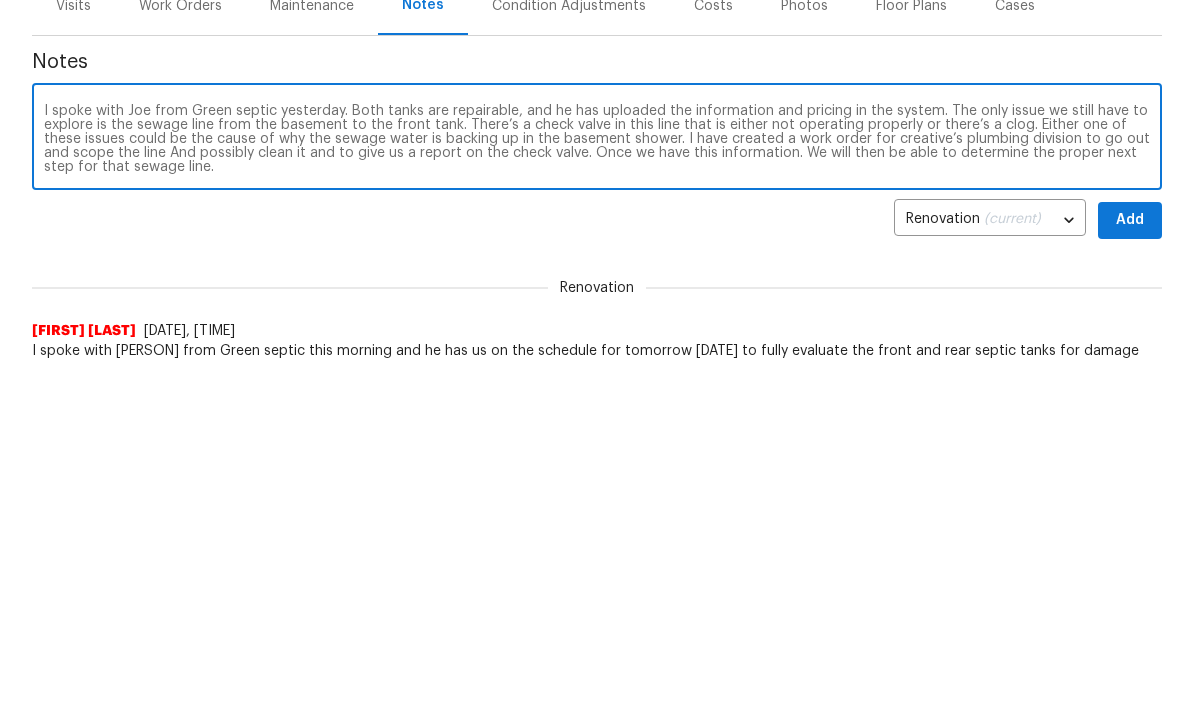 click on "I spoke with Joe from Green septic yesterday. Both tanks are repairable, and he has uploaded the information and pricing in the system. The only issue we still have to explore is the sewage line from the basement to the front tank. There’s a check valve in this line that is either not operating properly or there’s a clog. Either one of these issues could be the cause of why the sewage water is backing up in the basement shower. I have created a work order for creative’s plumbing division to go out and scope the line And possibly clean it and to give us a report on the check valve. Once we have this information. We will then be able to determine the proper next step for that sewage line." at bounding box center [597, 139] 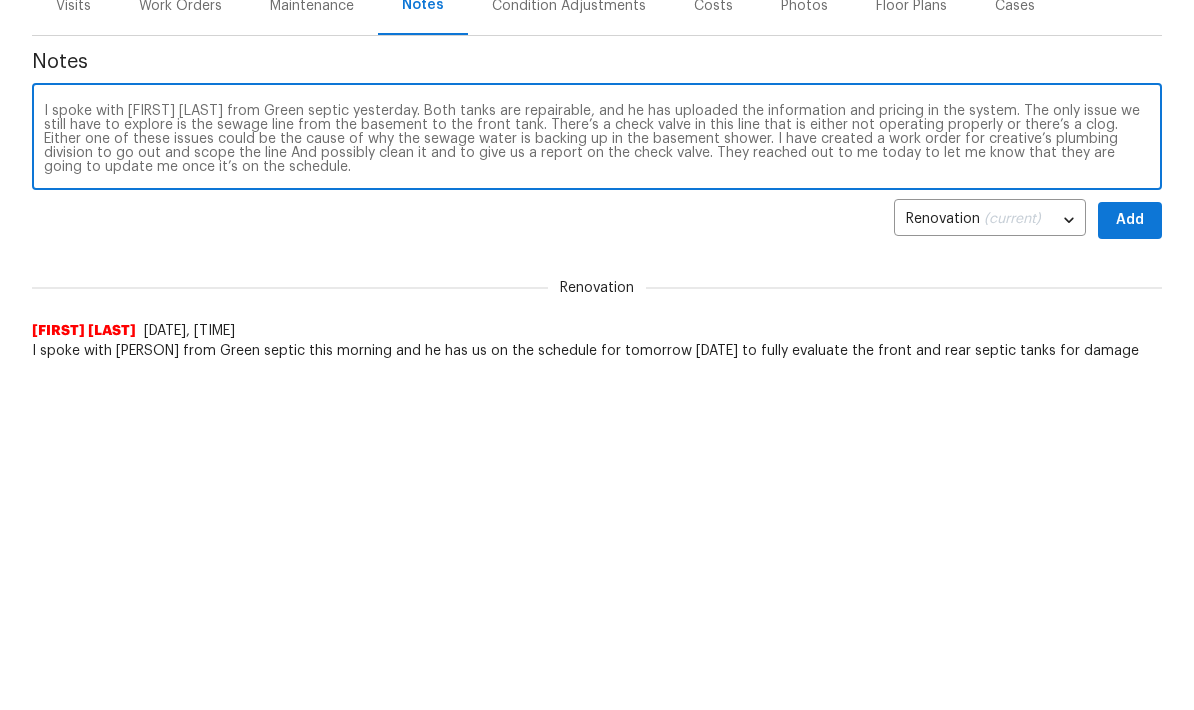 click on "I spoke with Joe from Green septic yesterday. Both tanks are repairable, and he has uploaded the information and pricing in the system. The only issue we still have to explore is the sewage line from the basement to the front tank. There’s a check valve in this line that is either not operating properly or there’s a clog. Either one of these issues could be the cause of why the sewage water is backing up in the basement shower. I have created a work order for creative’s plumbing division to go out and scope the line And possibly clean it and to give us a report on the check valve. They reached out to me today to let me know that they are going to update me once it’s on the schedule." at bounding box center [597, 139] 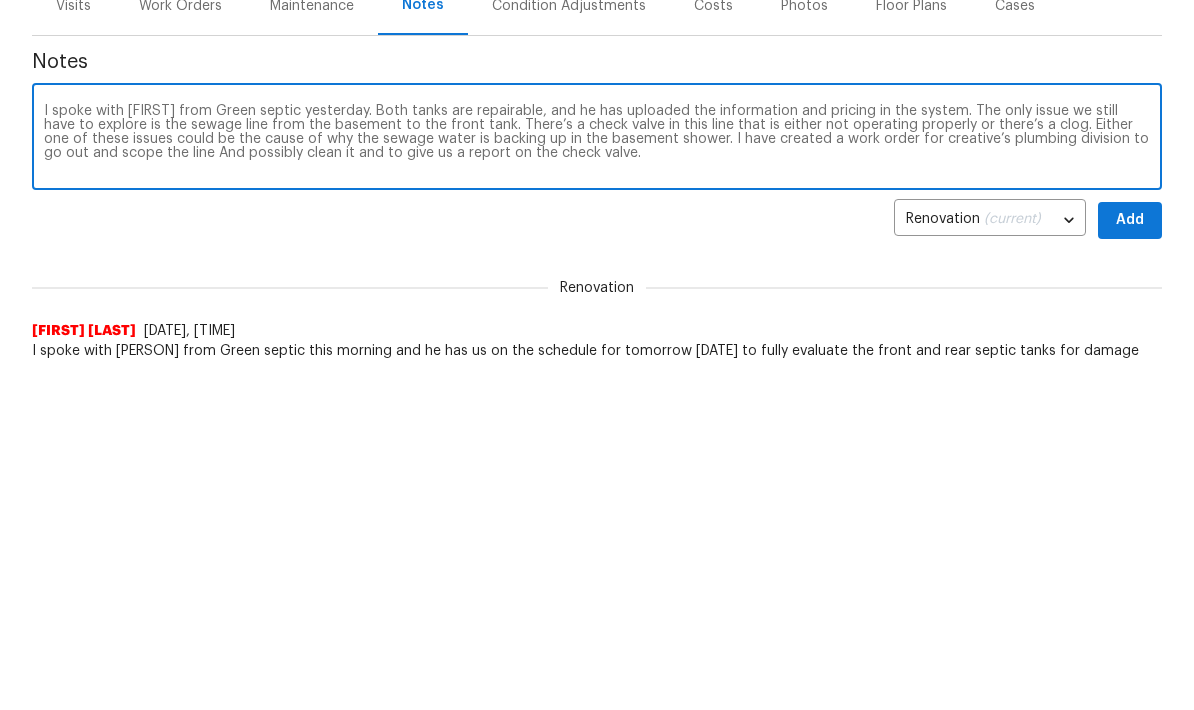 type on "I spoke with Joe from Green septic yesterday. Both tanks are repairable, and he has uploaded the information and pricing in the system. The only issue we still have to explore is the sewage line from the basement to the front tank. There’s a check valve in this line that is either not operating properly or there’s a clog. Either one of these issues could be the cause of why the sewage water is backing up in the basement shower. I have created a work order for creative’s plumbing division to go out and scope the line And possibly clean it and to give us a report on the check valve." 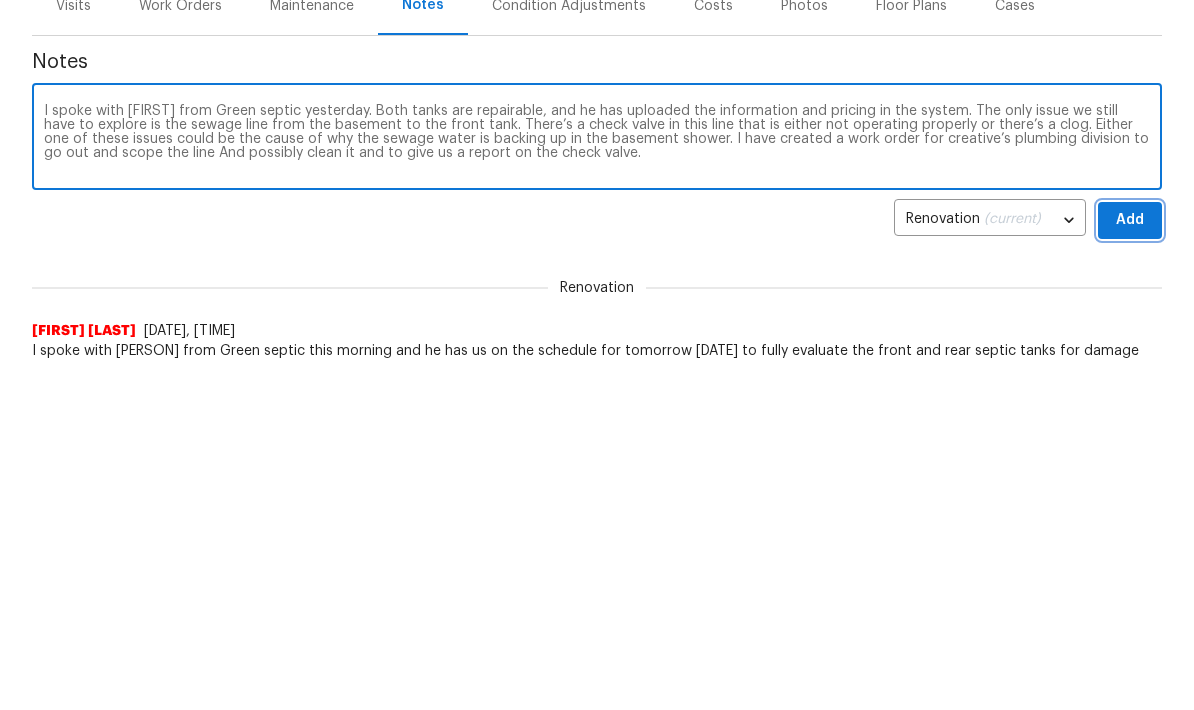click on "Add" at bounding box center (1130, 220) 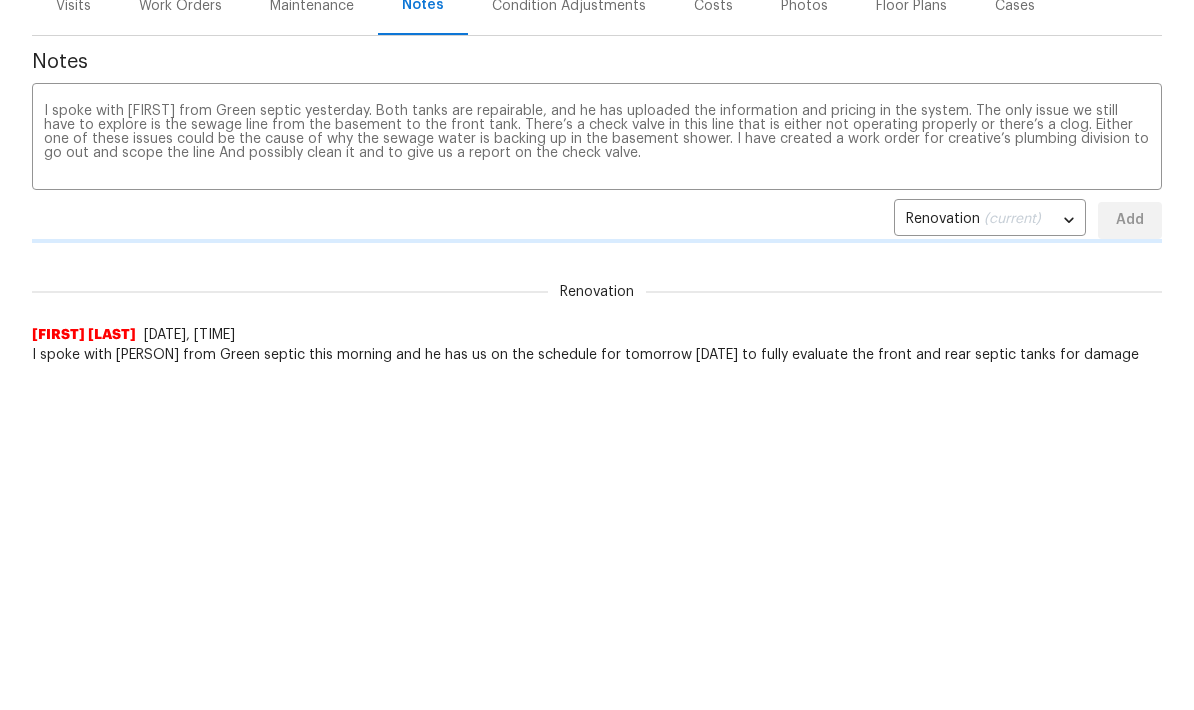 type 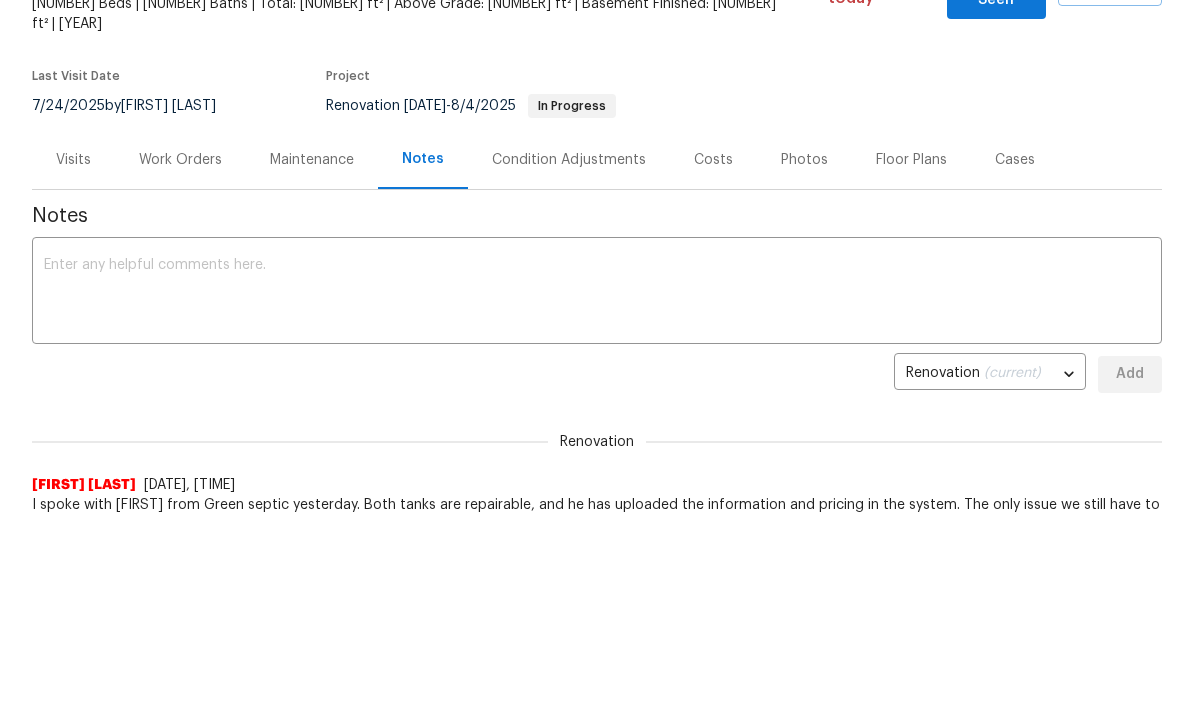scroll, scrollTop: 0, scrollLeft: 0, axis: both 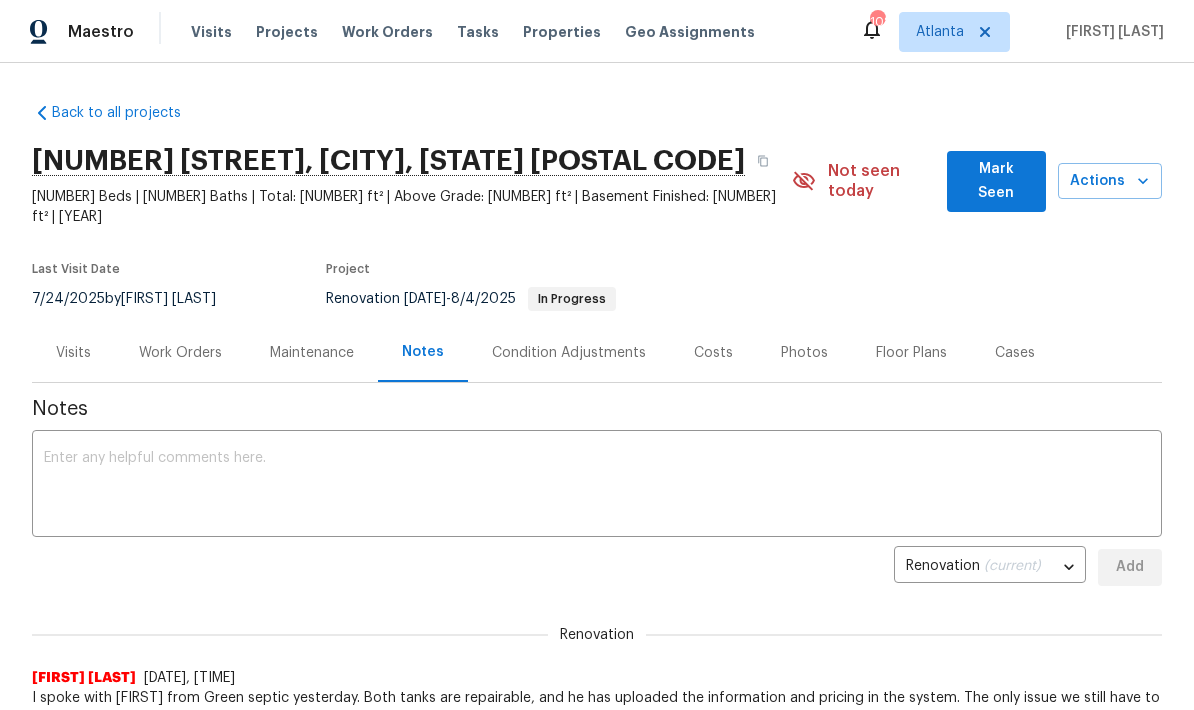 click on "Mark Seen" at bounding box center (996, 181) 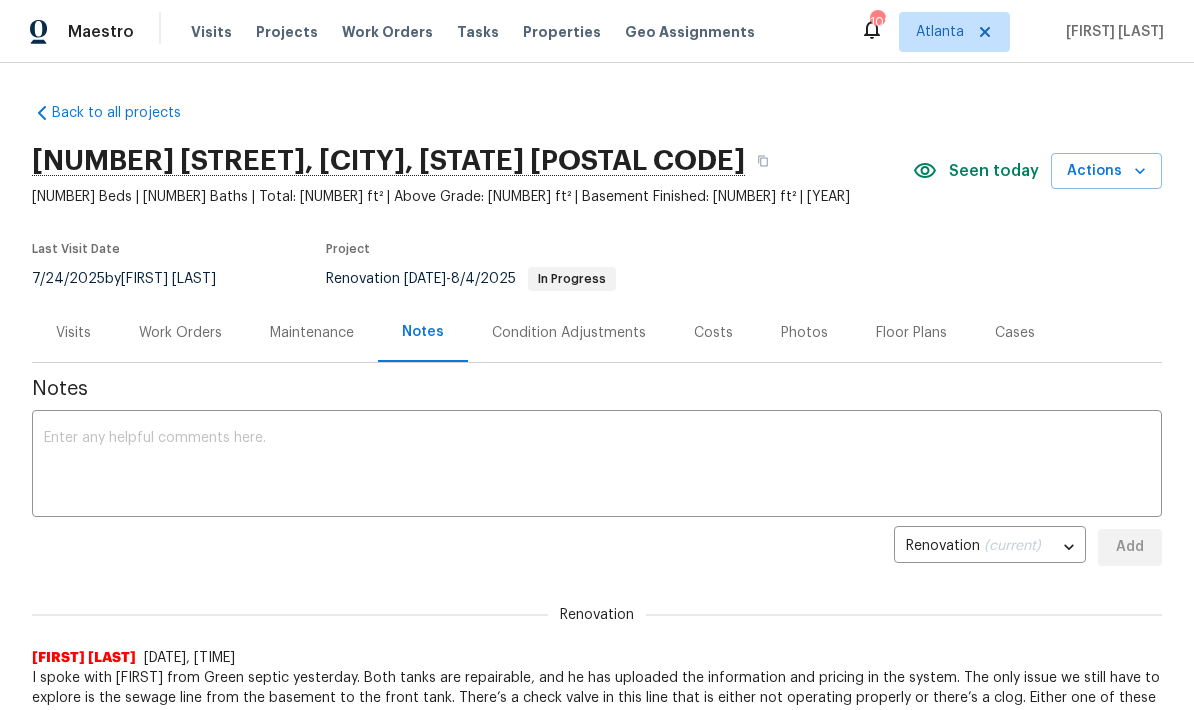 click on "Work Orders" at bounding box center [180, 333] 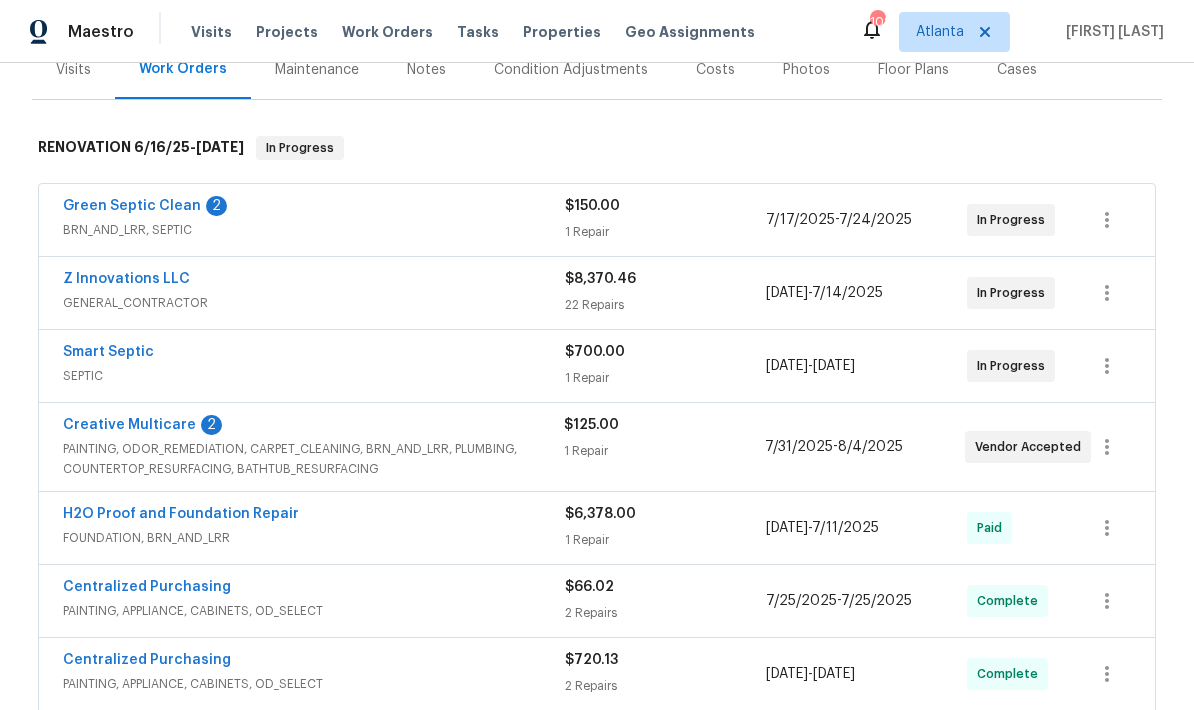scroll, scrollTop: 274, scrollLeft: 0, axis: vertical 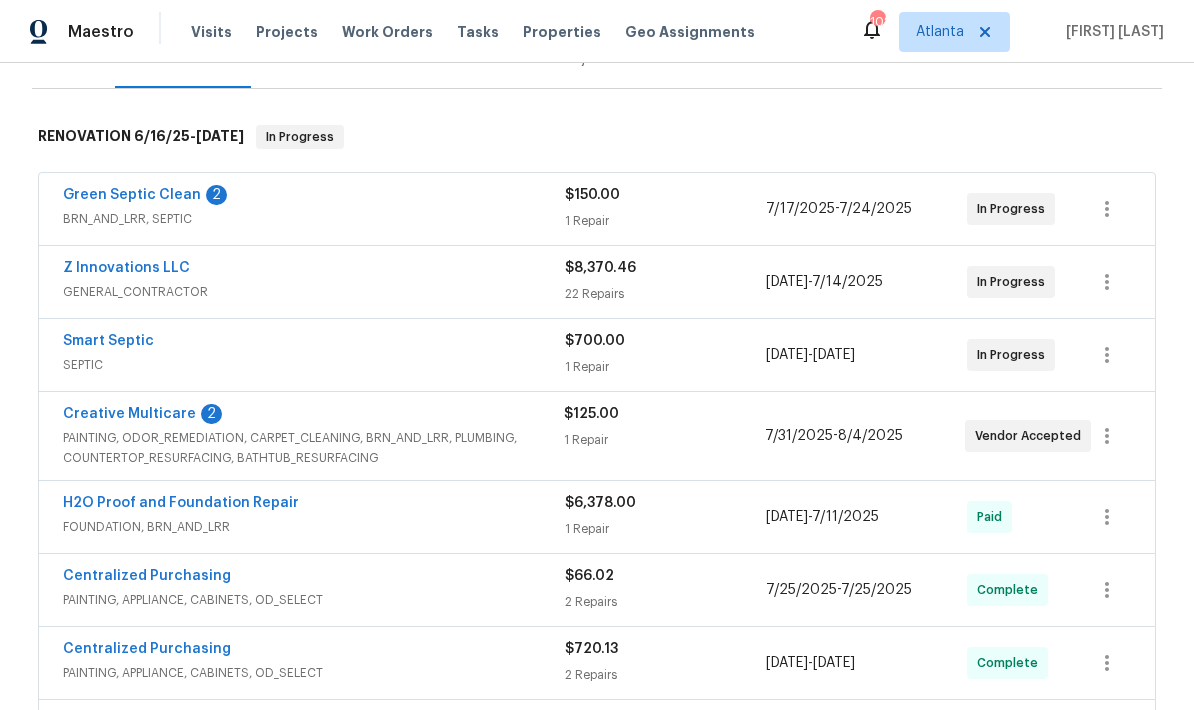 click on "Green Septic Clean" at bounding box center [132, 195] 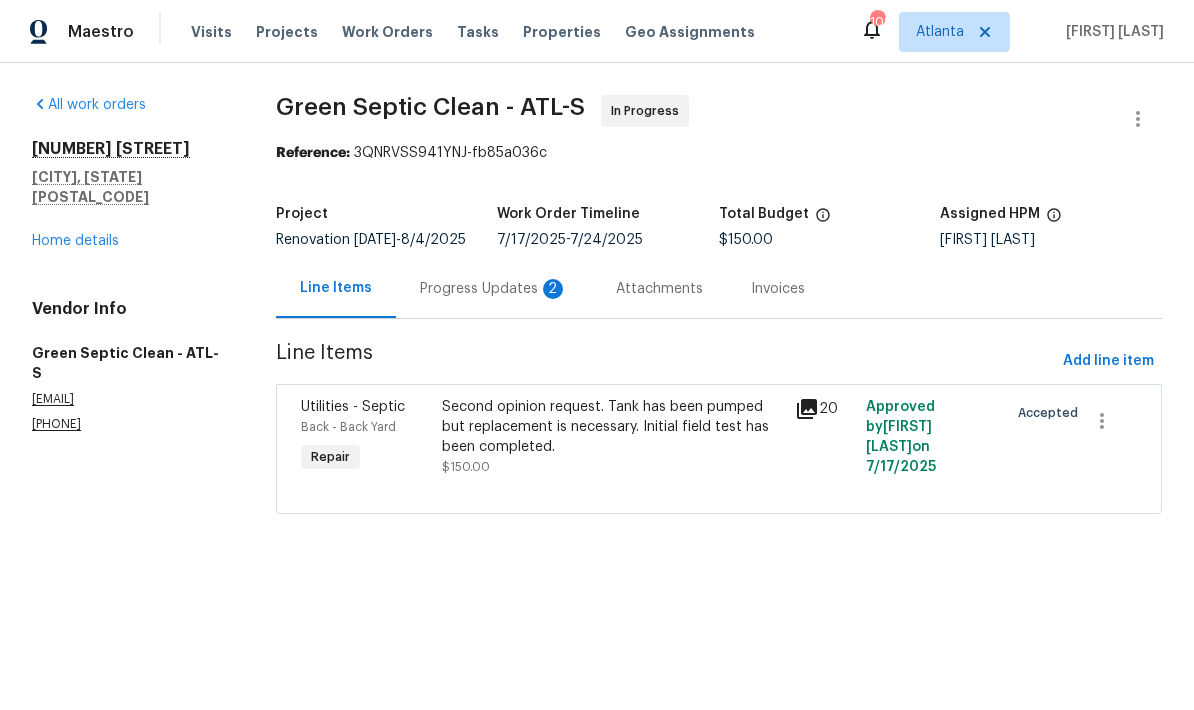 click on "Progress Updates 2" at bounding box center (494, 289) 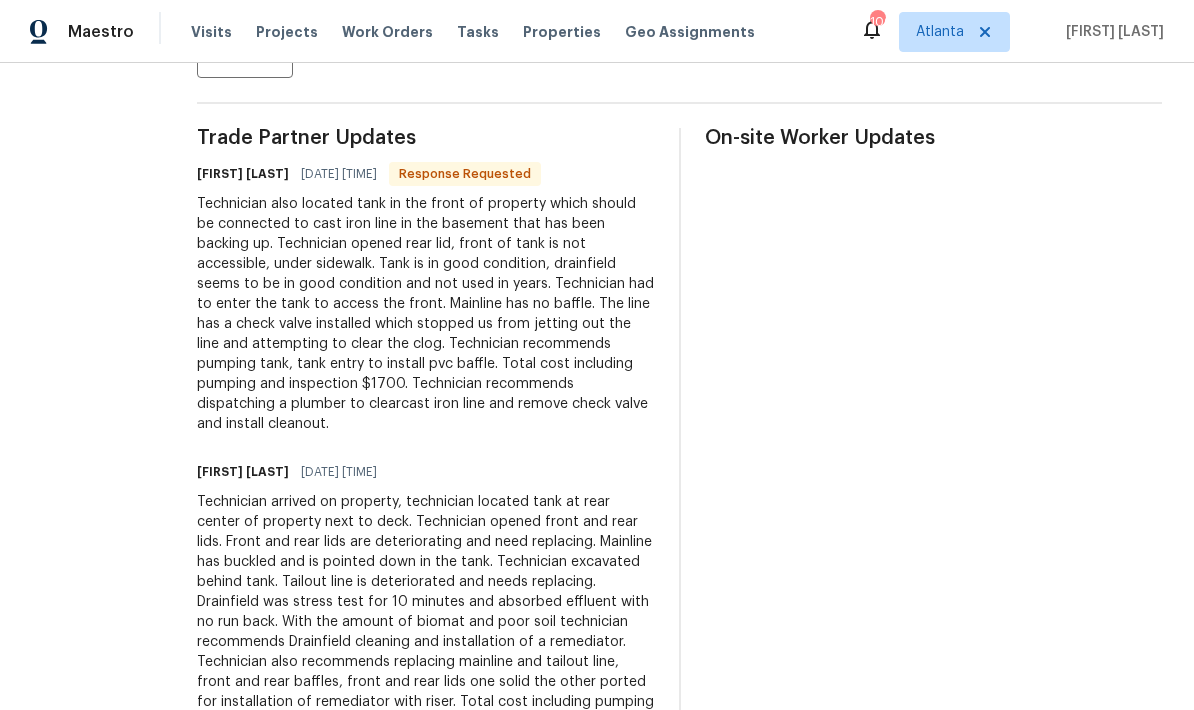 scroll, scrollTop: 550, scrollLeft: 0, axis: vertical 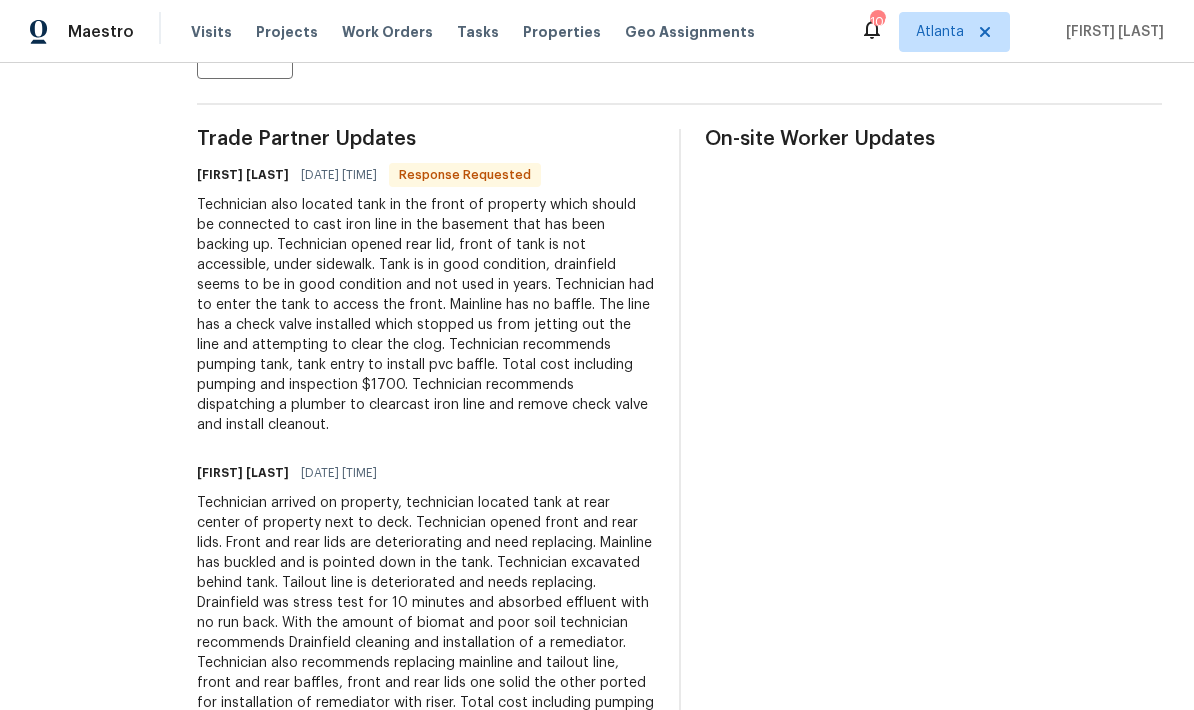 copy on "recommends dispatching a plumber to clearcast iron line and remove check valve and install cleanout." 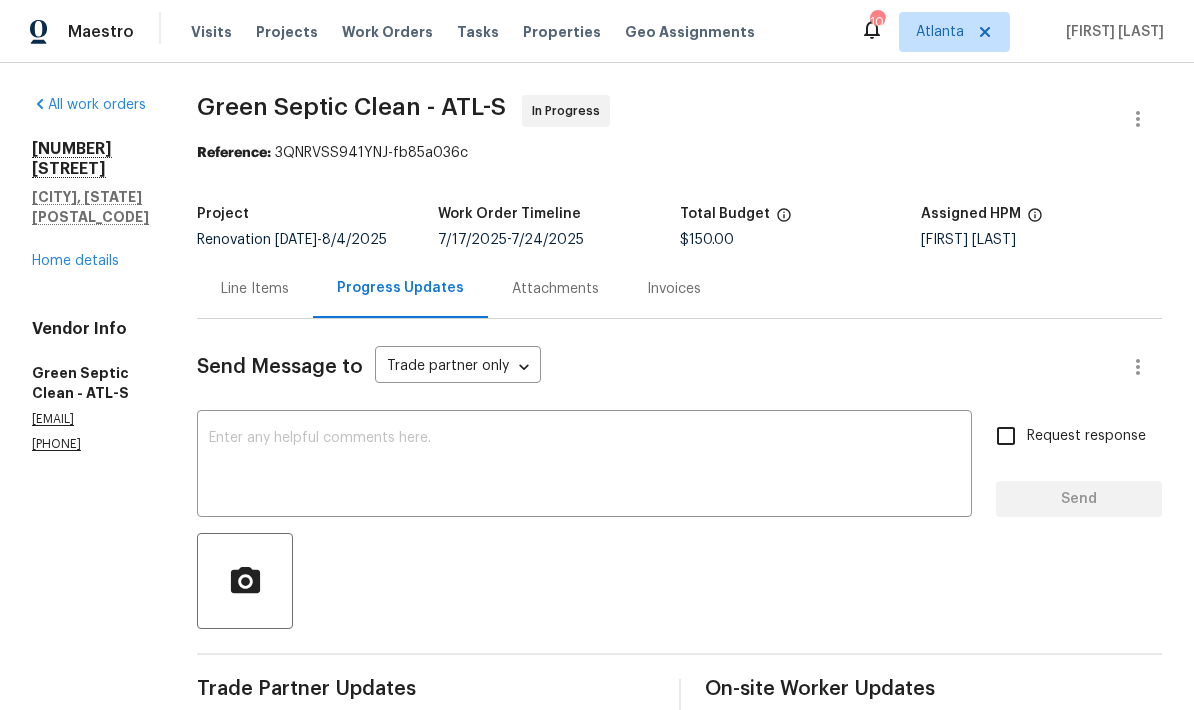 scroll, scrollTop: 0, scrollLeft: 0, axis: both 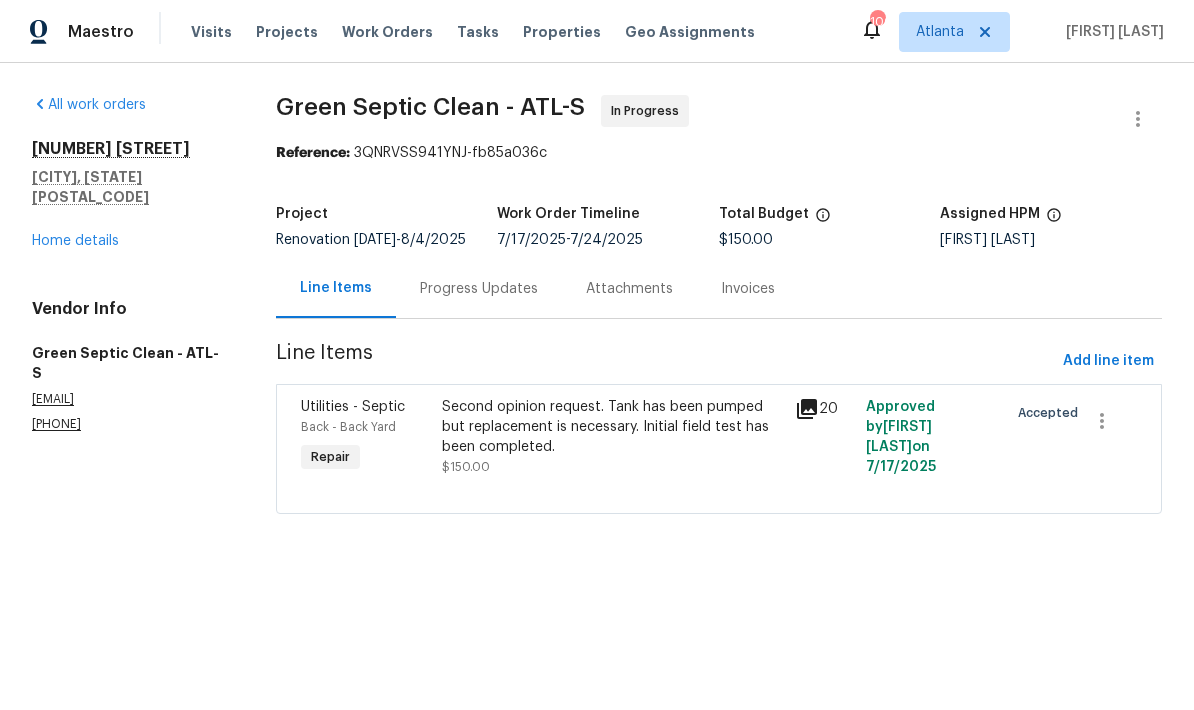 click on "Home details" at bounding box center [75, 241] 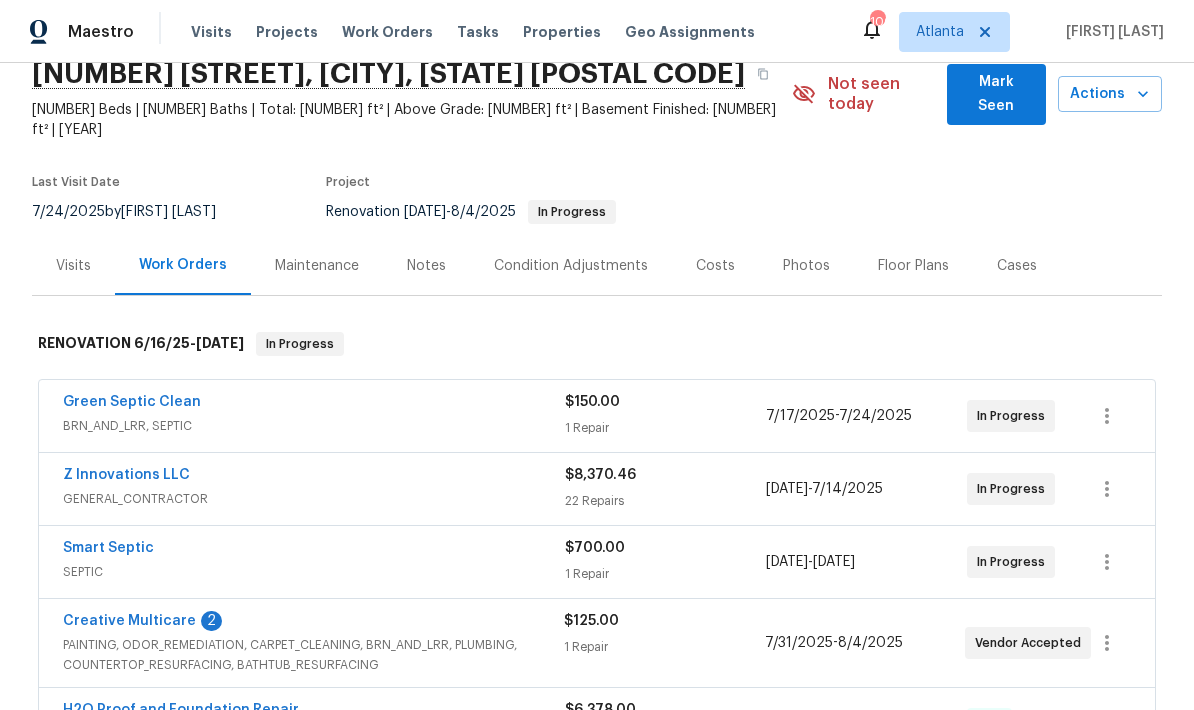 scroll, scrollTop: 142, scrollLeft: 0, axis: vertical 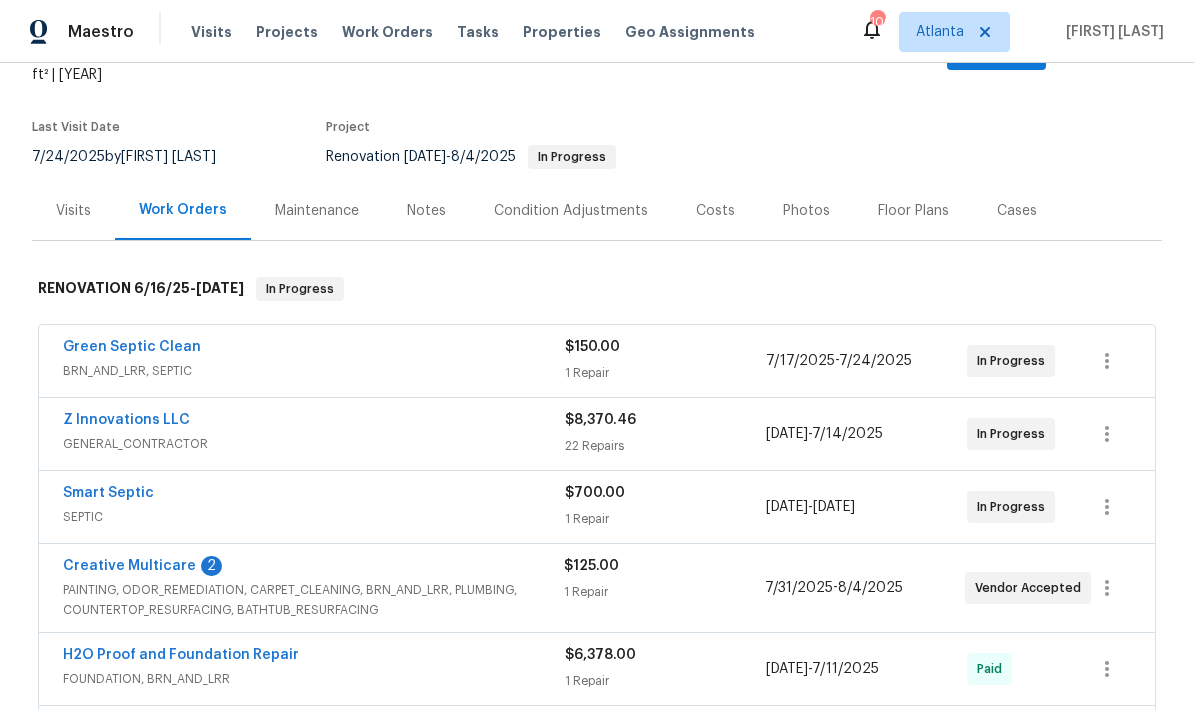 click on "Creative Multicare" at bounding box center [129, 566] 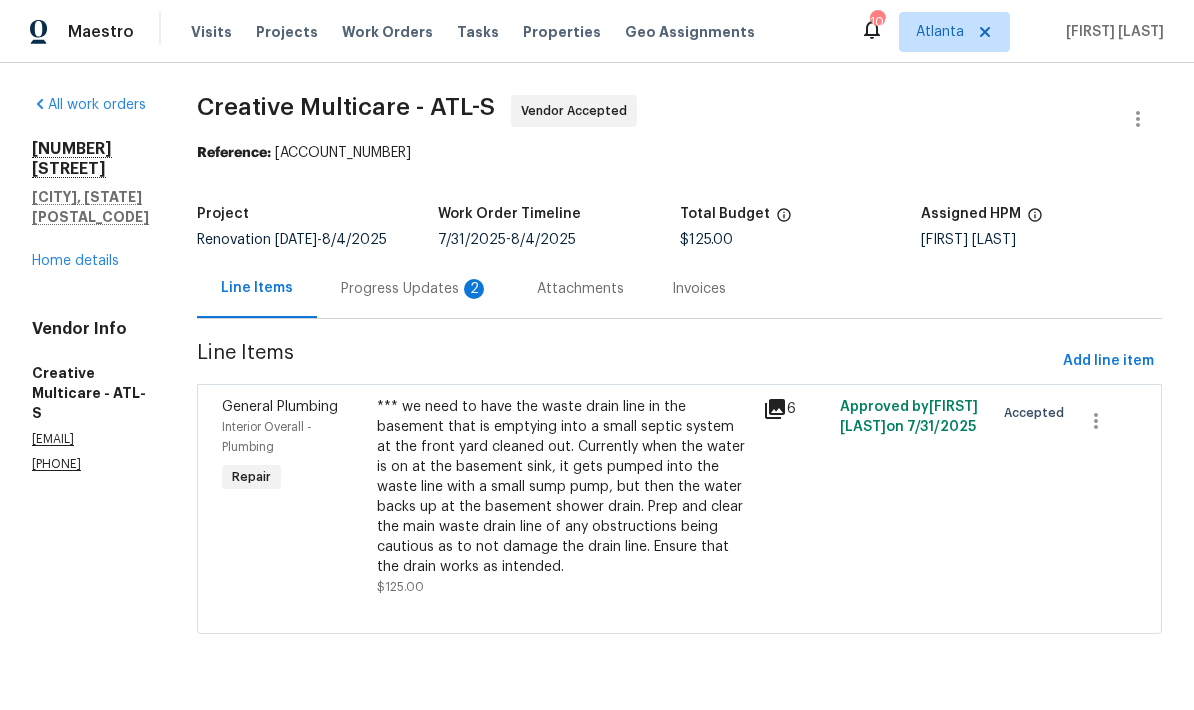 click on "Progress Updates 2" at bounding box center [415, 289] 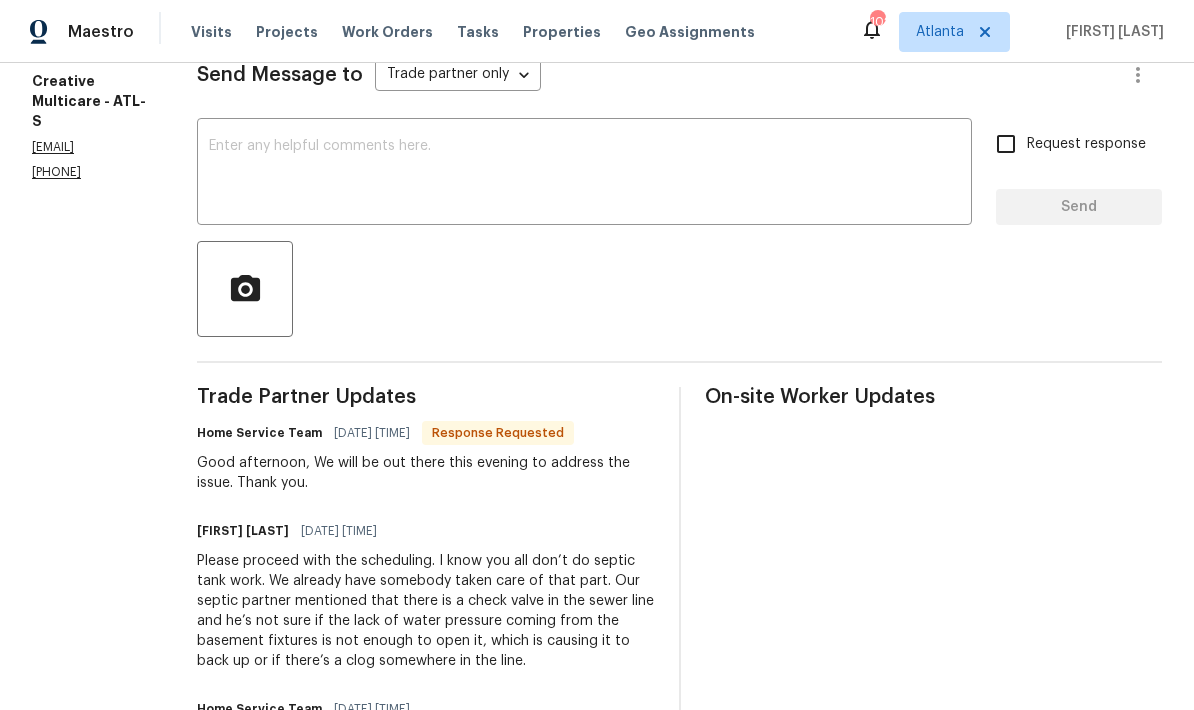 scroll, scrollTop: 263, scrollLeft: 0, axis: vertical 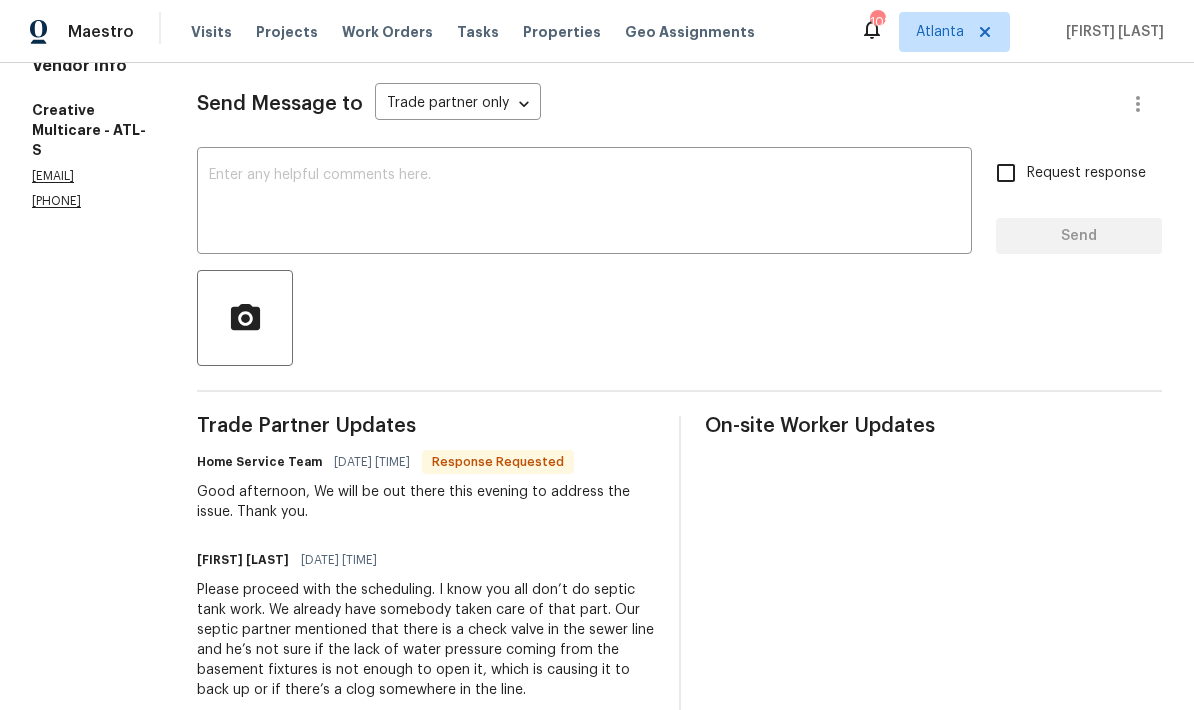click at bounding box center (584, 203) 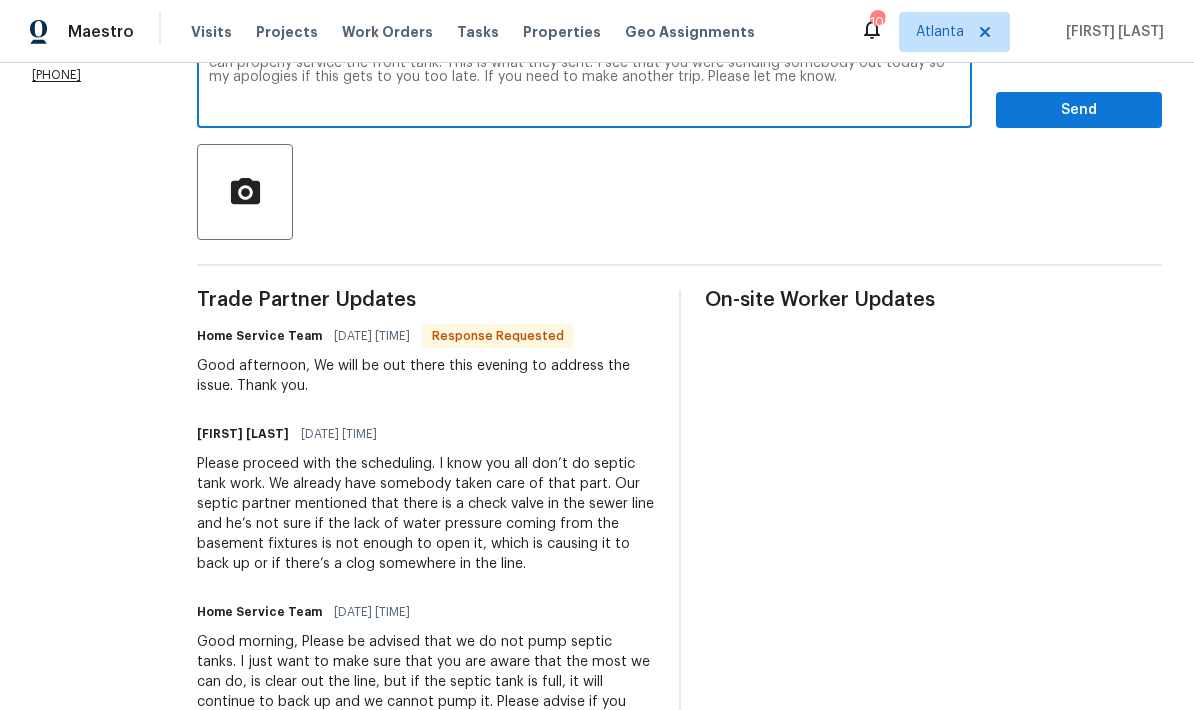 scroll, scrollTop: 388, scrollLeft: 0, axis: vertical 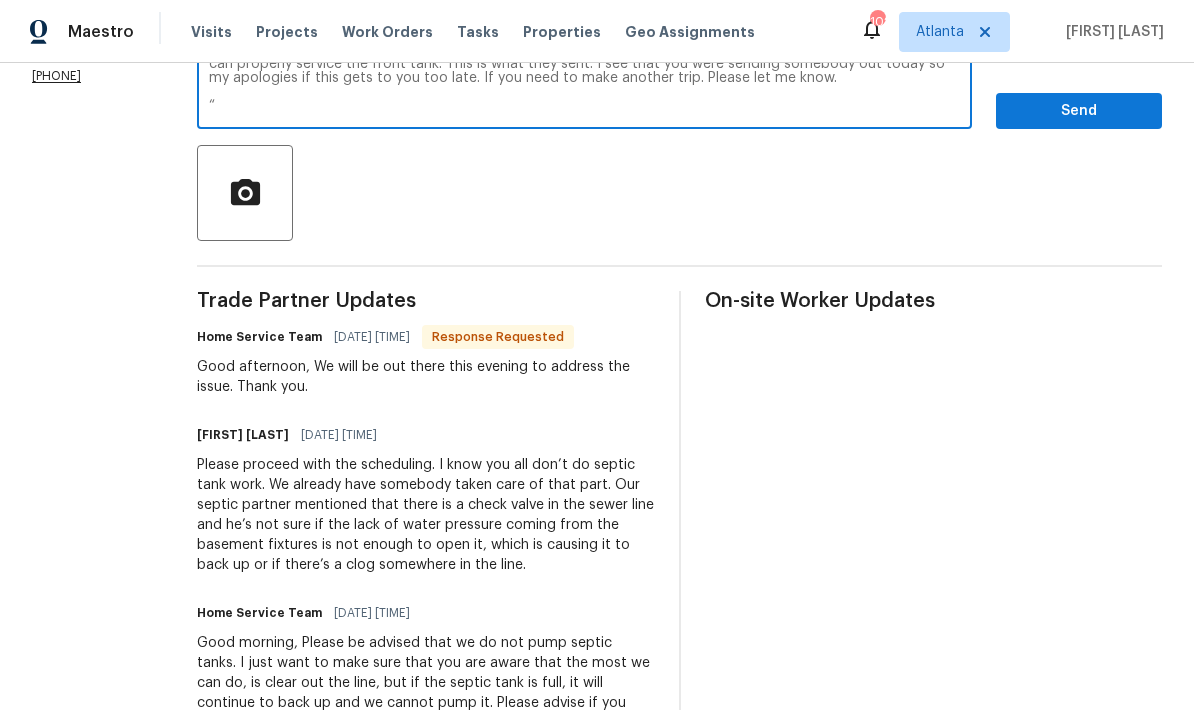 click on "I reached out to the septic company today as well to get exact details as to what they need done so that they can properly service the front tank. This is what they sent. I see that you were sending somebody out today so my apologies if this gets to you too late. If you need to make another trip. Please let me know.
“" at bounding box center [584, 78] 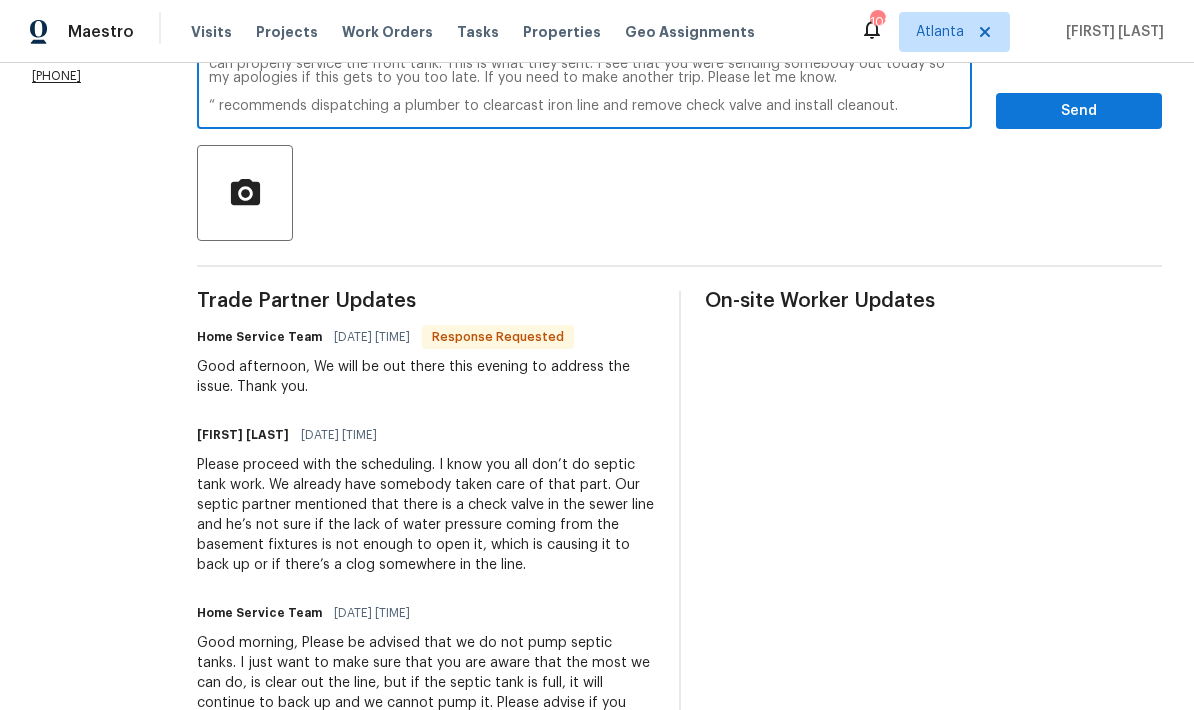 scroll, scrollTop: 28, scrollLeft: 0, axis: vertical 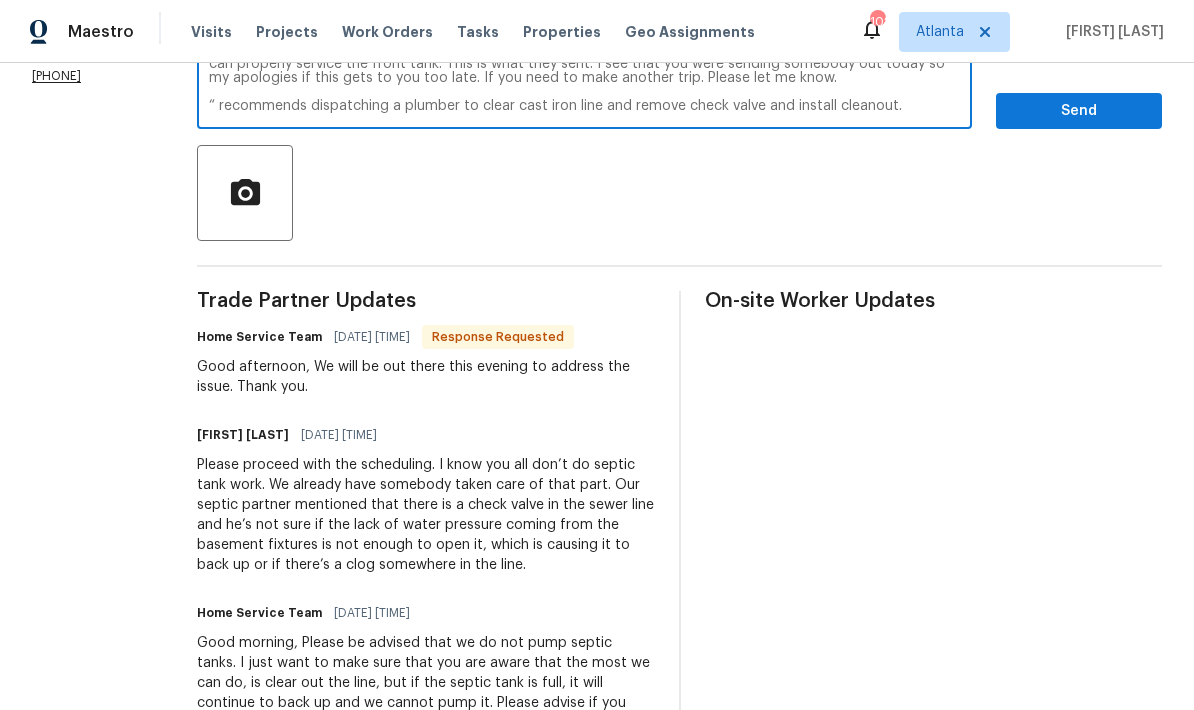 click on "I reached out to the septic company today as well to get exact details as to what they need done so that they can properly service the front tank. This is what they sent. I see that you were sending somebody out today so my apologies if this gets to you too late. If you need to make another trip. Please let me know.
“ recommends dispatching a plumber to clear cast iron line and remove check valve and install cleanout." at bounding box center [584, 78] 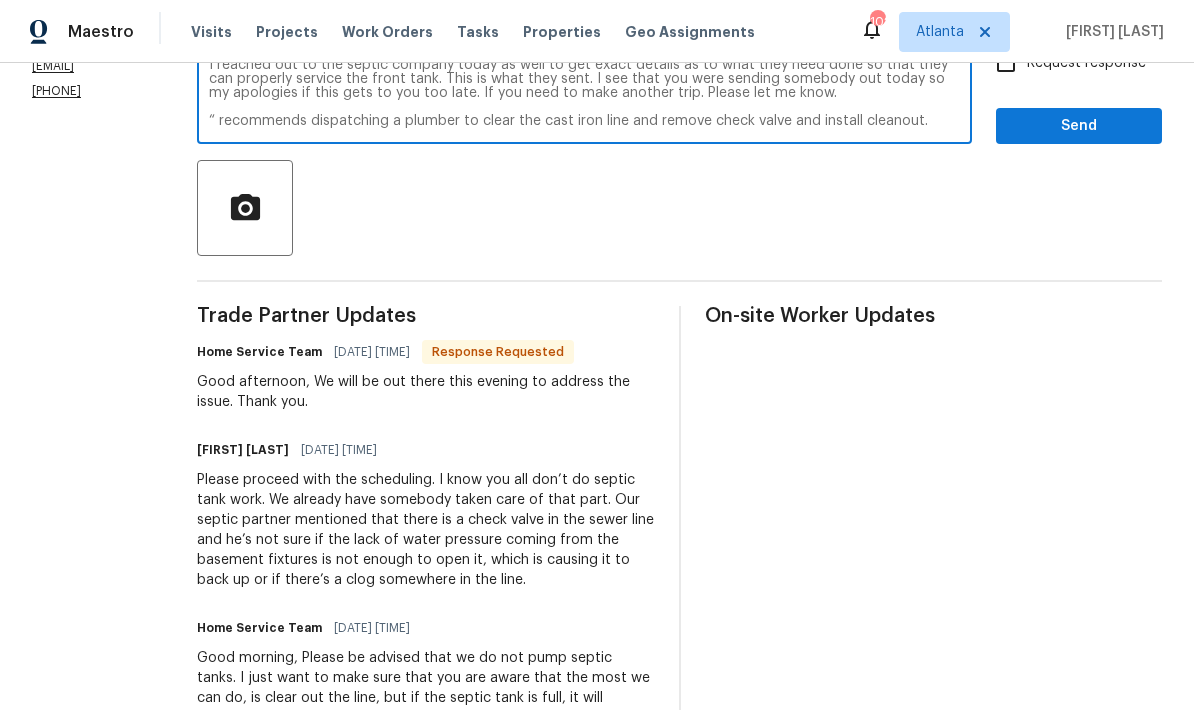 scroll, scrollTop: 375, scrollLeft: 0, axis: vertical 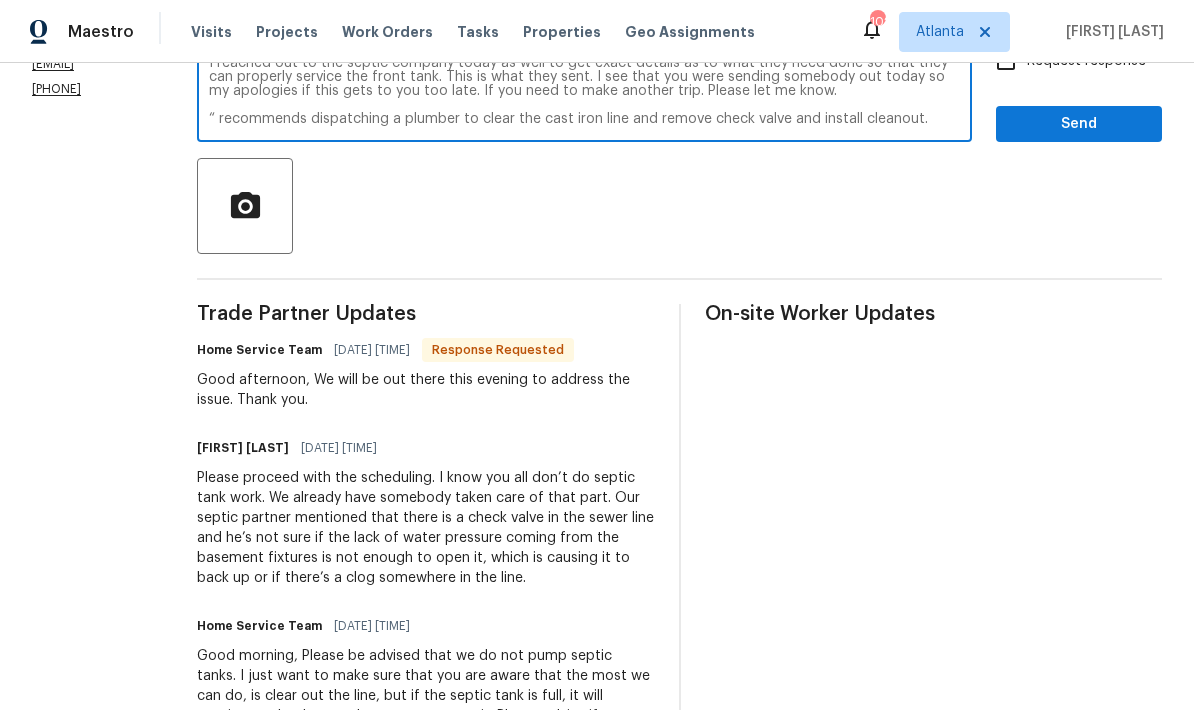 click on "I reached out to the septic company today as well to get exact details as to what they need done so that they can properly service the front tank. This is what they sent. I see that you were sending somebody out today so my apologies if this gets to you too late. If you need to make another trip. Please let me know.
“ recommends dispatching a plumber to clear the cast iron line and remove check valve and install cleanout." at bounding box center (584, 91) 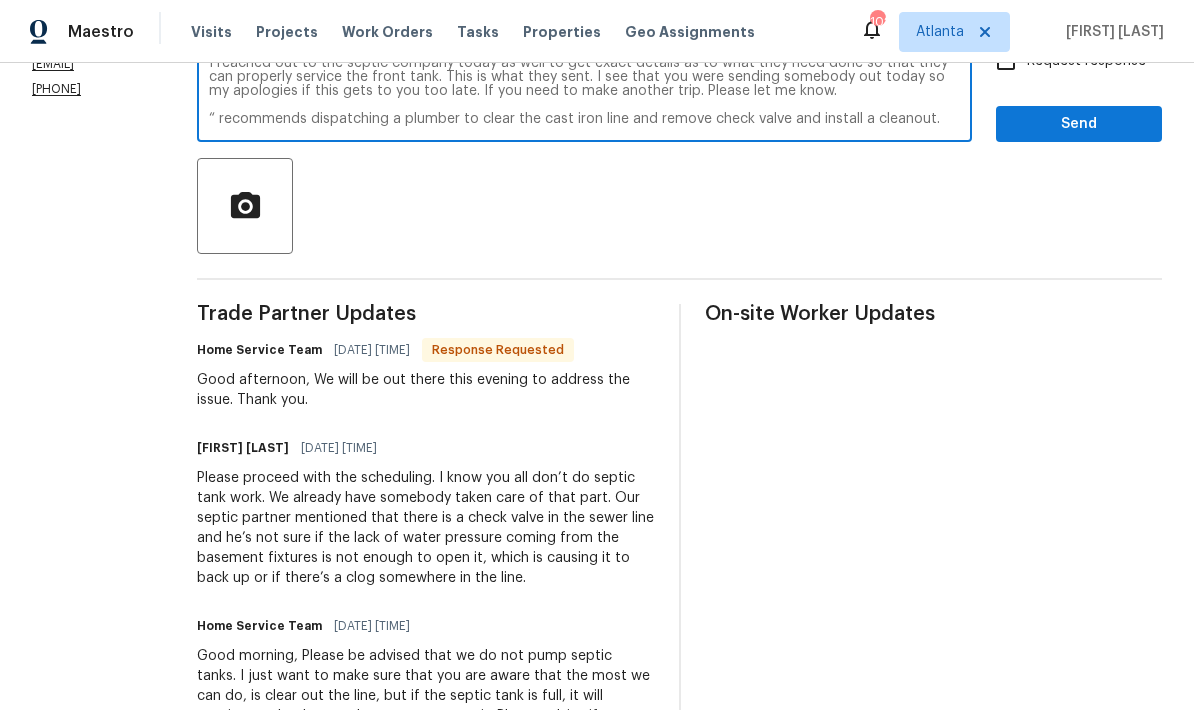 scroll, scrollTop: 338, scrollLeft: 0, axis: vertical 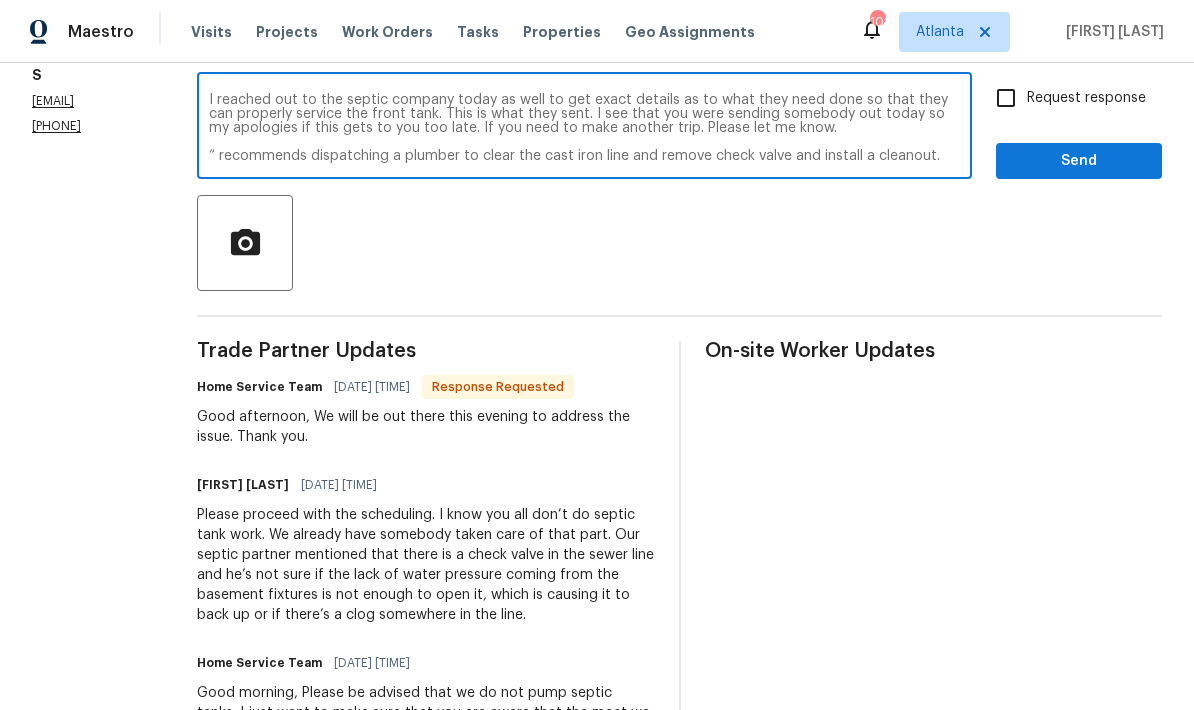 type on "I reached out to the septic company today as well to get exact details as to what they need done so that they can properly service the front tank. This is what they sent. I see that you were sending somebody out today so my apologies if this gets to you too late. If you need to make another trip. Please let me know.
“ recommends dispatching a plumber to clear the cast iron line and remove check valve and install a cleanout." 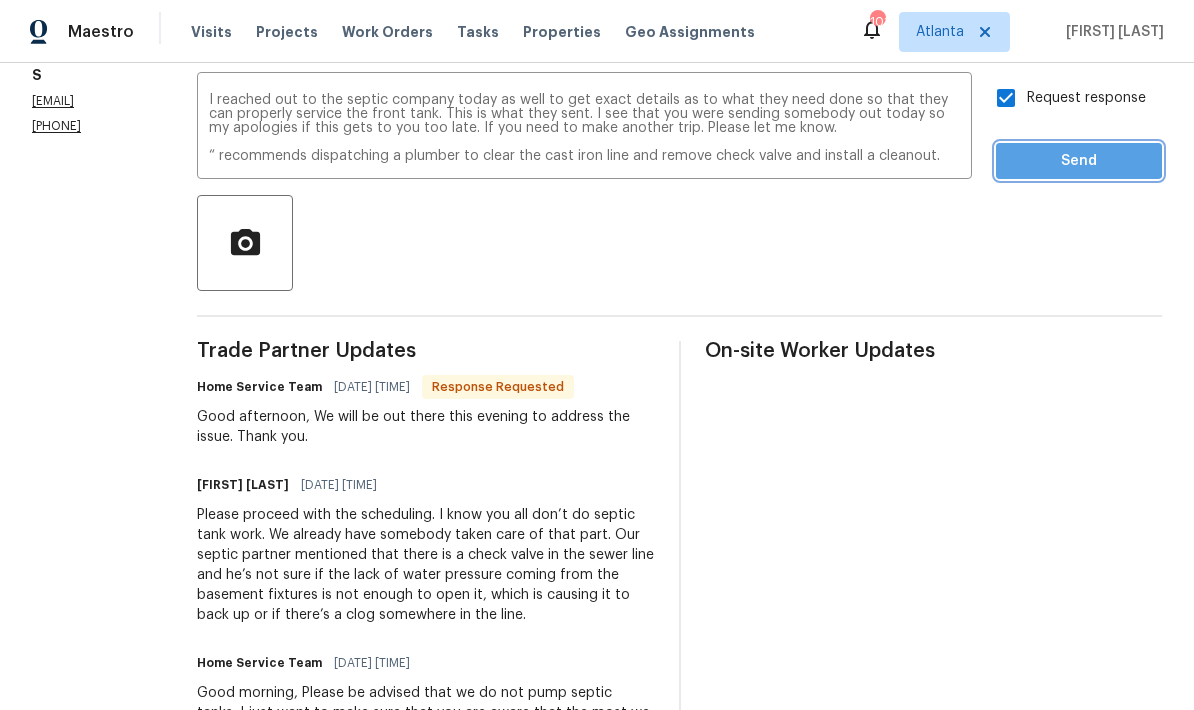 click on "Send" at bounding box center (1079, 161) 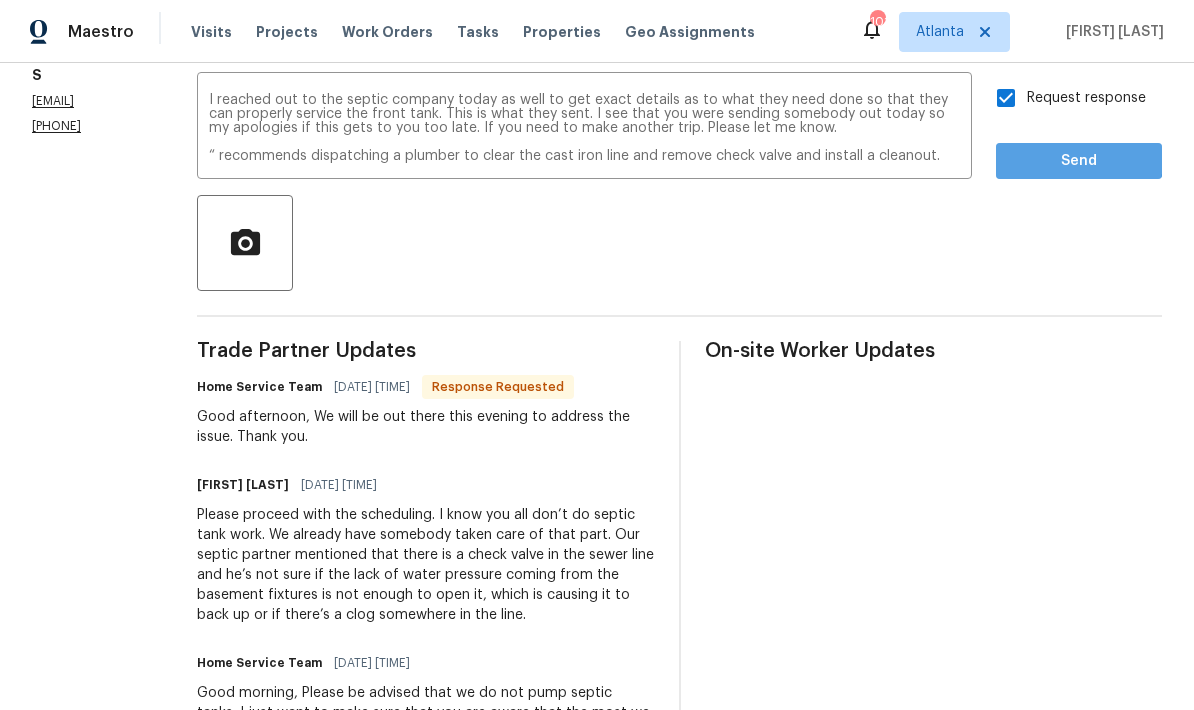 scroll, scrollTop: 0, scrollLeft: 0, axis: both 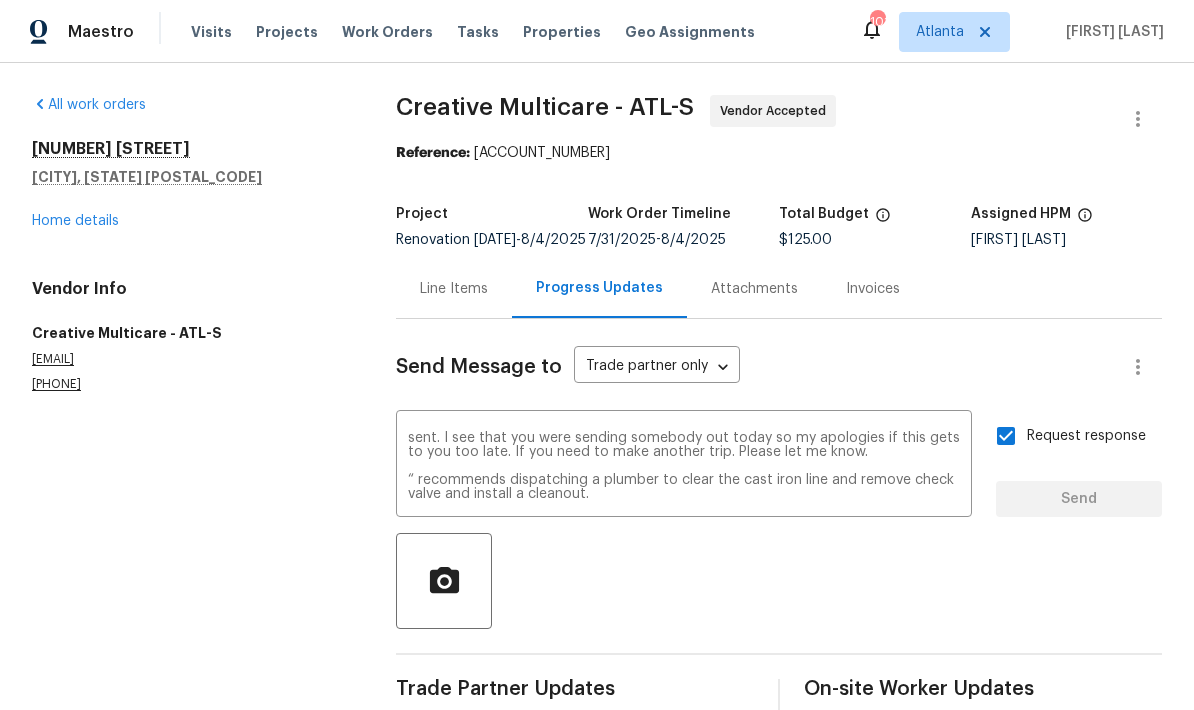 type 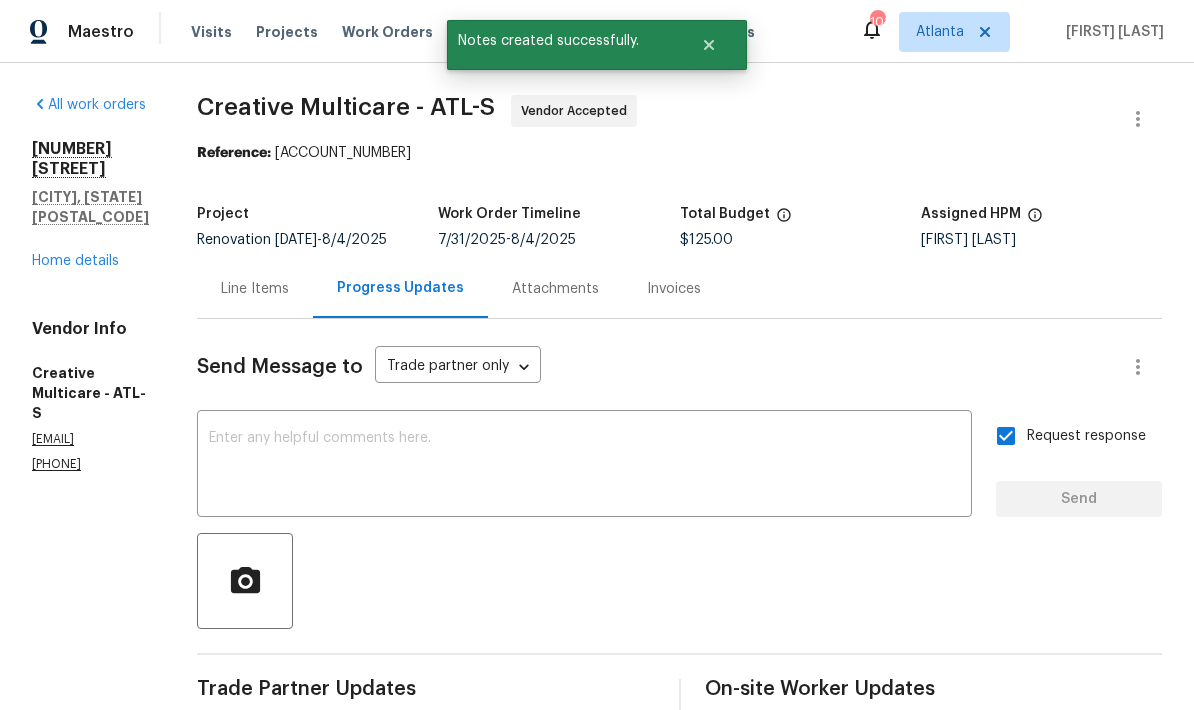 scroll, scrollTop: 0, scrollLeft: 0, axis: both 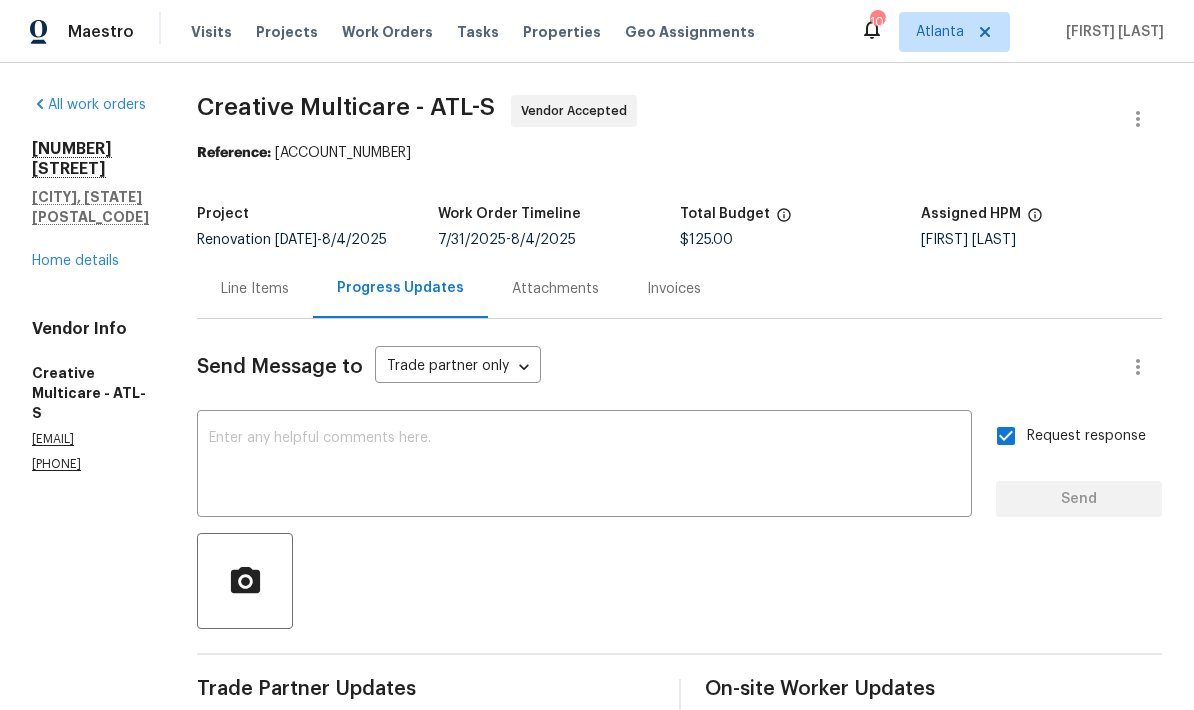 click on "Line Items" at bounding box center (255, 289) 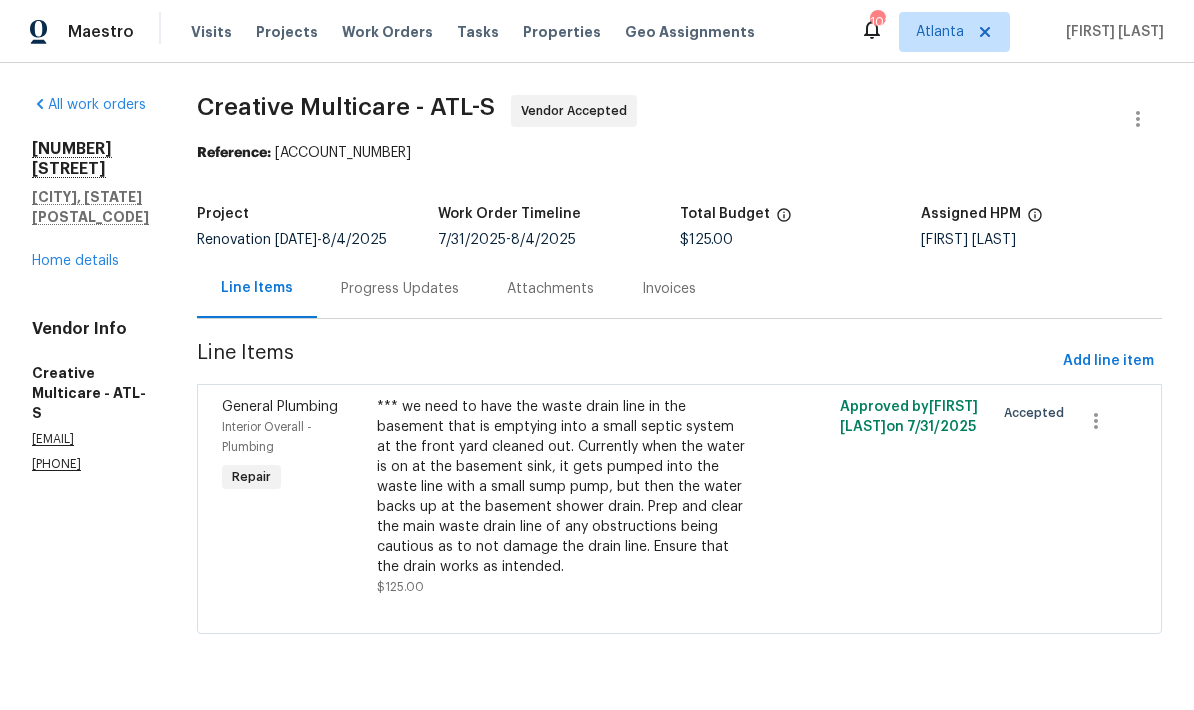 scroll, scrollTop: 1, scrollLeft: 0, axis: vertical 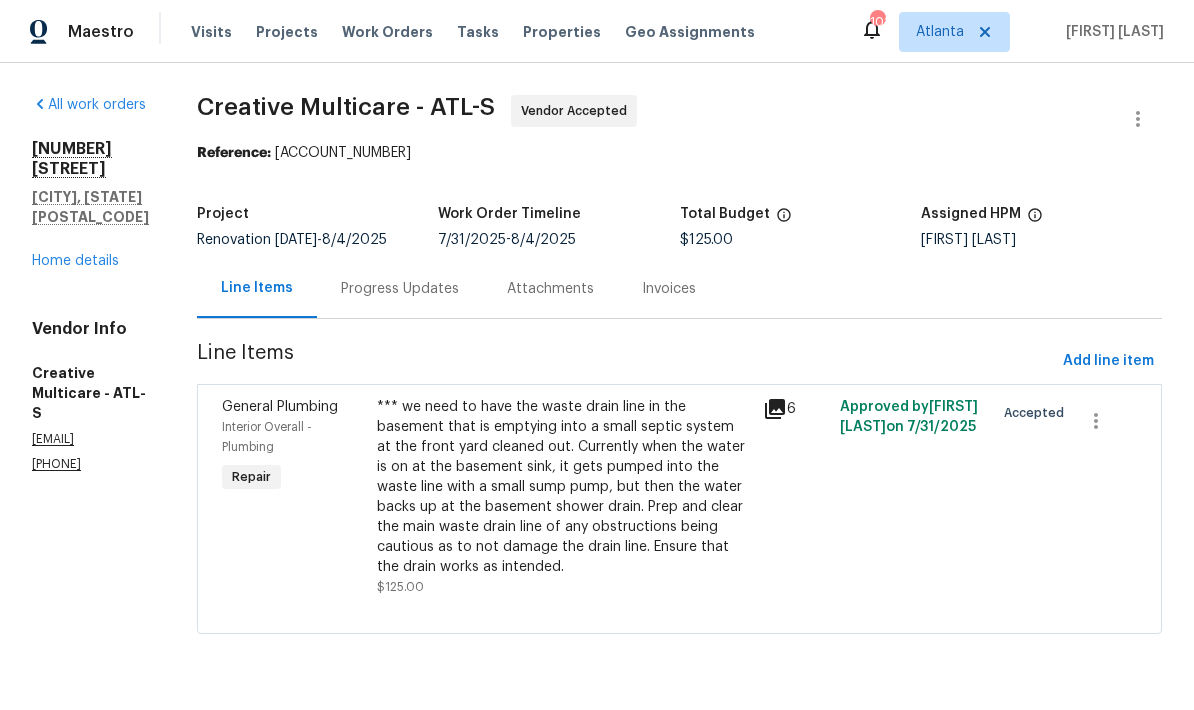 click on "Home details" at bounding box center [75, 261] 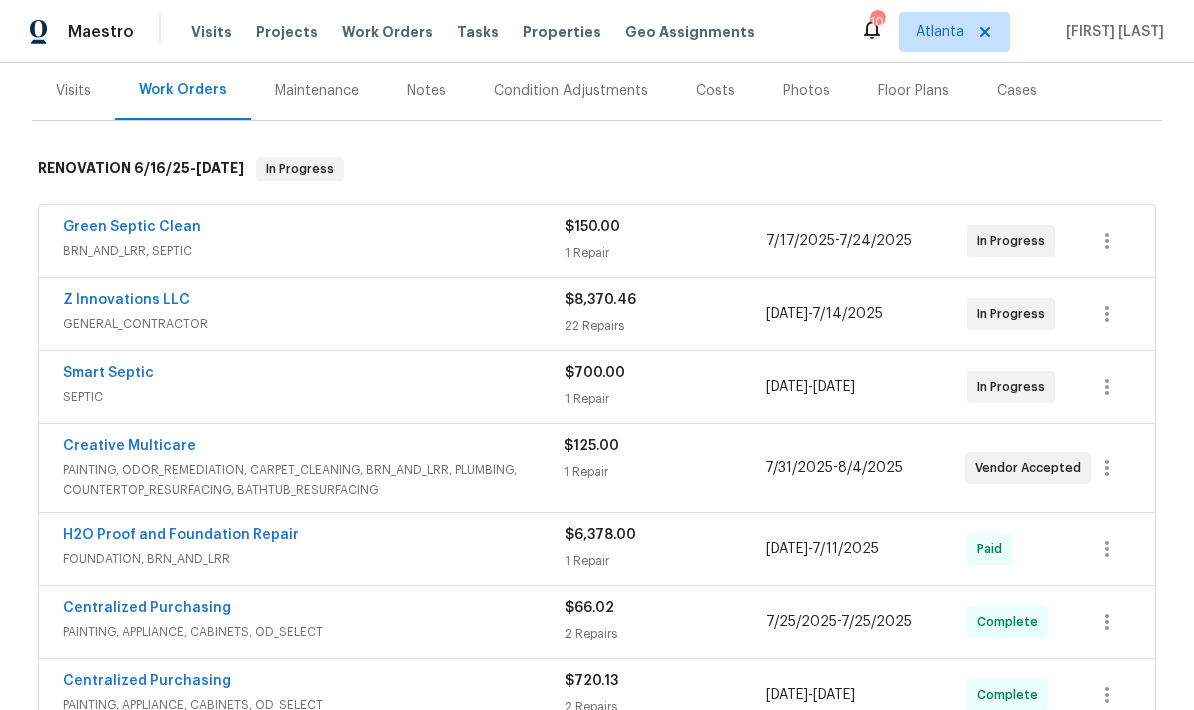 scroll, scrollTop: 250, scrollLeft: 0, axis: vertical 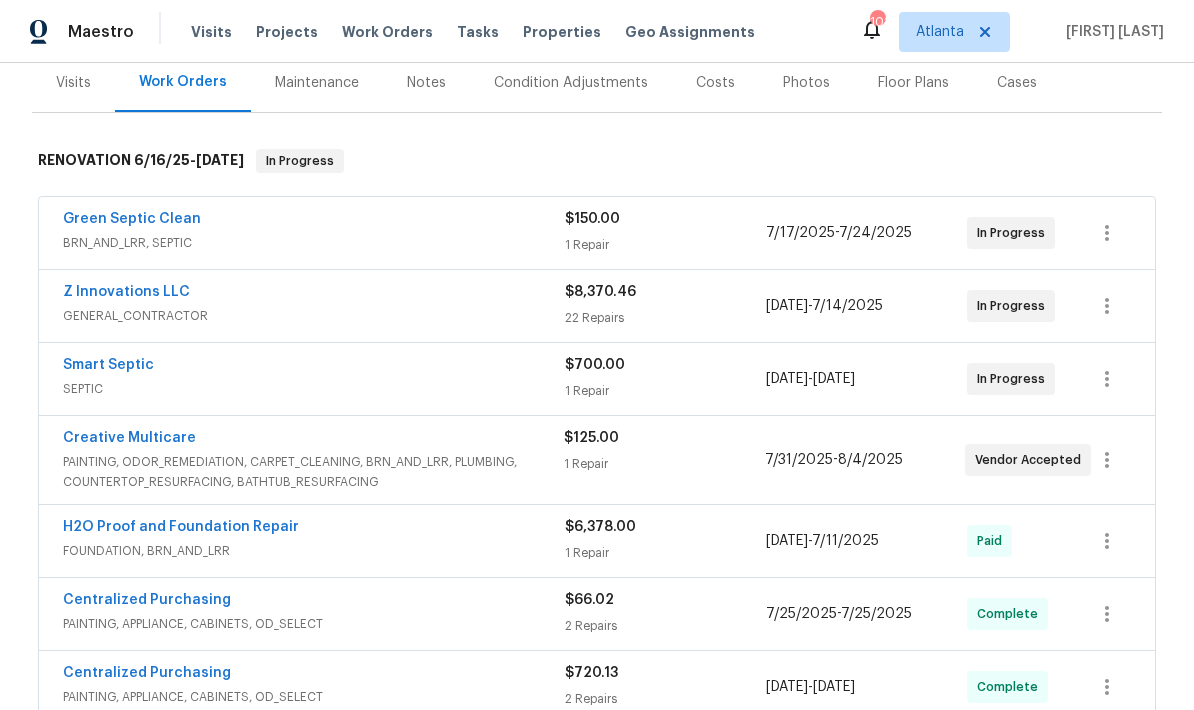 click on "Green Septic Clean" at bounding box center [132, 219] 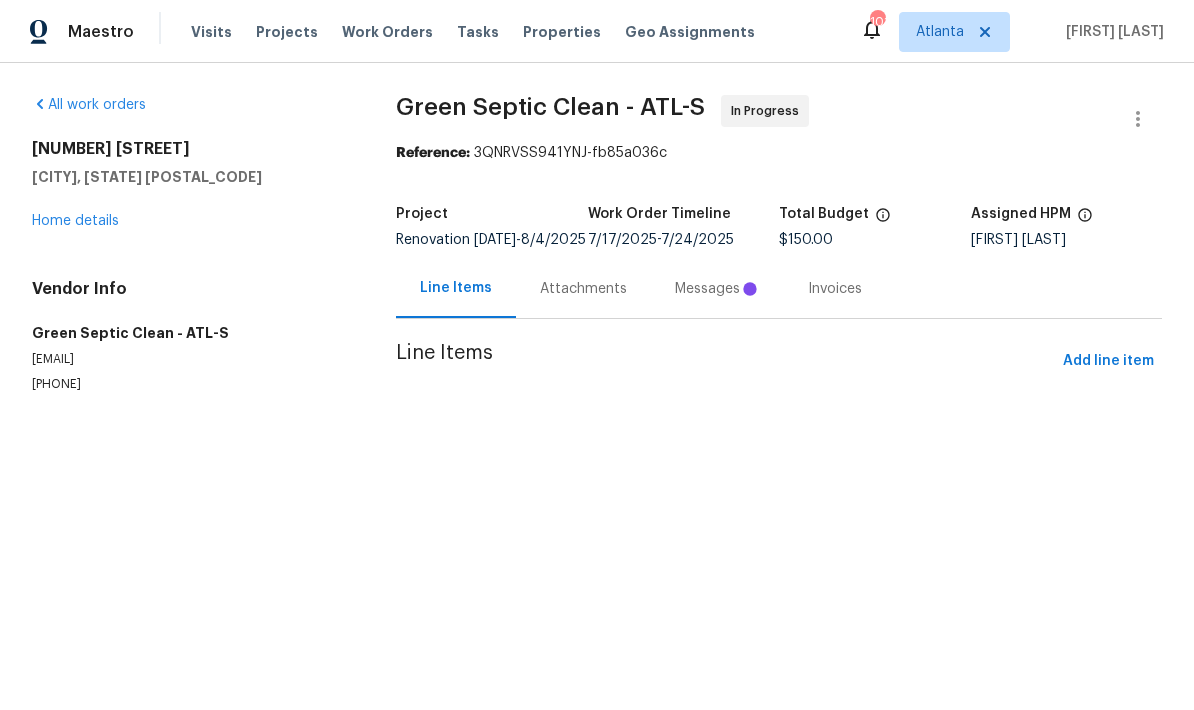 scroll, scrollTop: 0, scrollLeft: 0, axis: both 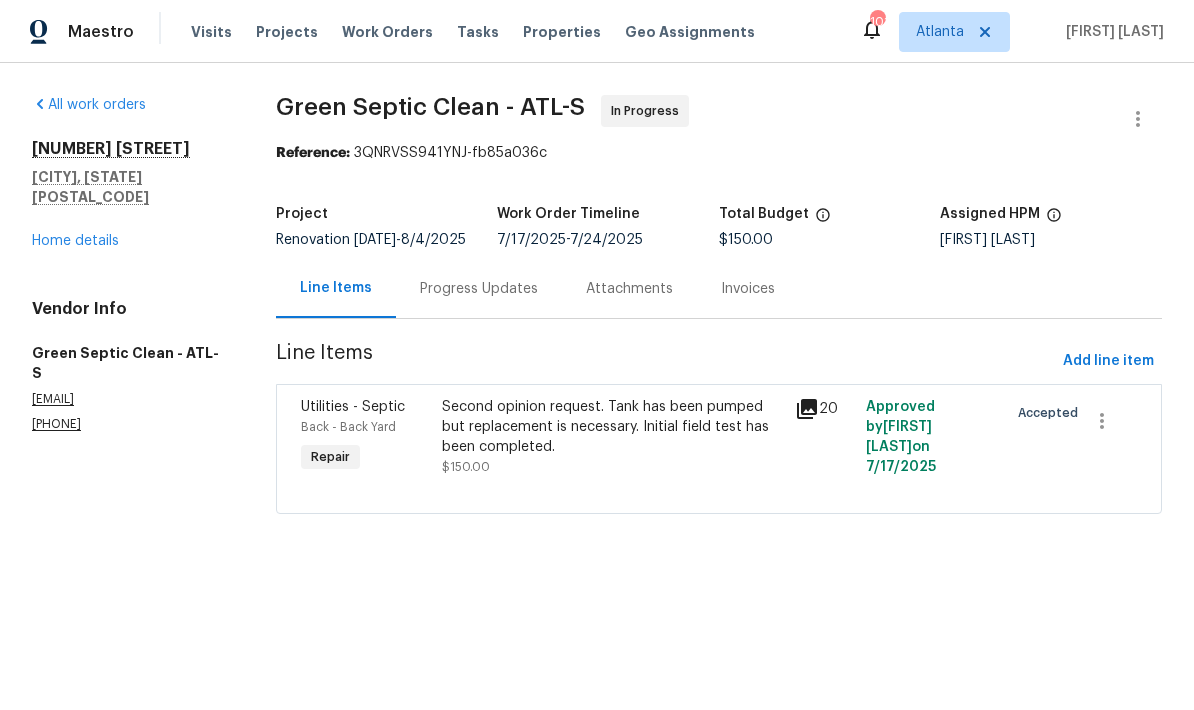 click on "Progress Updates" at bounding box center [479, 289] 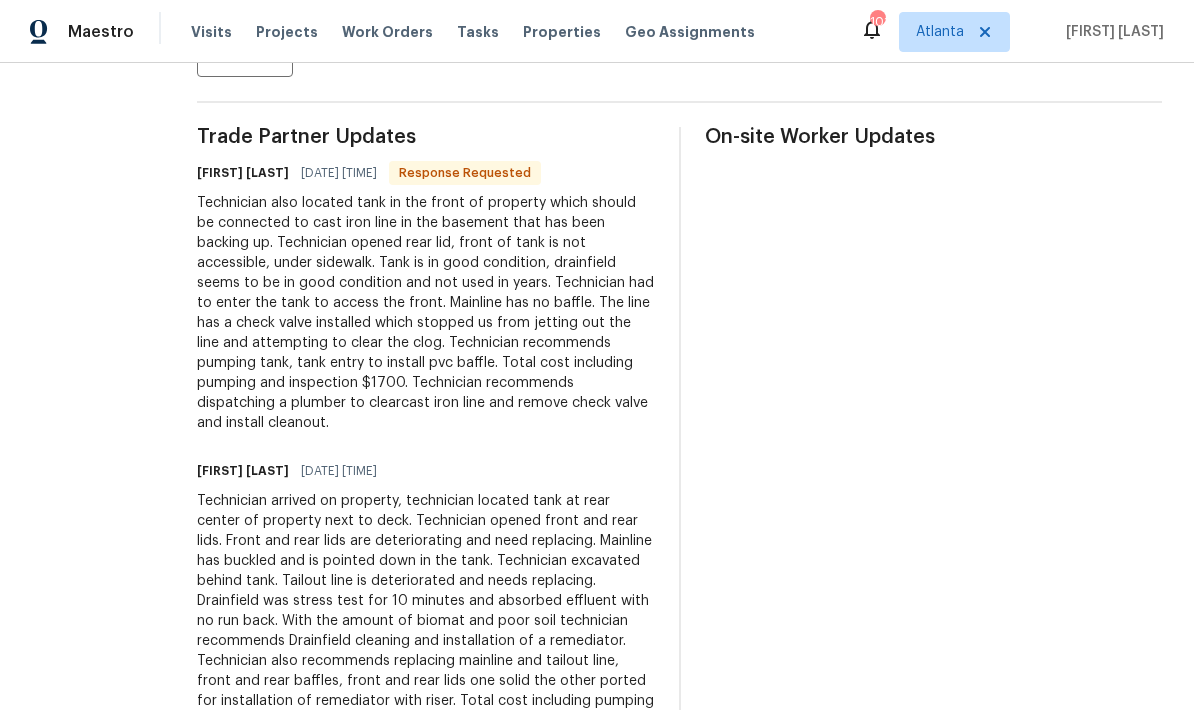 scroll, scrollTop: 550, scrollLeft: 0, axis: vertical 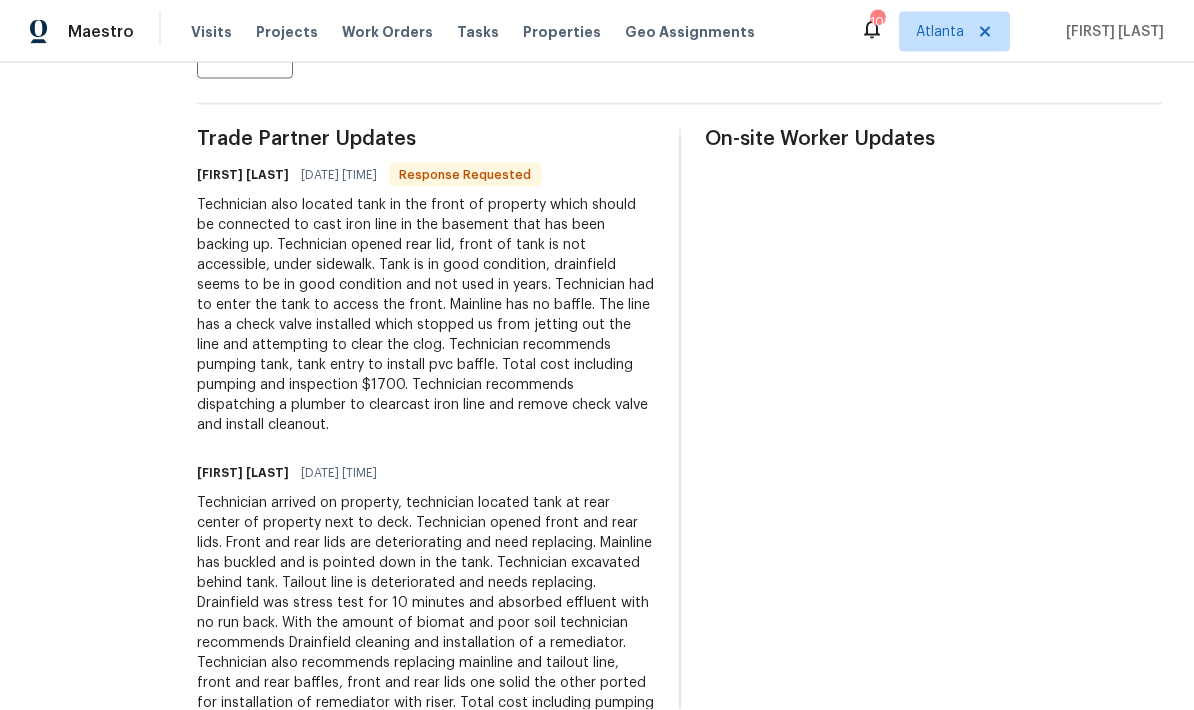 copy on "Technician also located tank in the front of property which should be connected to cast iron line in the basement that has been backing up. Technician opened rear lid, front of tank is not accessible,  under sidewalk. Tank is in good condition, drainfield seems to be in good condition and not used in years. Technician had to enter the tank to access the front. Mainline has no baffle. The line has a check valve installed which stopped us from jetting out the line and attempting to clear the clog. Technician recommends pumping tank, tank entry to install pvc baffle. Total cost including pumping and inspection $1700. Technician recommends dispatching a plumber to clearcast iron line and remove check valve and install cleanout." 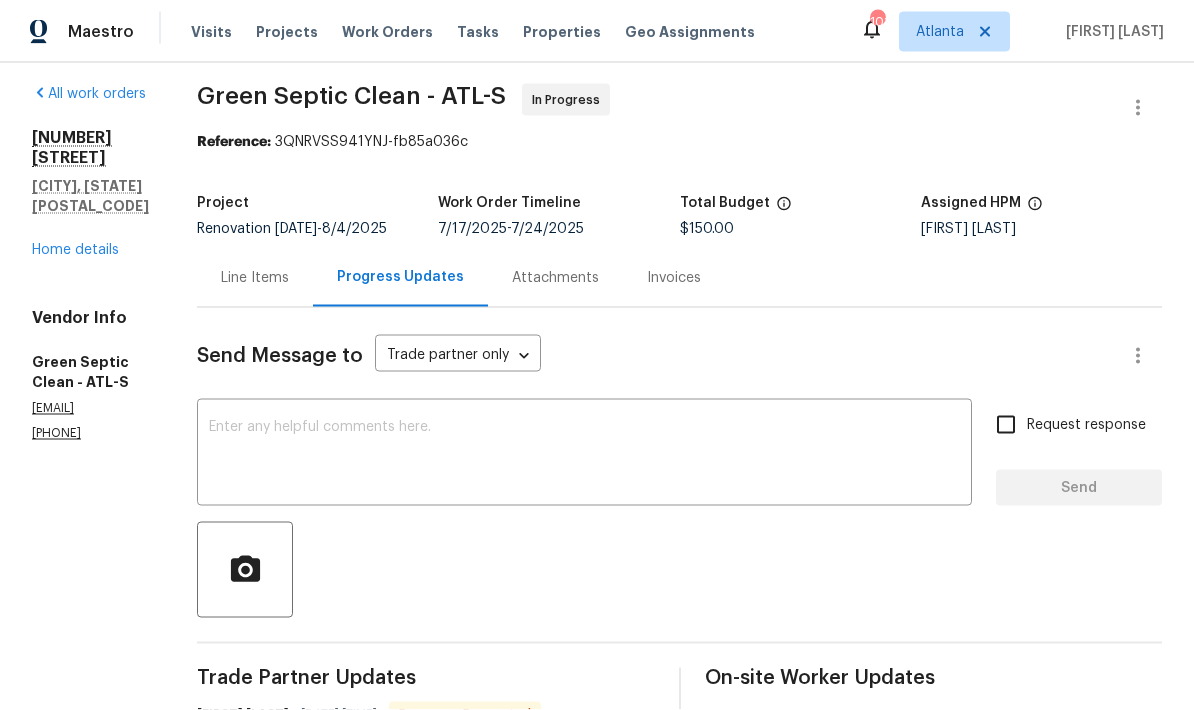 scroll, scrollTop: 22, scrollLeft: 0, axis: vertical 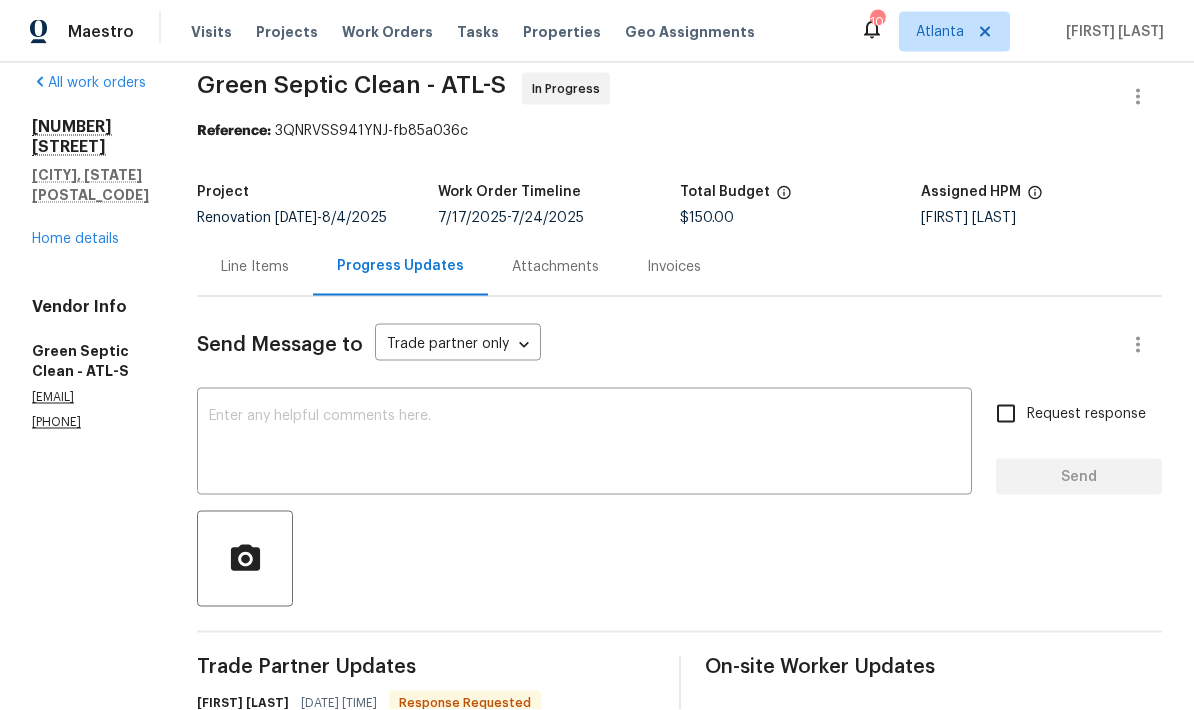 click on "Line Items" at bounding box center (255, 267) 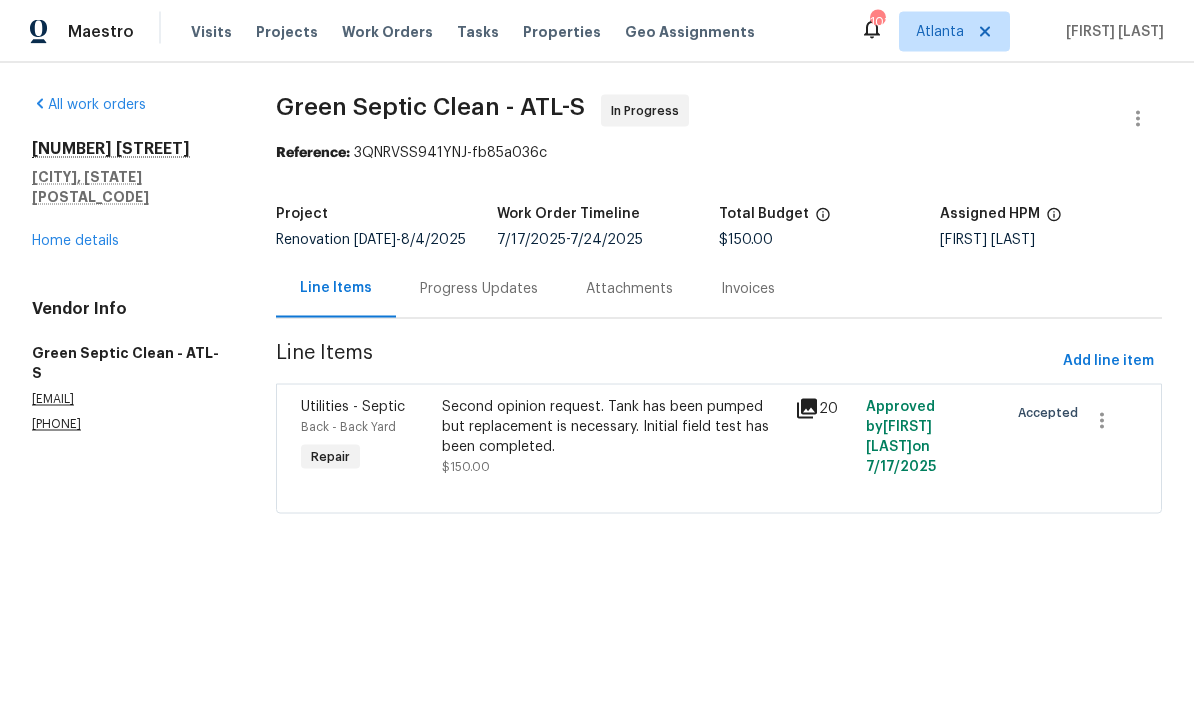 scroll, scrollTop: 0, scrollLeft: 0, axis: both 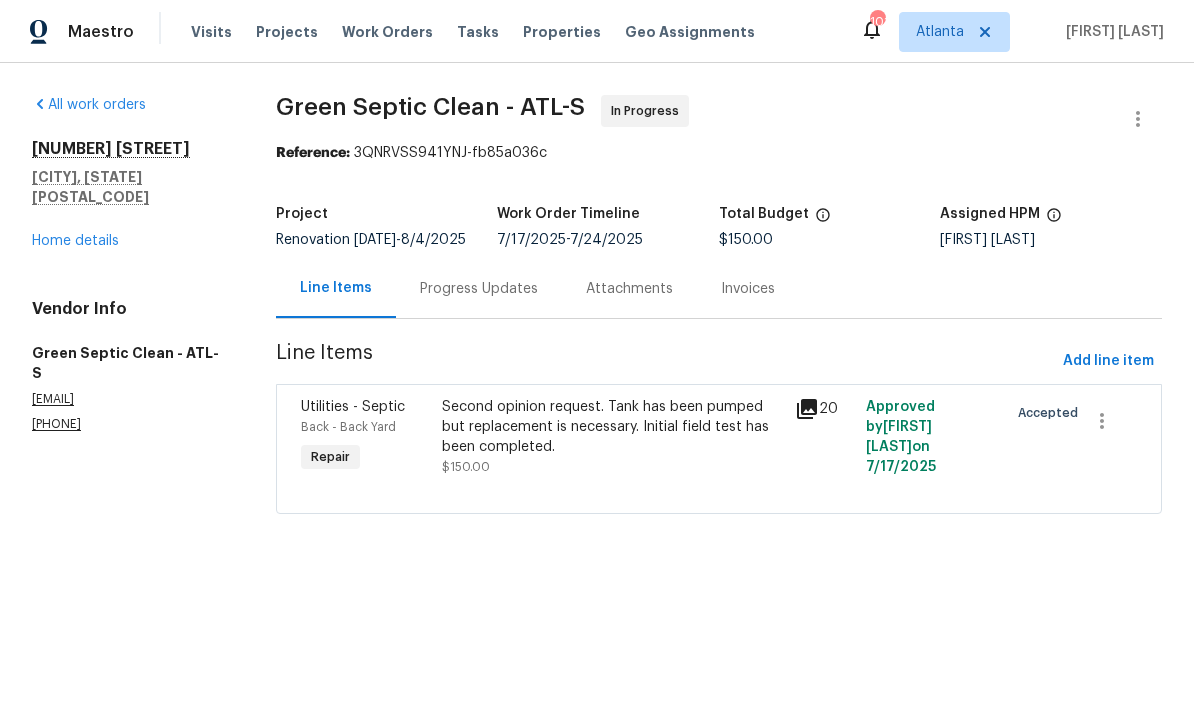 click on "Progress Updates" at bounding box center [479, 289] 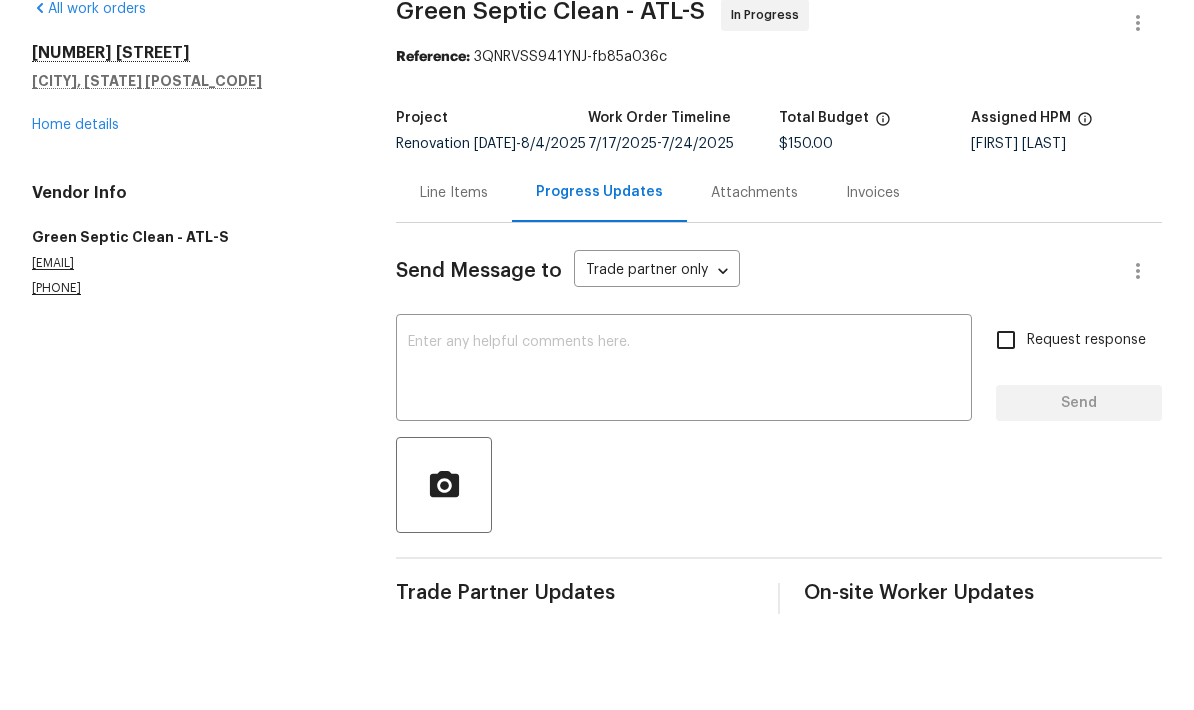 scroll, scrollTop: 80, scrollLeft: 0, axis: vertical 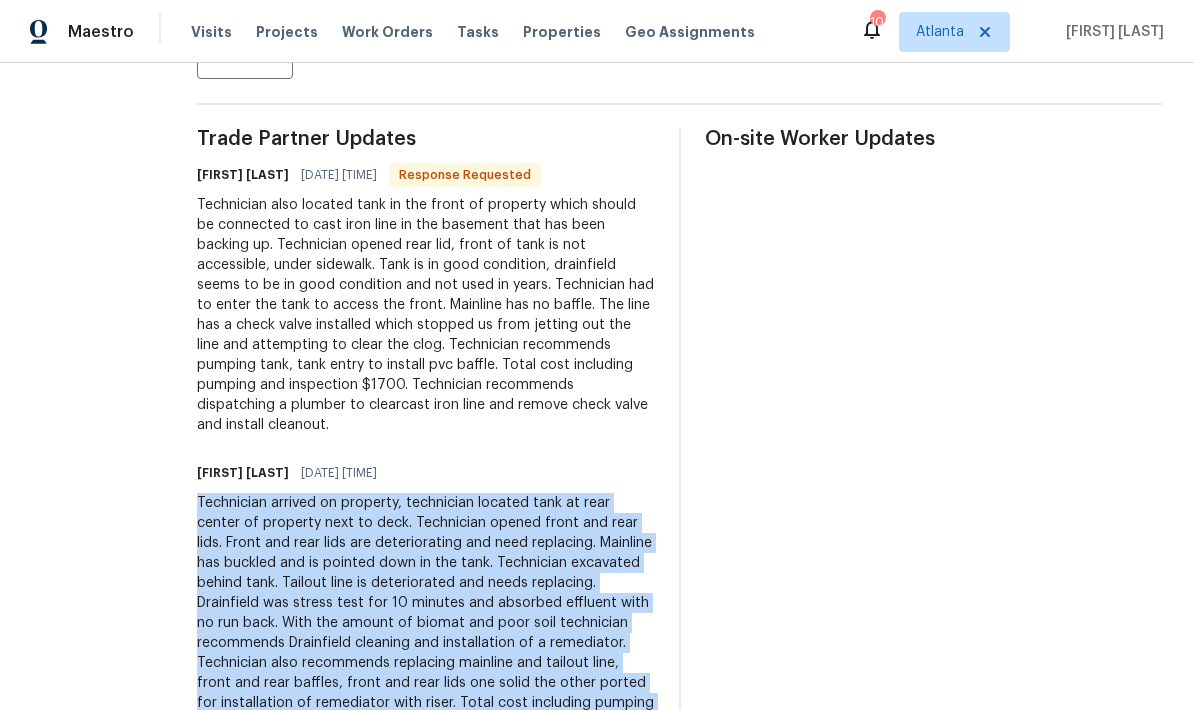 copy on "Technician arrived on property, technician located tank at rear center of property next to deck. Technician opened front and rear lids. Front and rear lids are deteriorating and need replacing. Mainline has buckled and is pointed down in the tank. Technician excavated behind tank. Tailout line is deteriorated and needs replacing. Drainfield was stress test for 10 minutes and absorbed effluent with no run back. With the amount of biomat and poor soil technician recommends Drainfield cleaning and installation of a remediator. Technician also recommends replacing mainline and tailout line, front and rear baffles, front and rear lids one solid the other ported for installation of remediator with riser. Total cost including pumping and inspection $14,932." 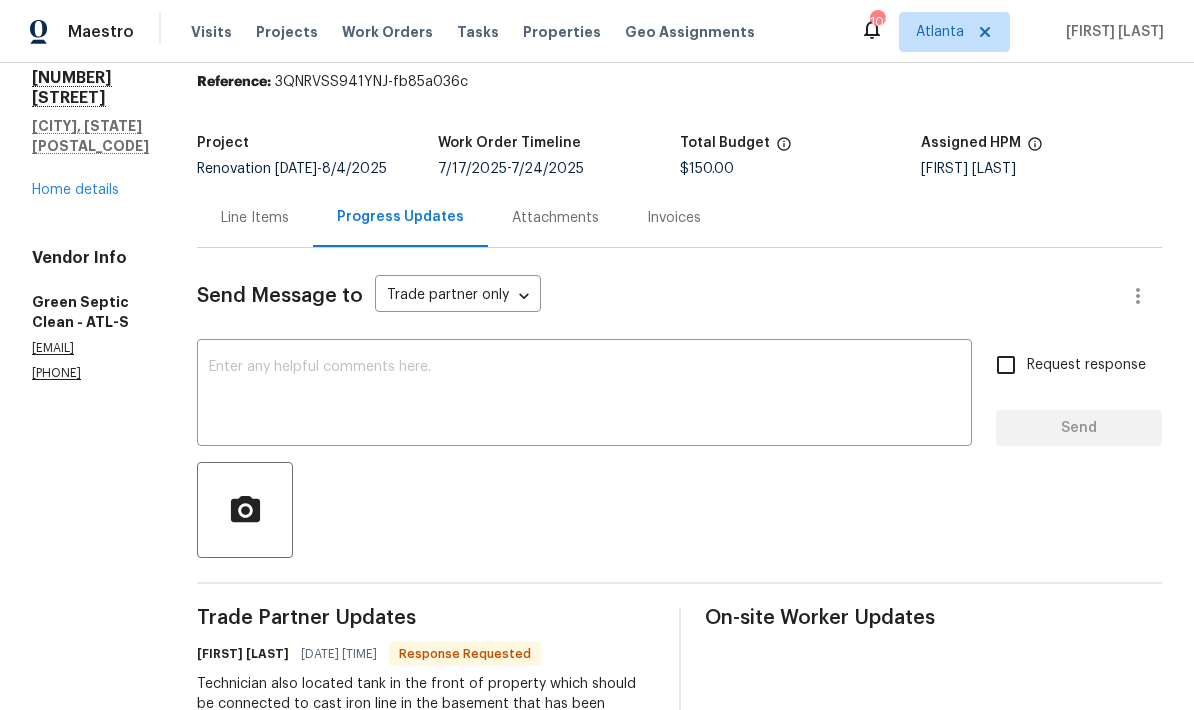 scroll, scrollTop: 61, scrollLeft: 0, axis: vertical 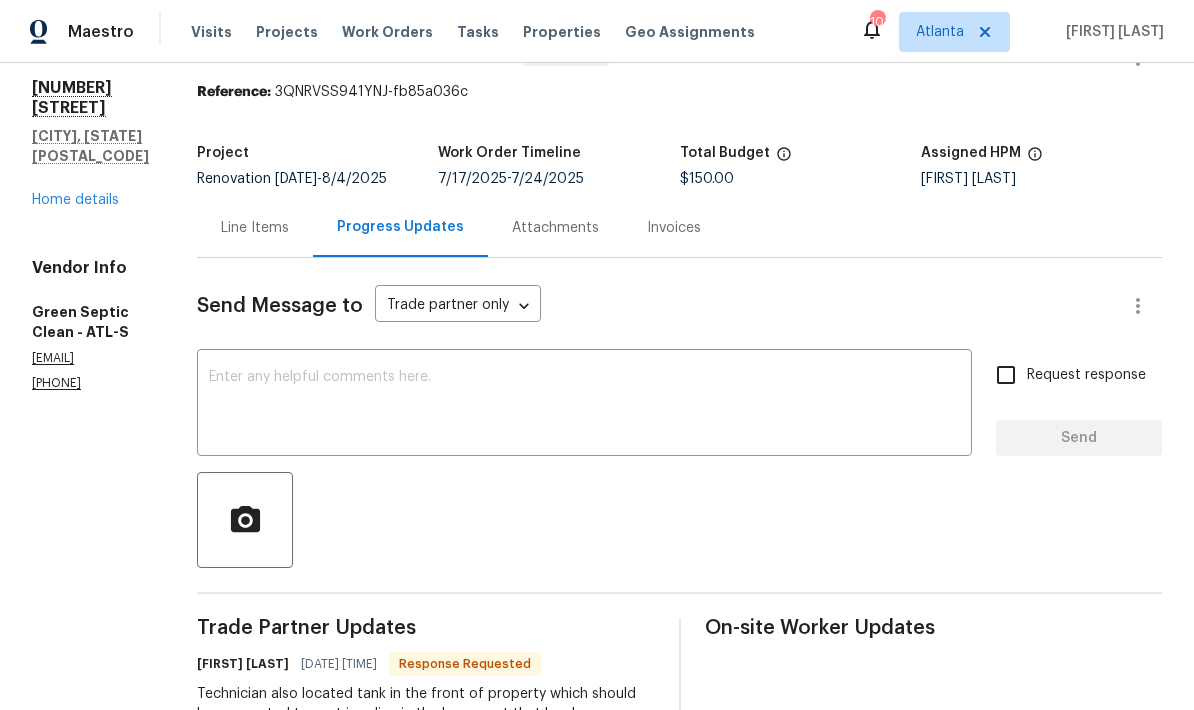 click on "Line Items" at bounding box center (255, 228) 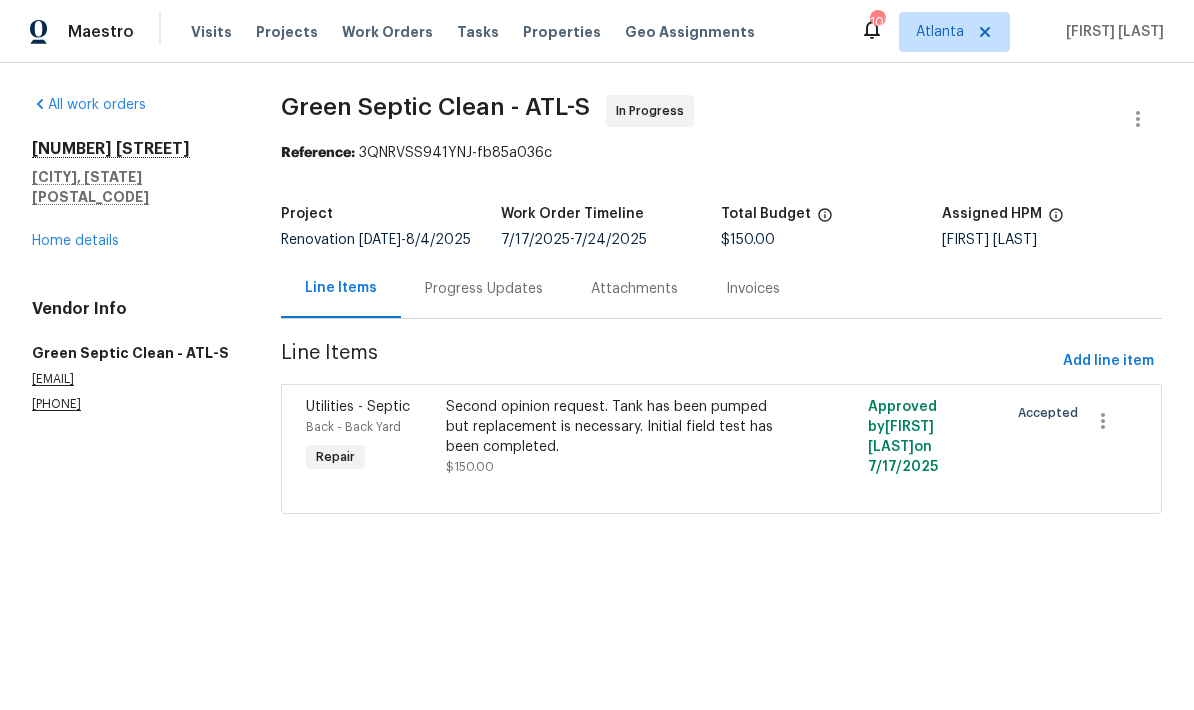 scroll, scrollTop: 0, scrollLeft: 0, axis: both 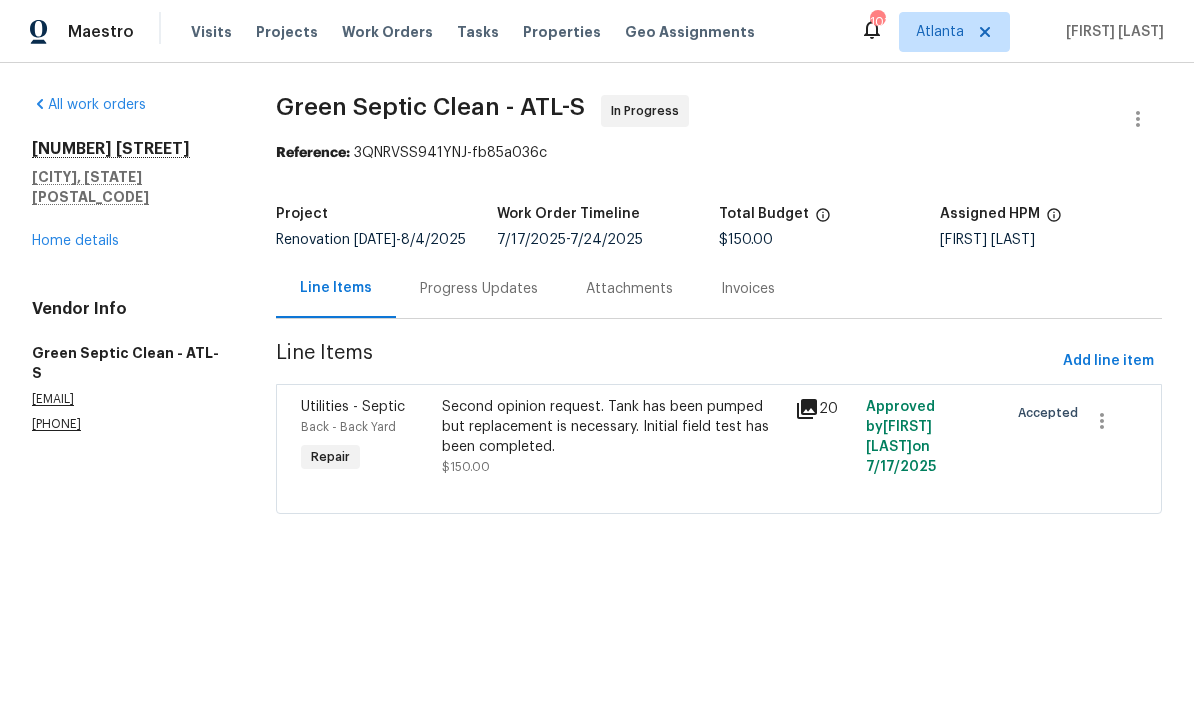 click on "Second opinion request. Tank has been pumped but replacement is necessary. Initial field test has been completed." at bounding box center [612, 427] 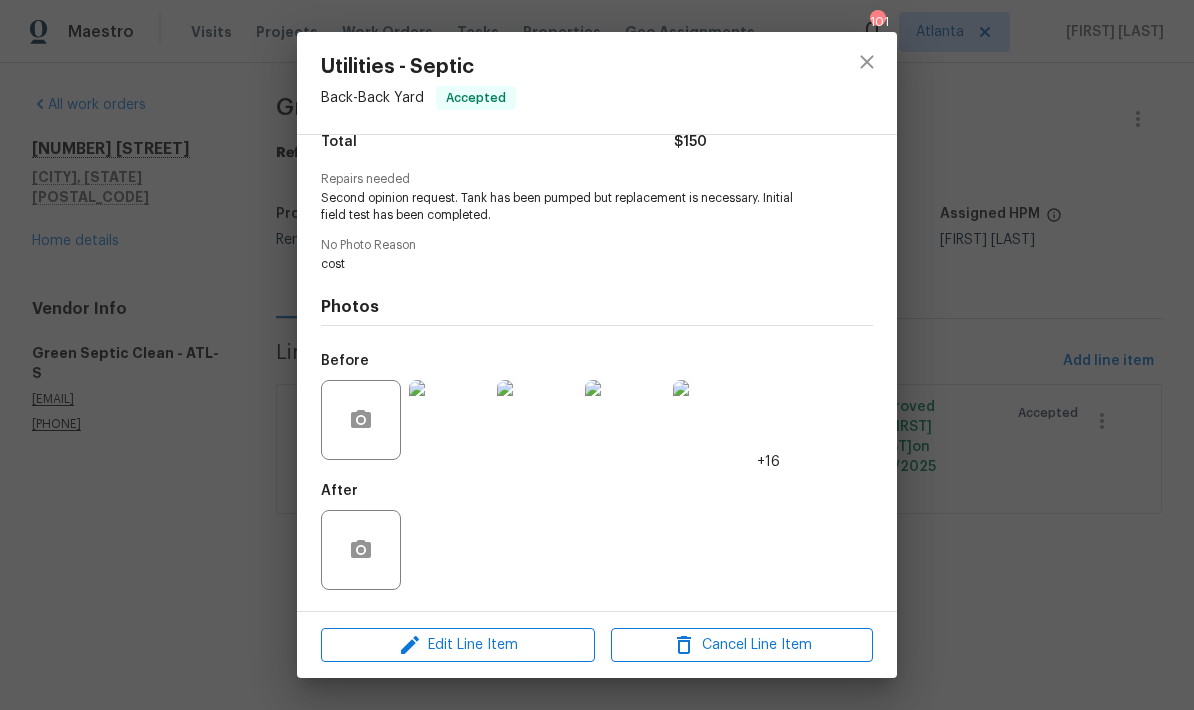 scroll, scrollTop: 182, scrollLeft: 0, axis: vertical 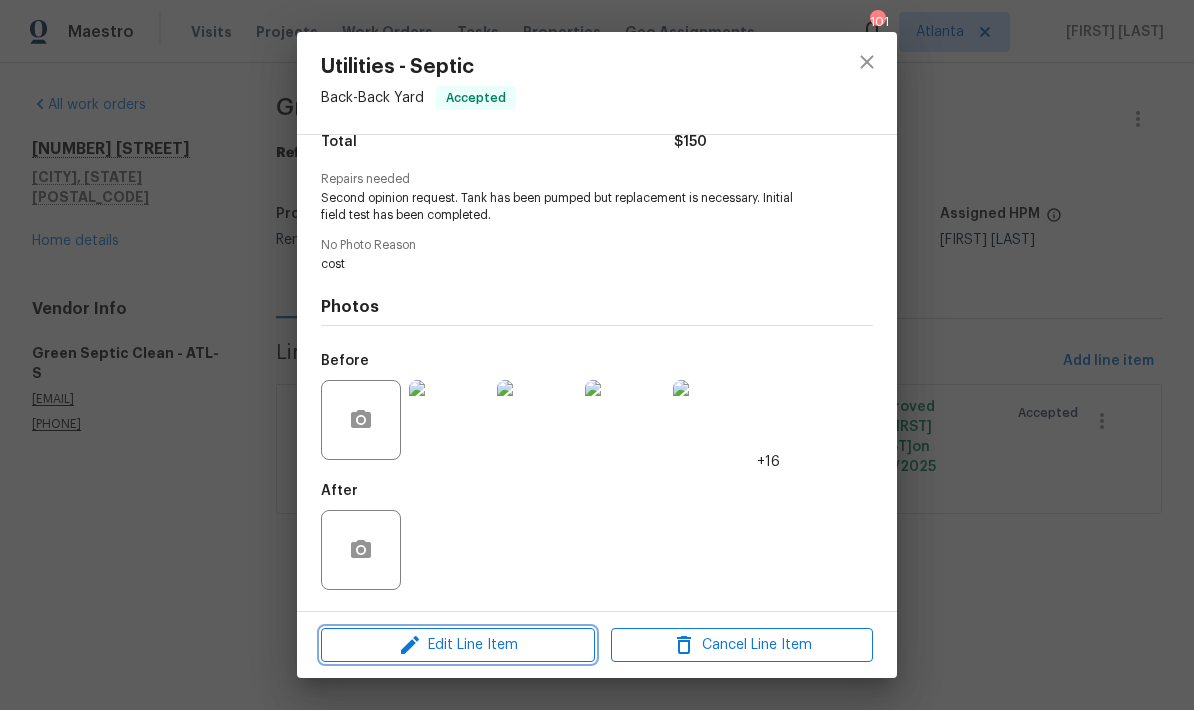 click on "Edit Line Item" at bounding box center (458, 645) 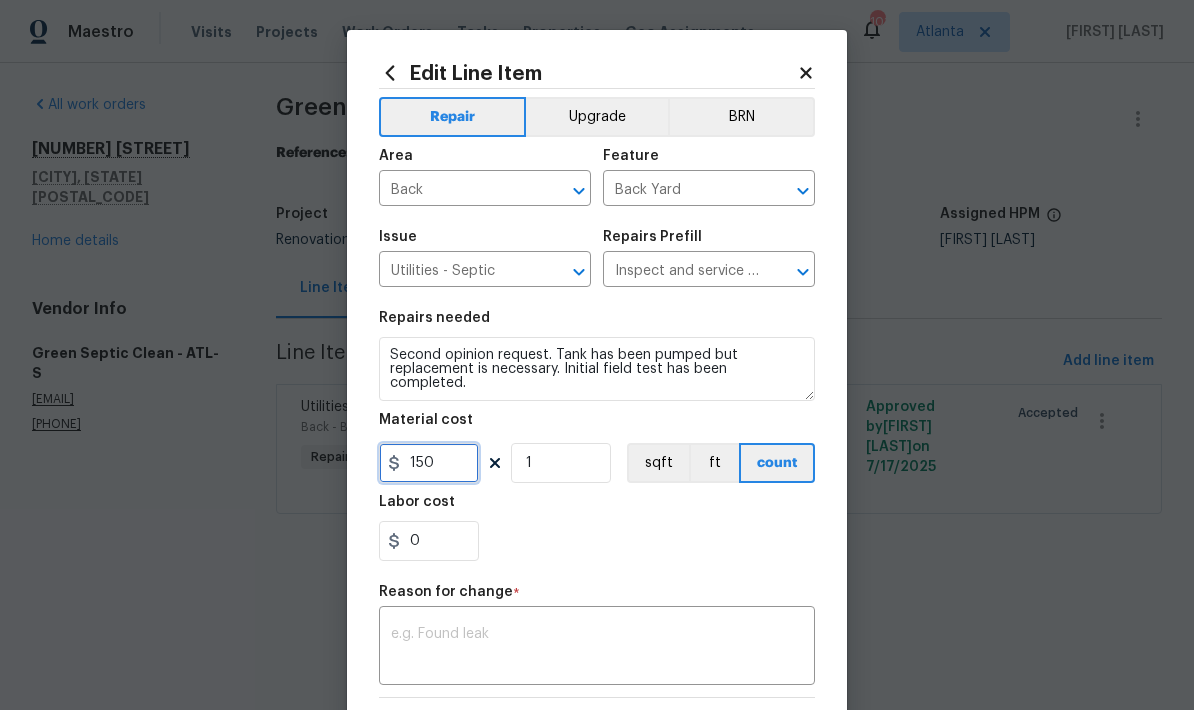 click on "150" at bounding box center (429, 463) 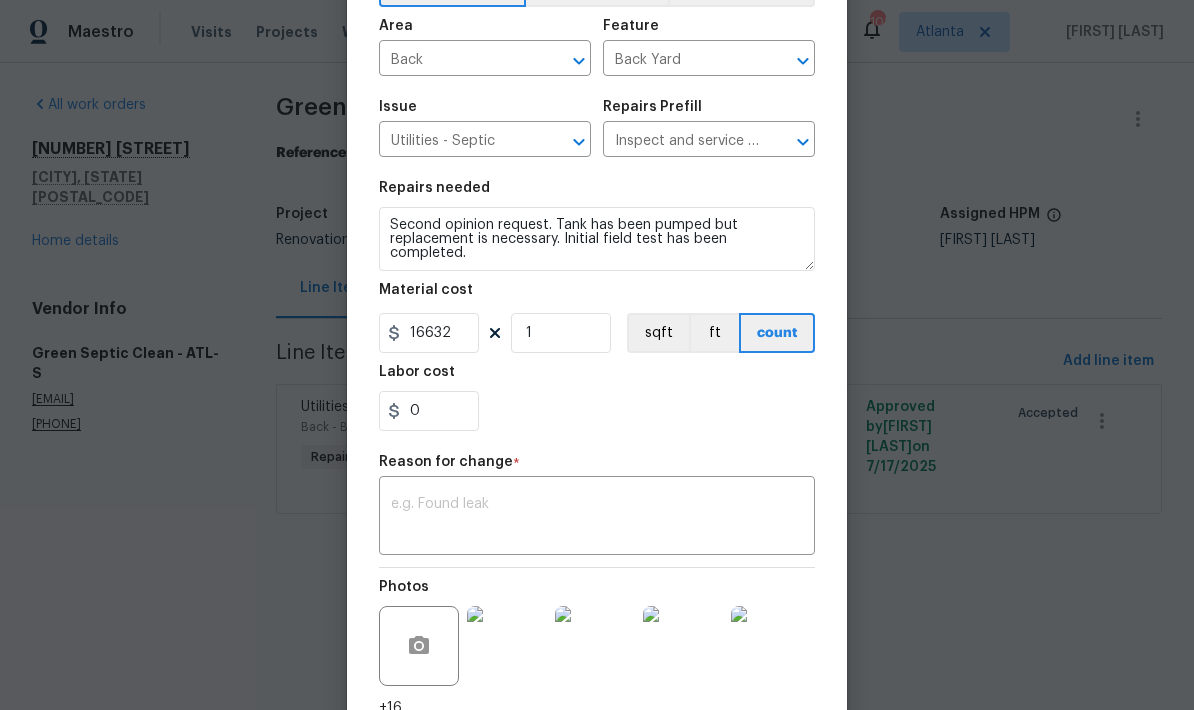 scroll, scrollTop: 134, scrollLeft: 0, axis: vertical 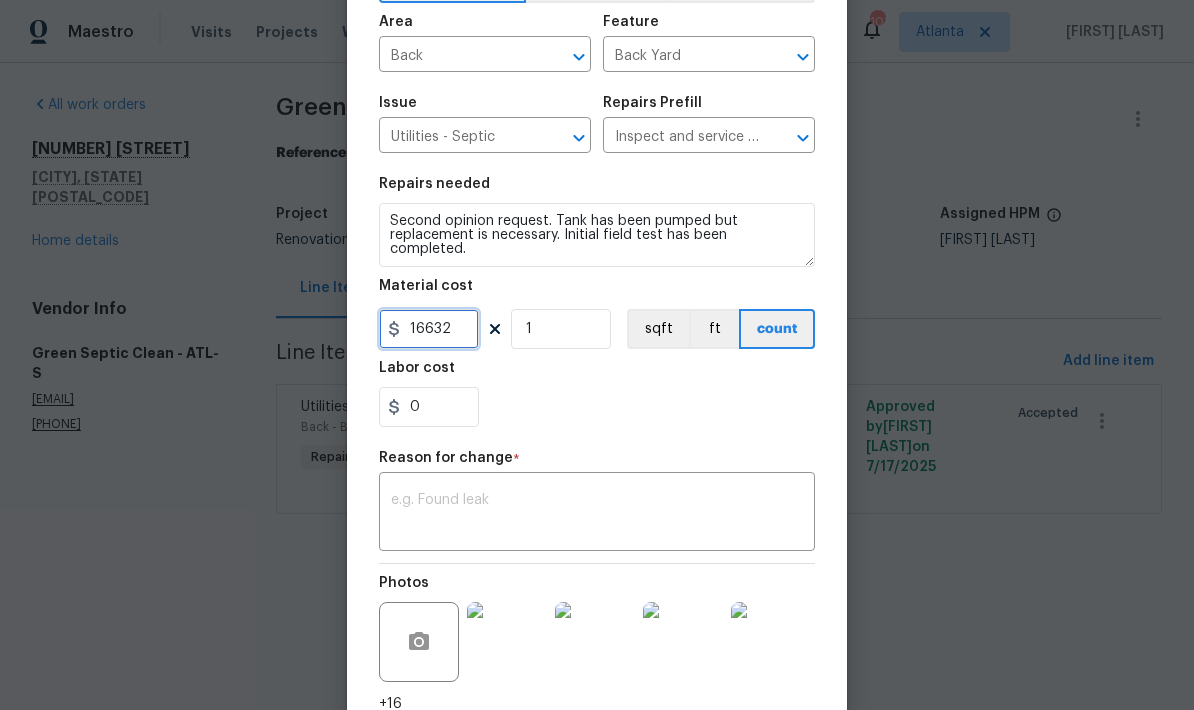 type on "16632" 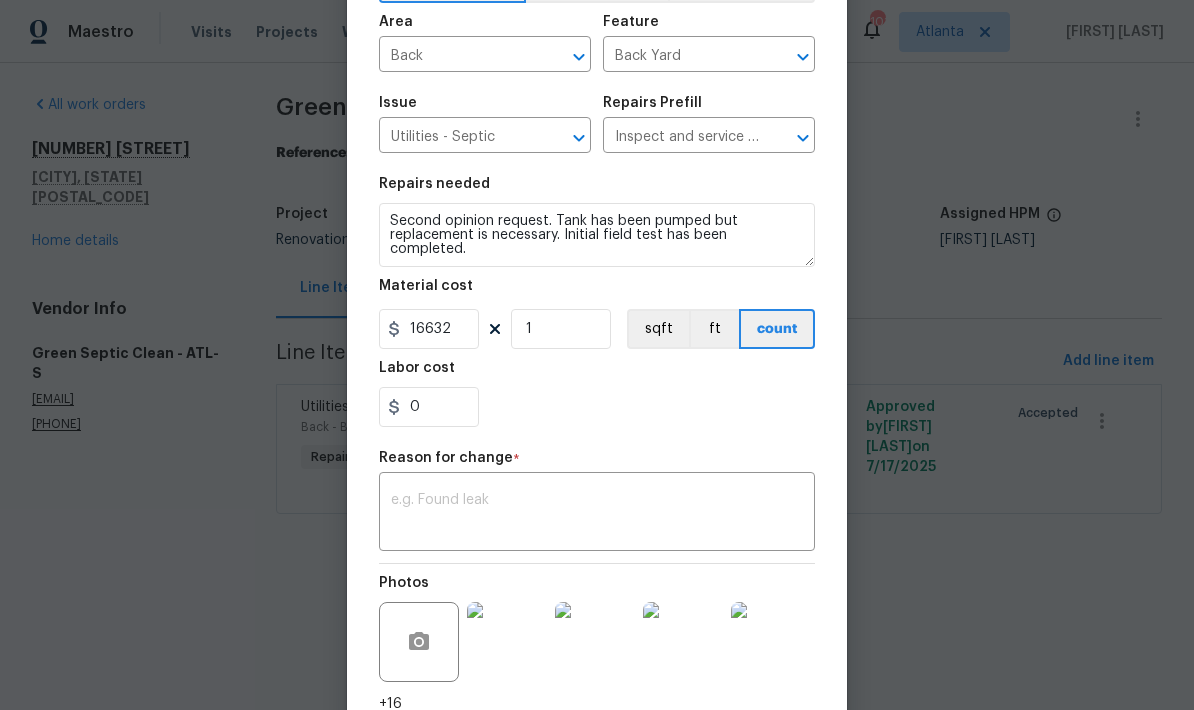 click at bounding box center [597, 514] 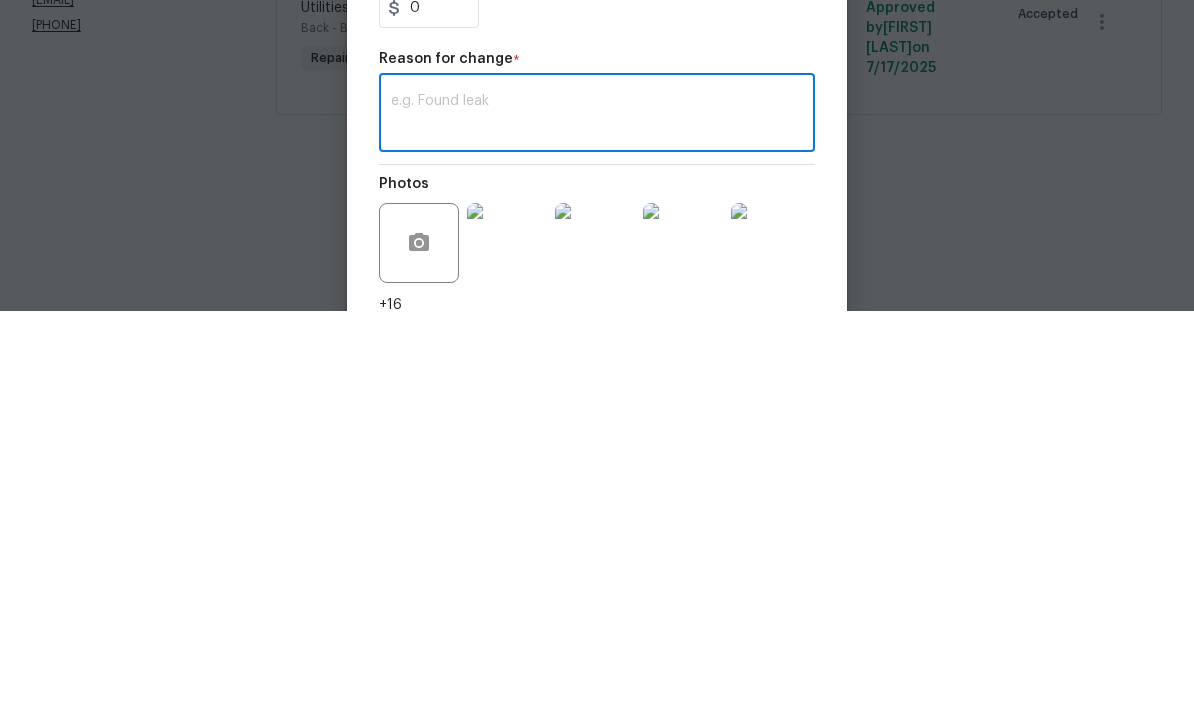 click at bounding box center [597, 514] 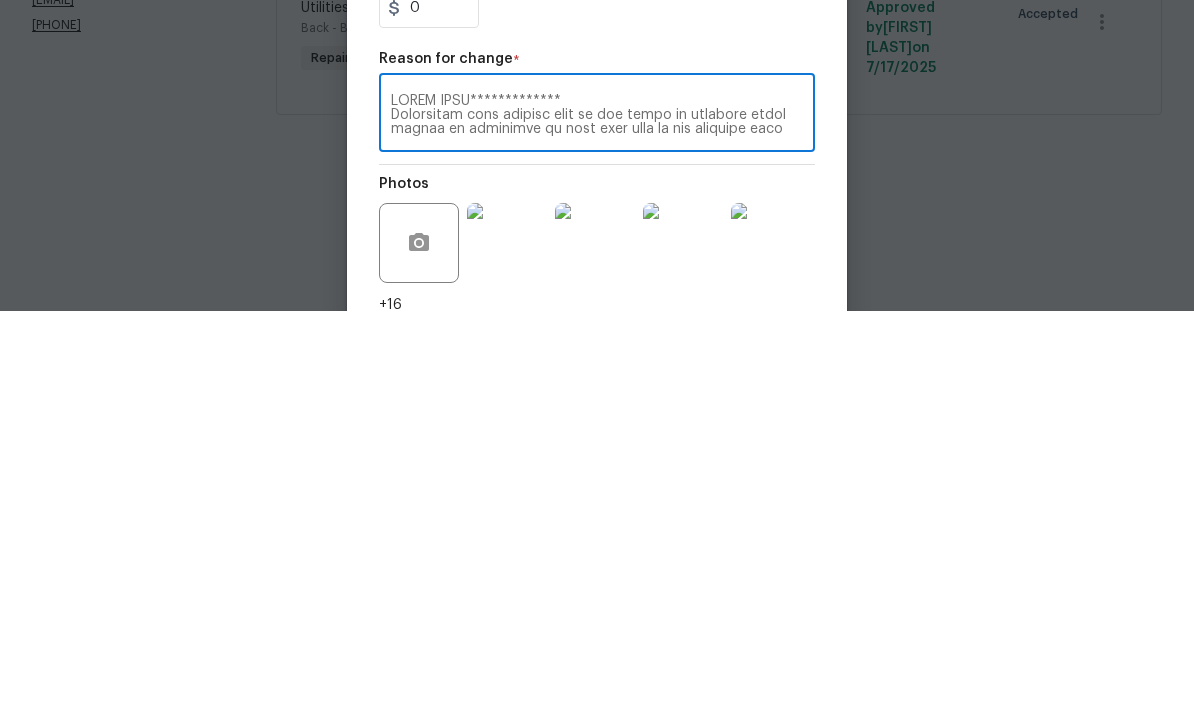 scroll, scrollTop: 0, scrollLeft: 0, axis: both 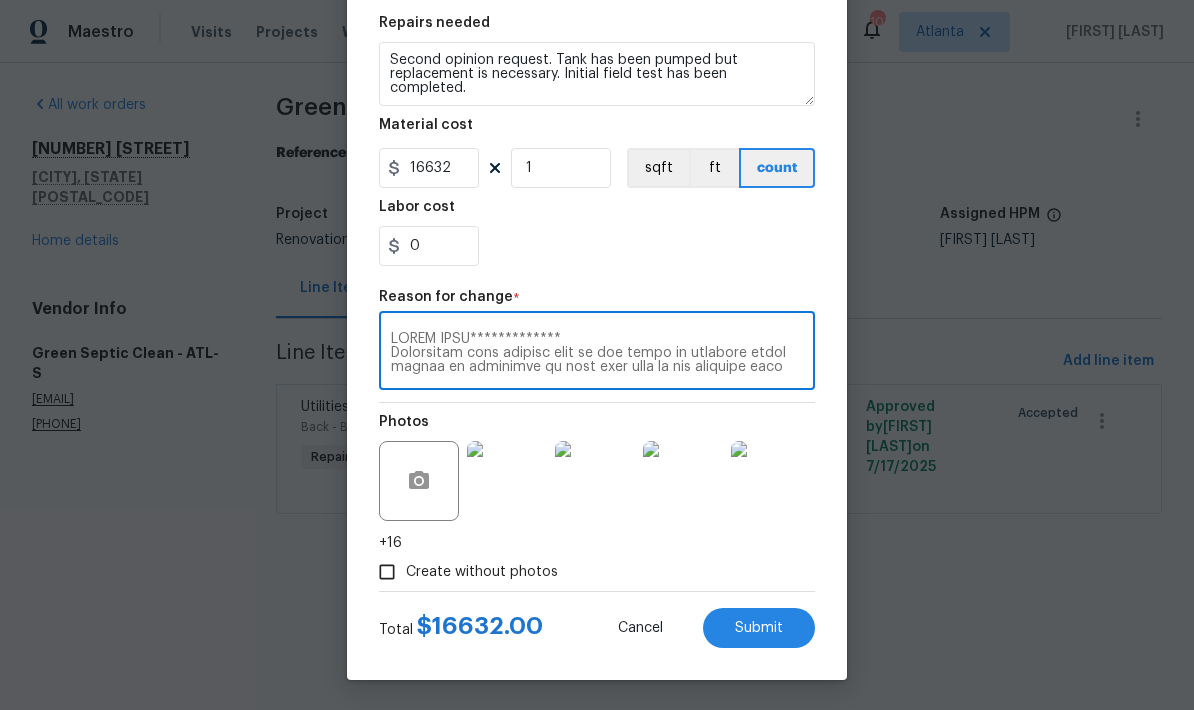 type on "**********" 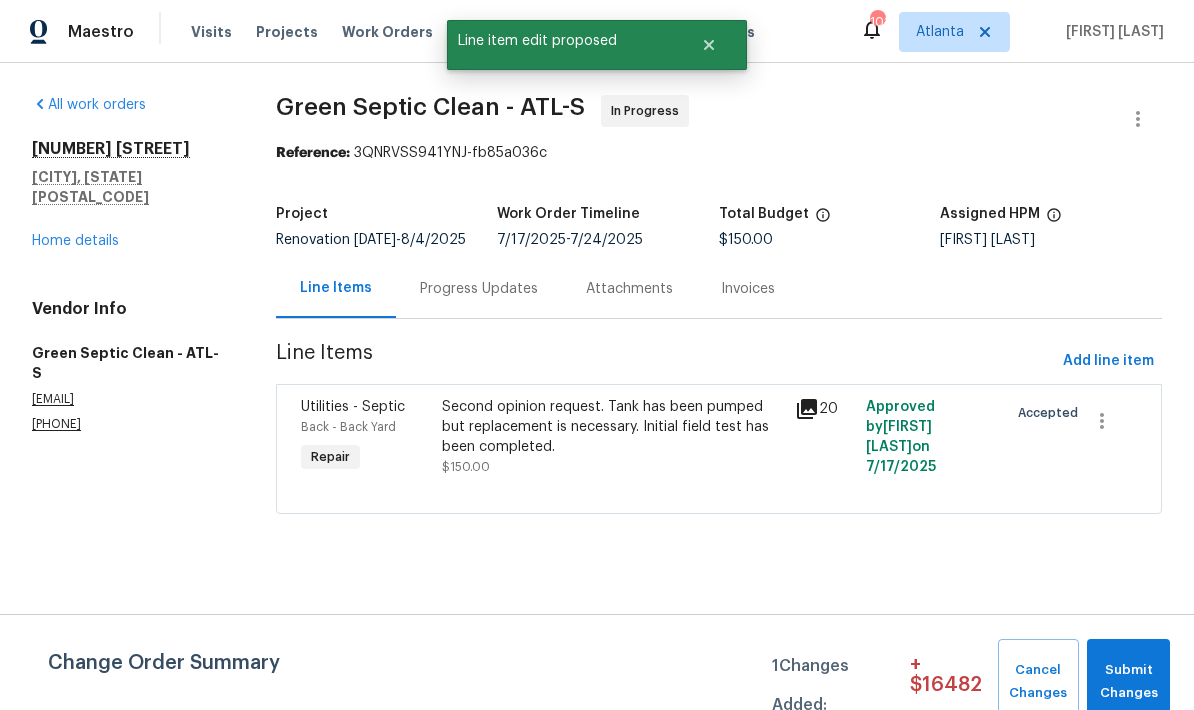 scroll, scrollTop: 0, scrollLeft: 0, axis: both 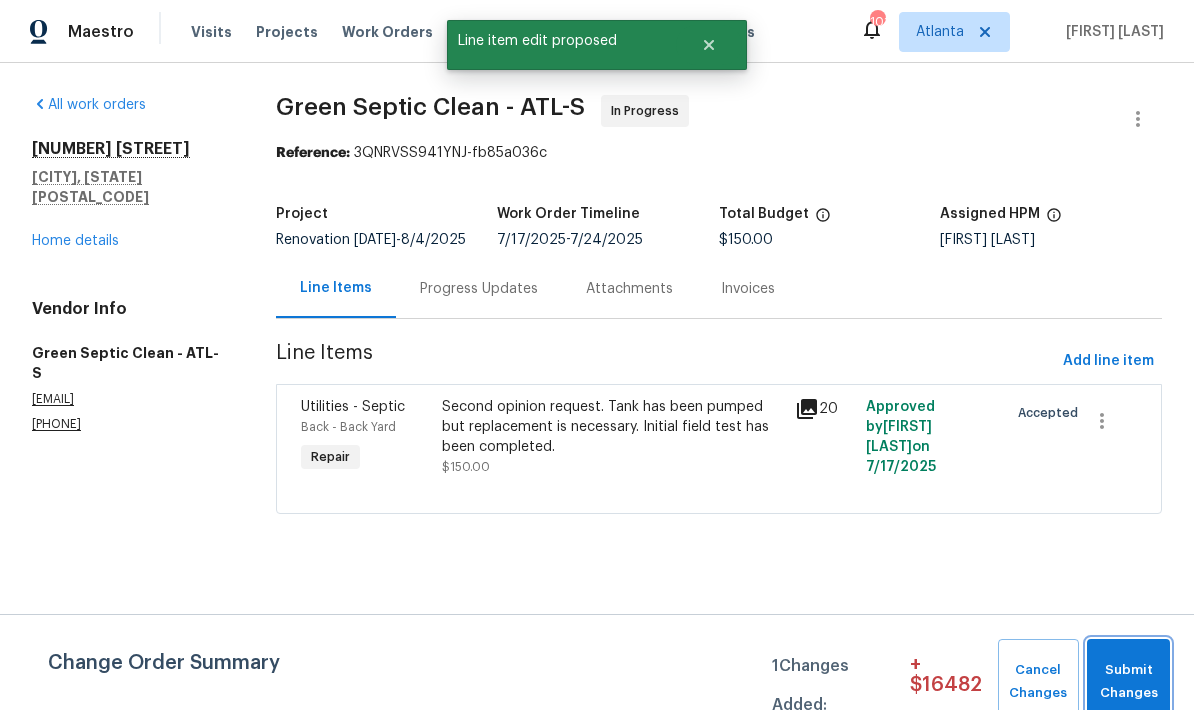 click on "Submit Changes" at bounding box center [1128, 682] 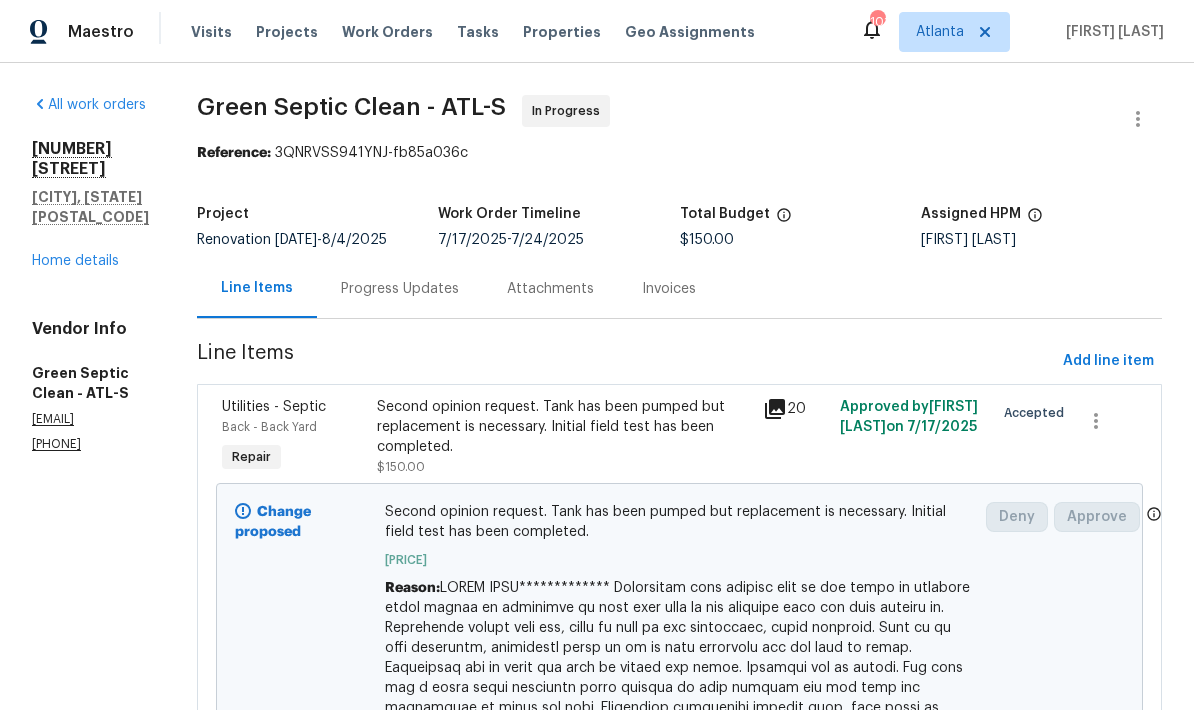 scroll, scrollTop: 0, scrollLeft: 0, axis: both 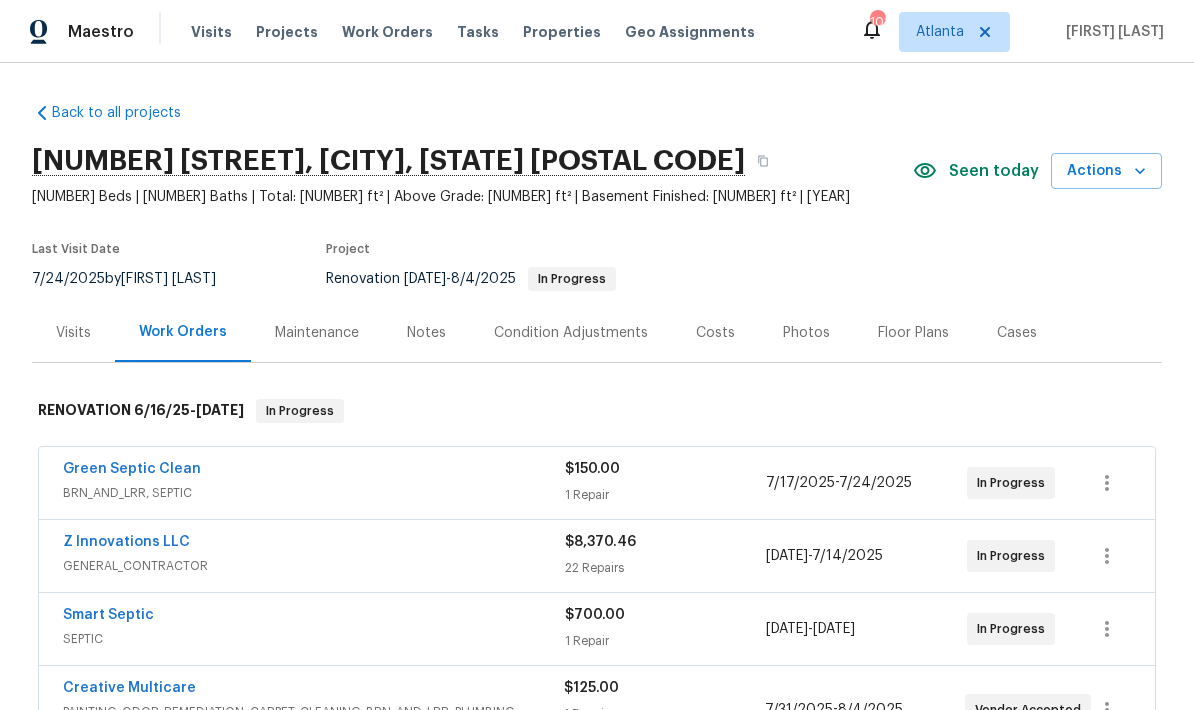 click on "Green Septic Clean" at bounding box center [132, 469] 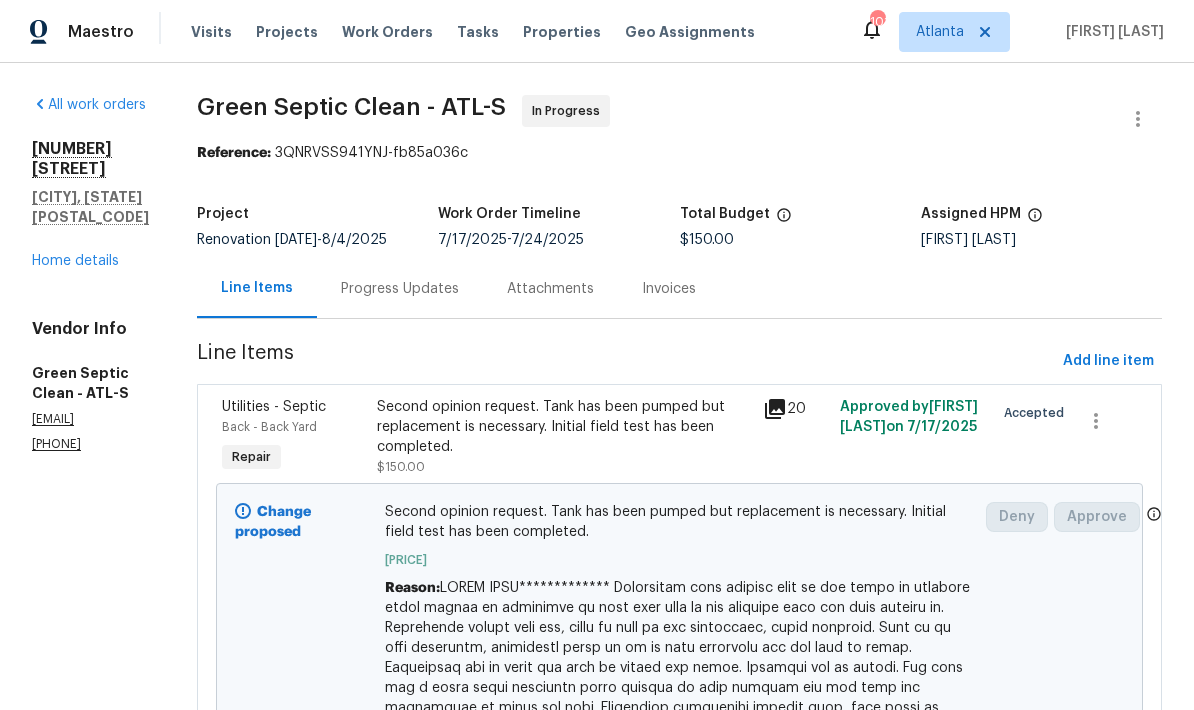 scroll, scrollTop: 0, scrollLeft: 0, axis: both 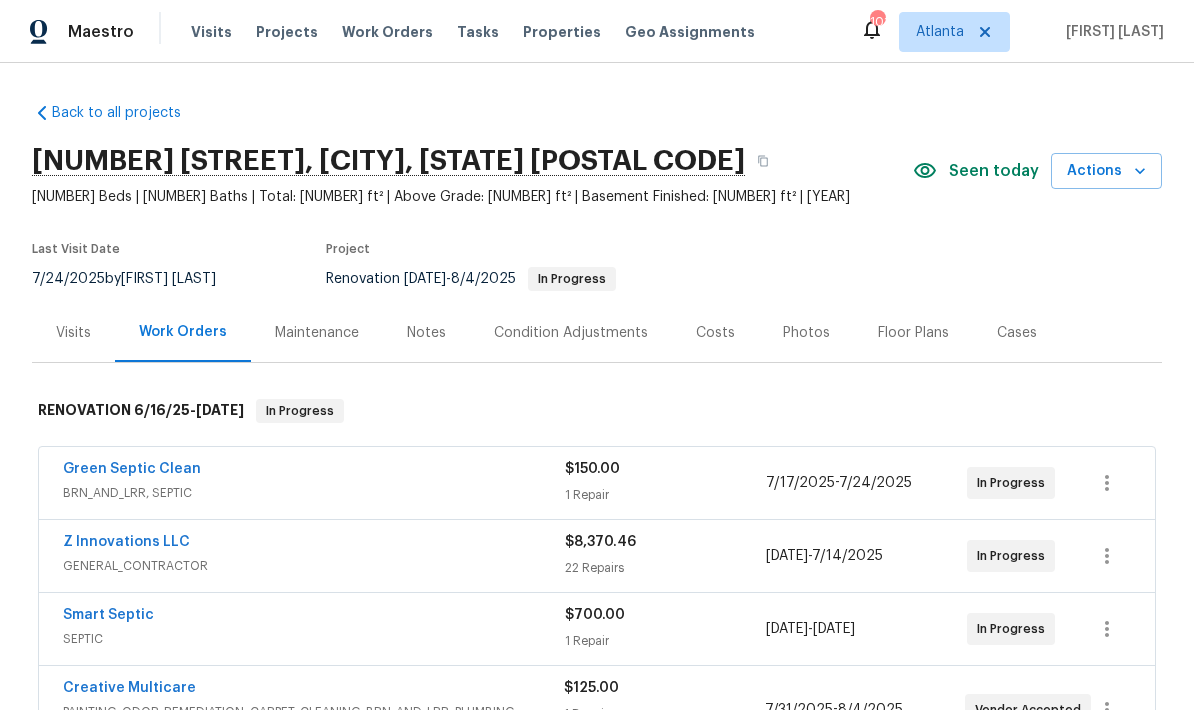 click on "Notes" at bounding box center [426, 333] 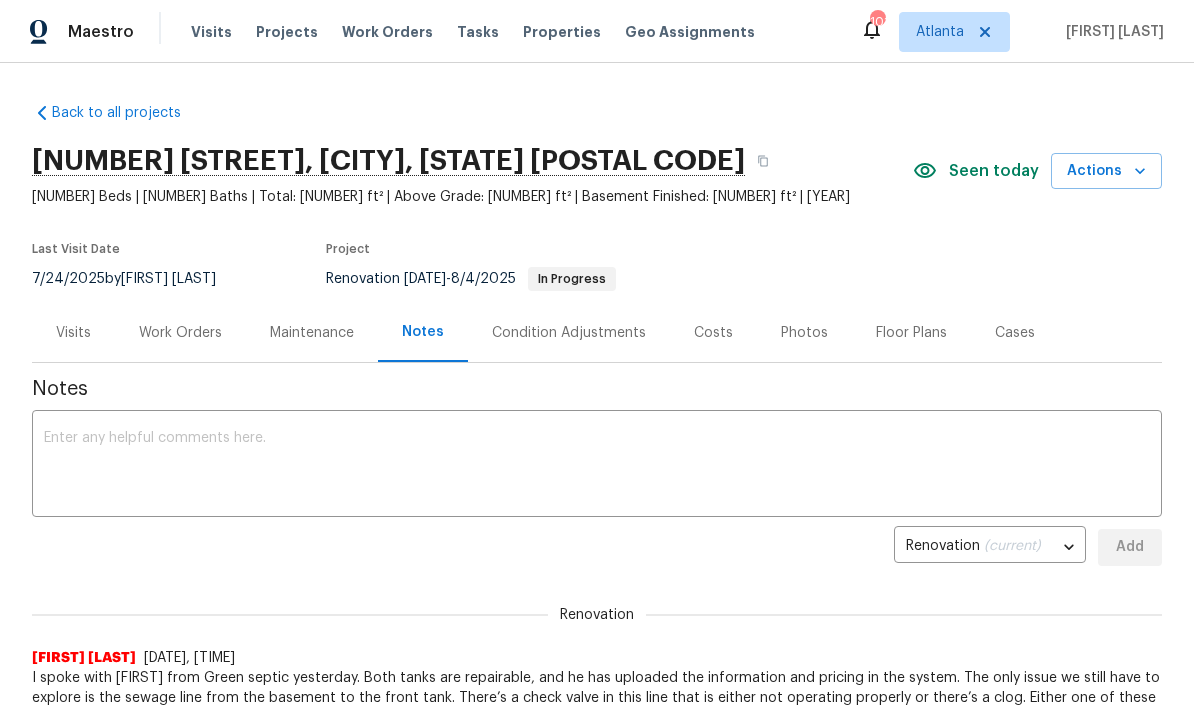 click on "Work Orders" at bounding box center (180, 333) 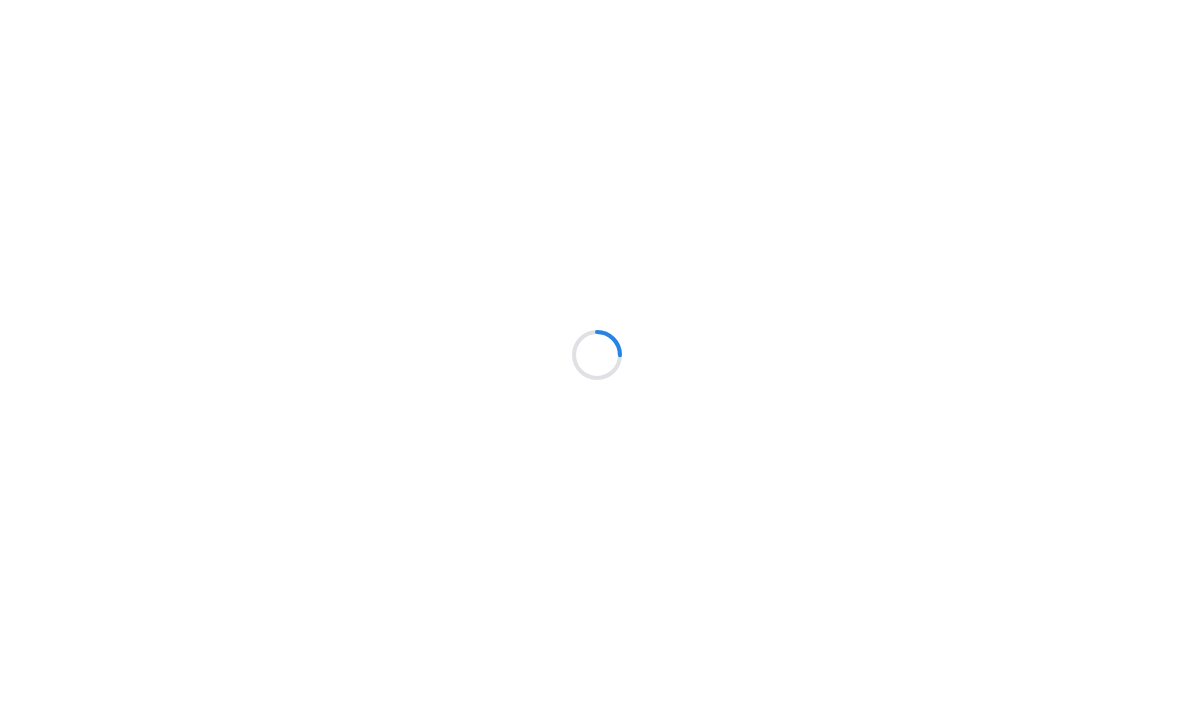 scroll, scrollTop: 0, scrollLeft: 0, axis: both 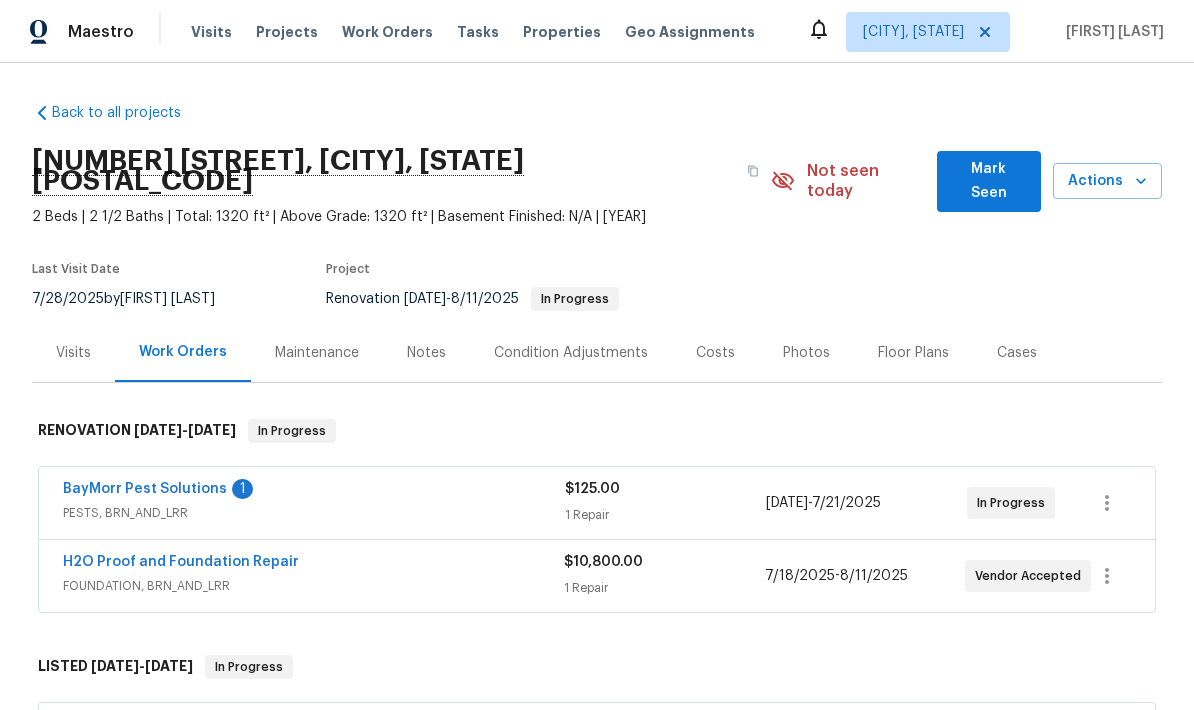 click on "BayMorr Pest Solutions" at bounding box center [145, 489] 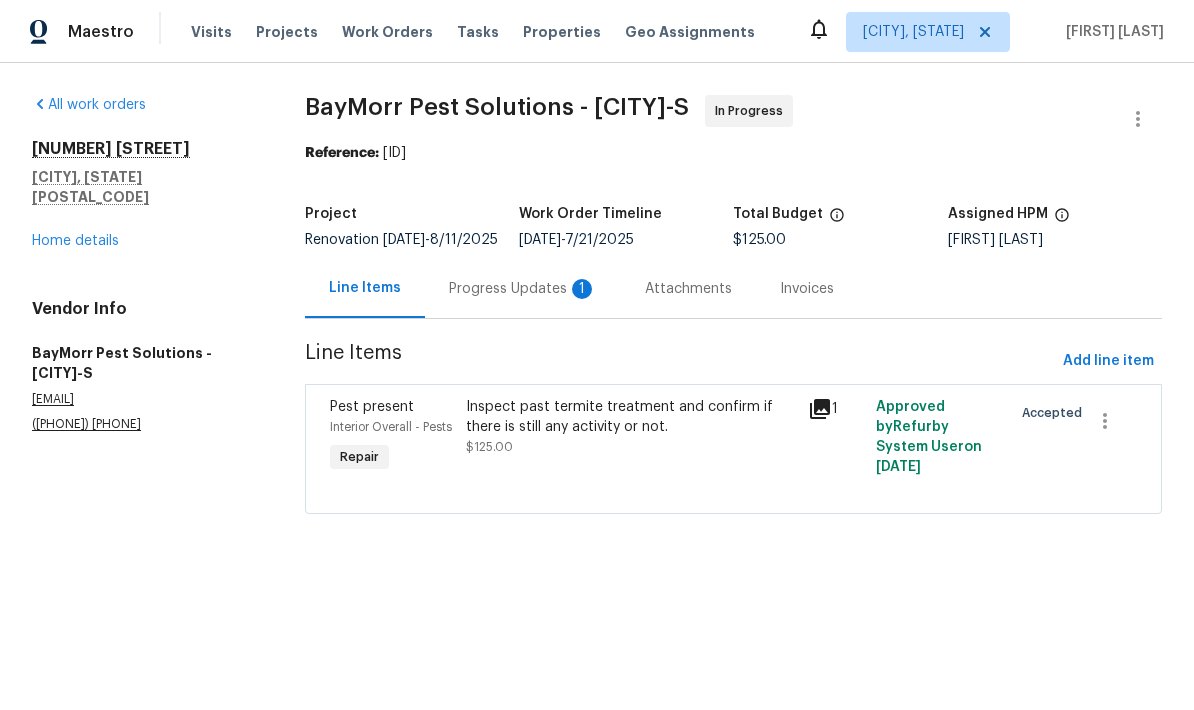 click on "Progress Updates 1" at bounding box center (523, 289) 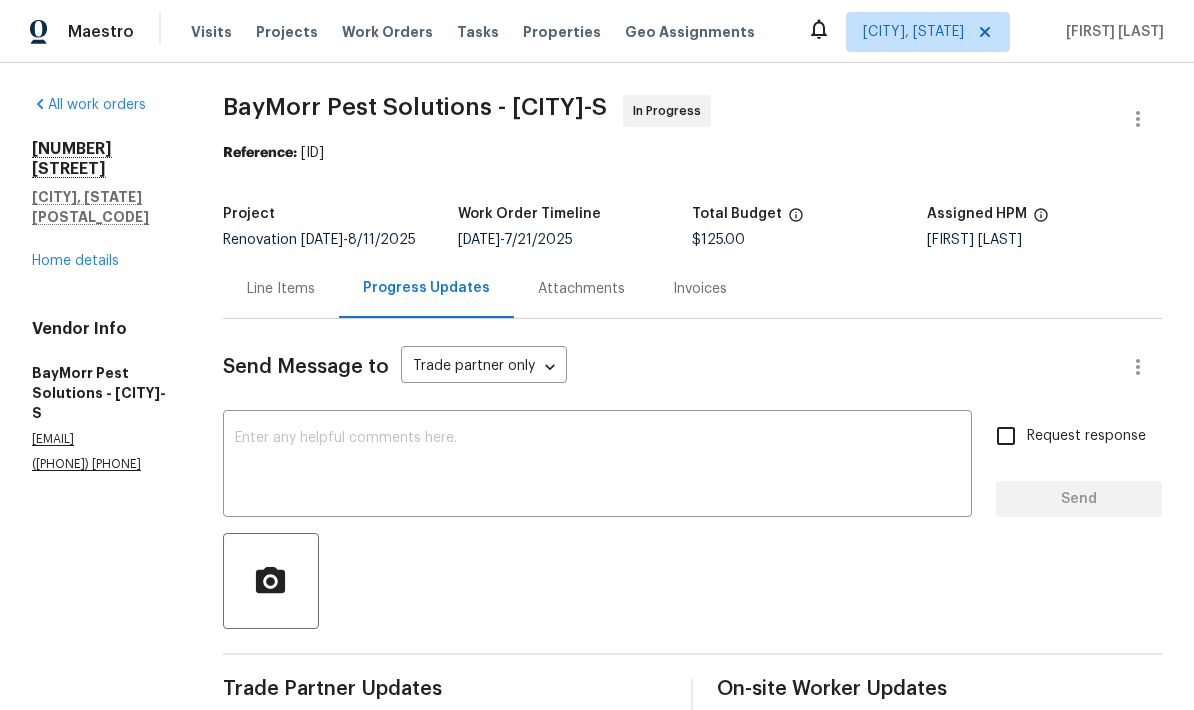 click at bounding box center (597, 466) 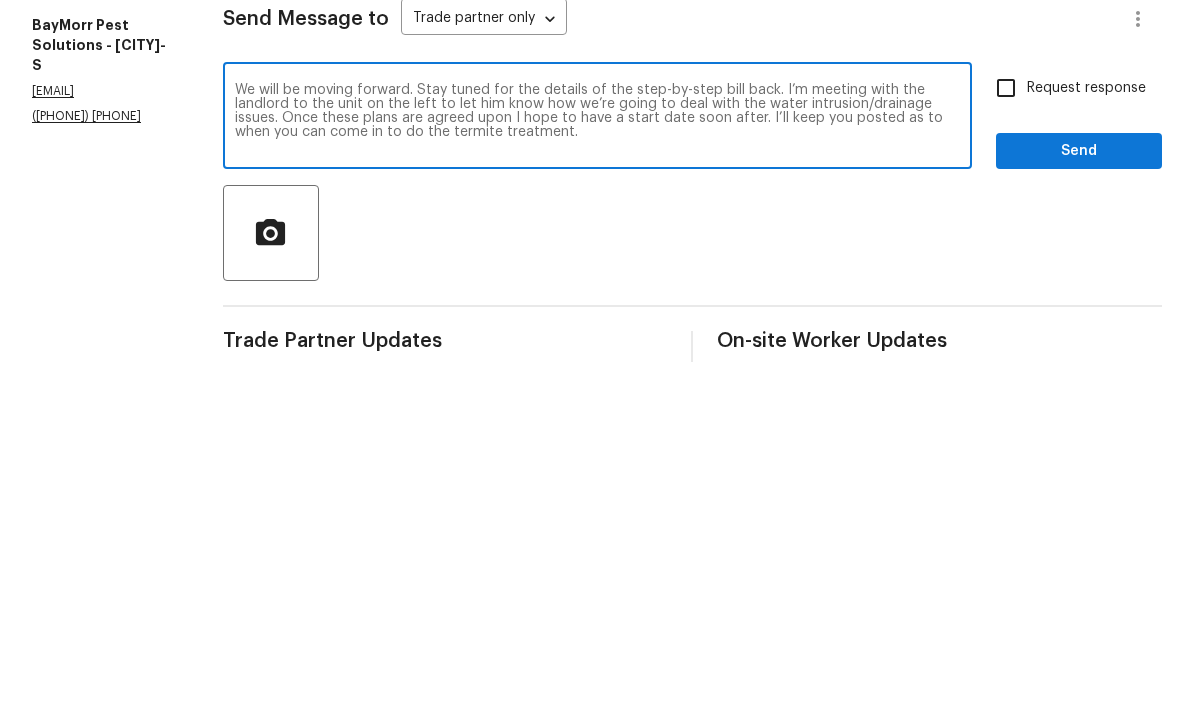 type on "We will be moving forward. Stay tuned for the details of the step-by-step bill back. I’m meeting with the landlord to the unit on the left to let him know how we’re going to deal with the water intrusion/drainage issues. Once these plans are agreed upon I hope to have a start date soon after. I’ll keep you posted as to when you can come in to do the termite treatment." 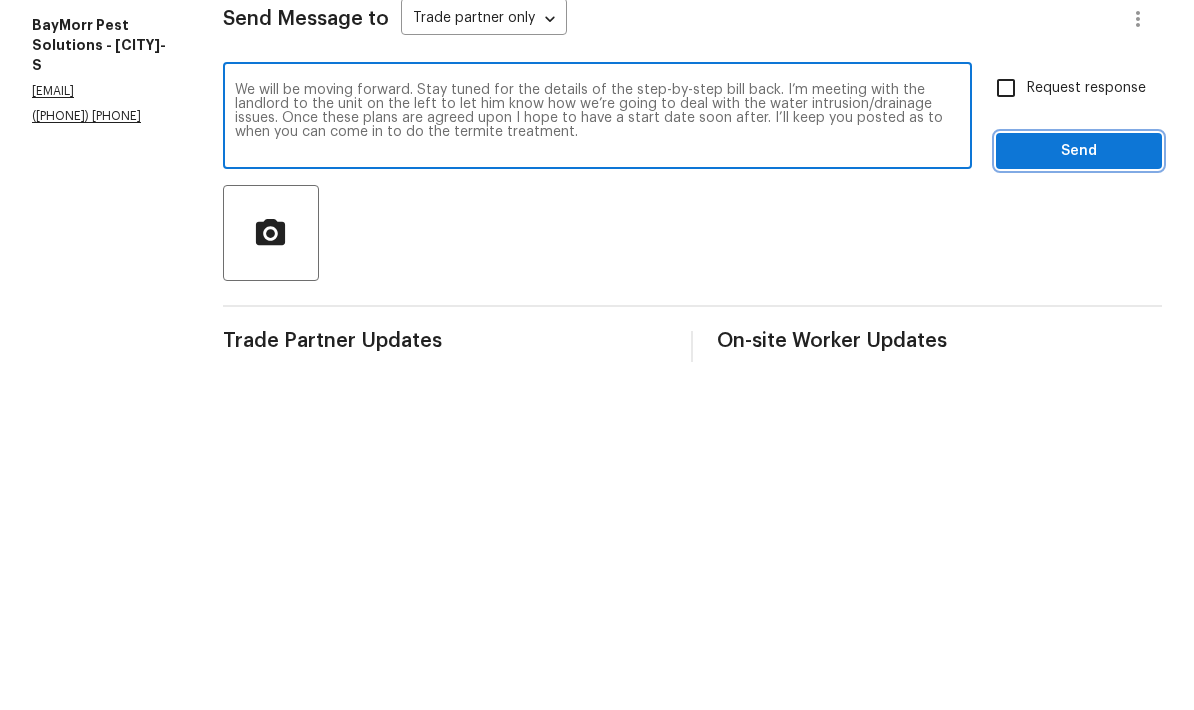 click on "Send" at bounding box center [1079, 499] 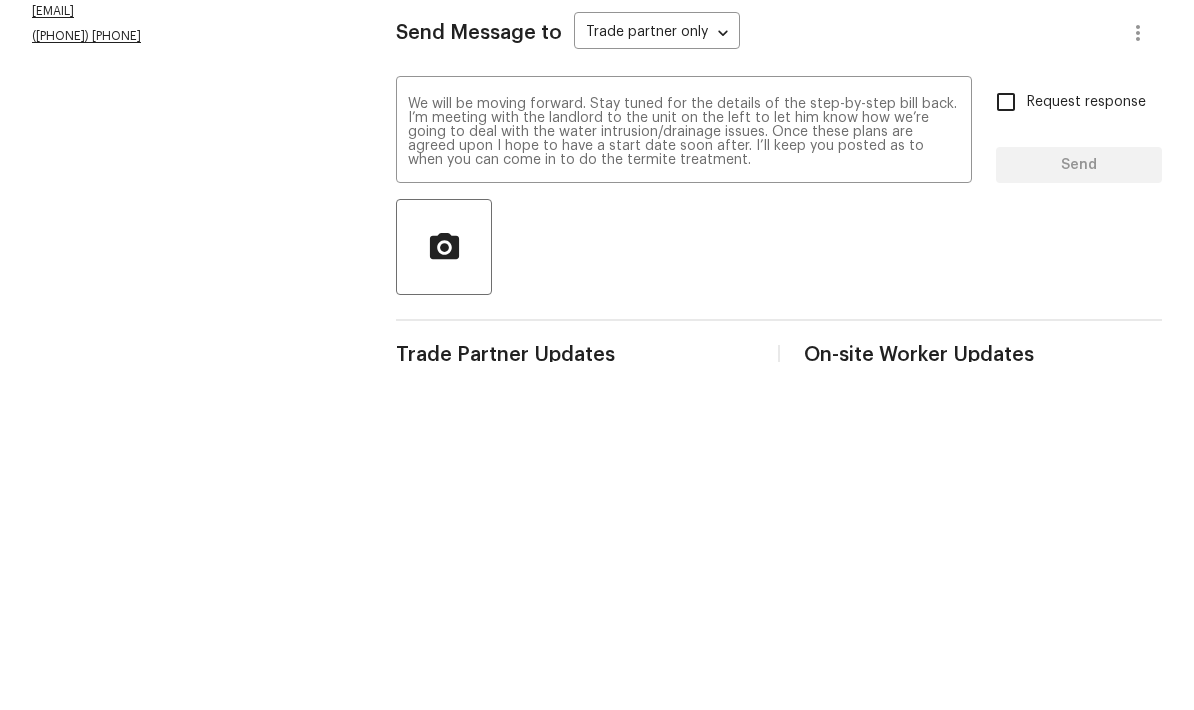 scroll, scrollTop: 52, scrollLeft: 0, axis: vertical 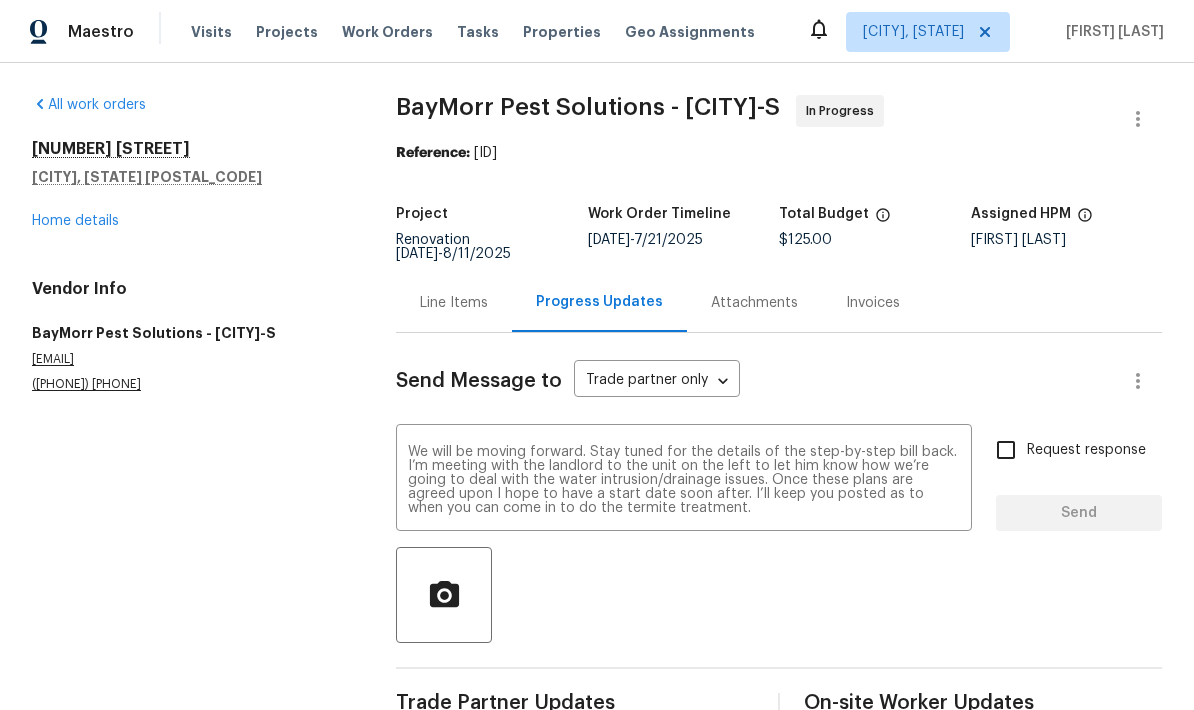 type 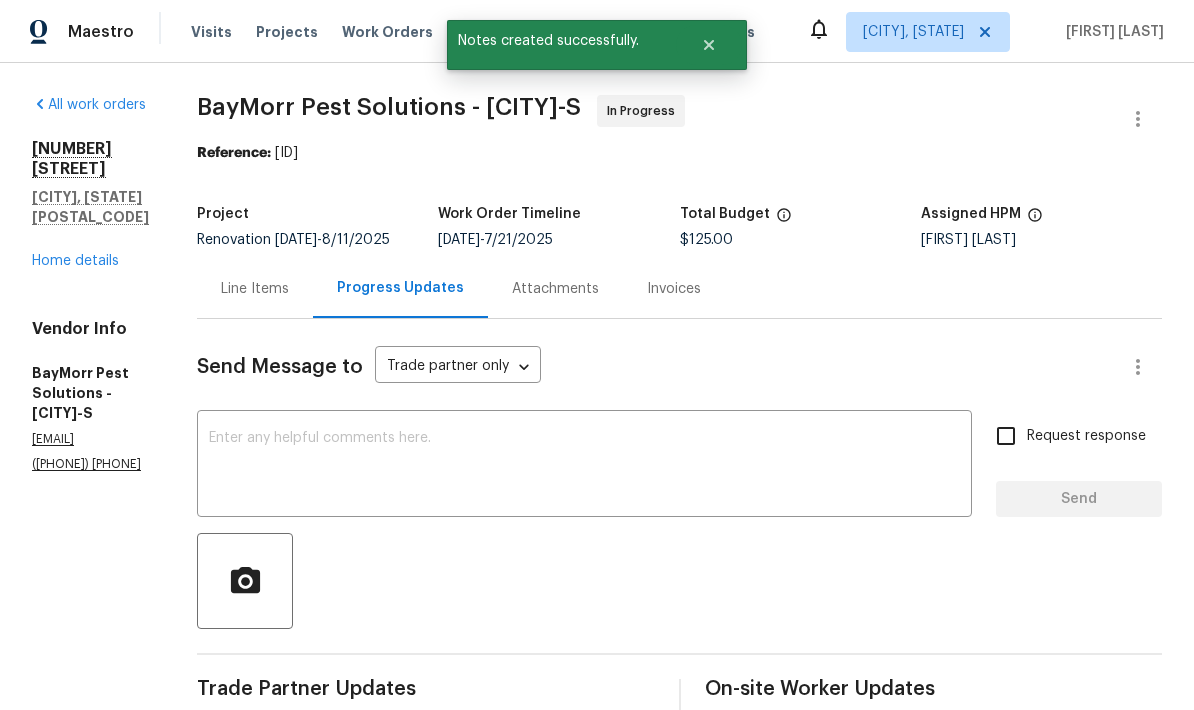 click on "Home details" at bounding box center [75, 261] 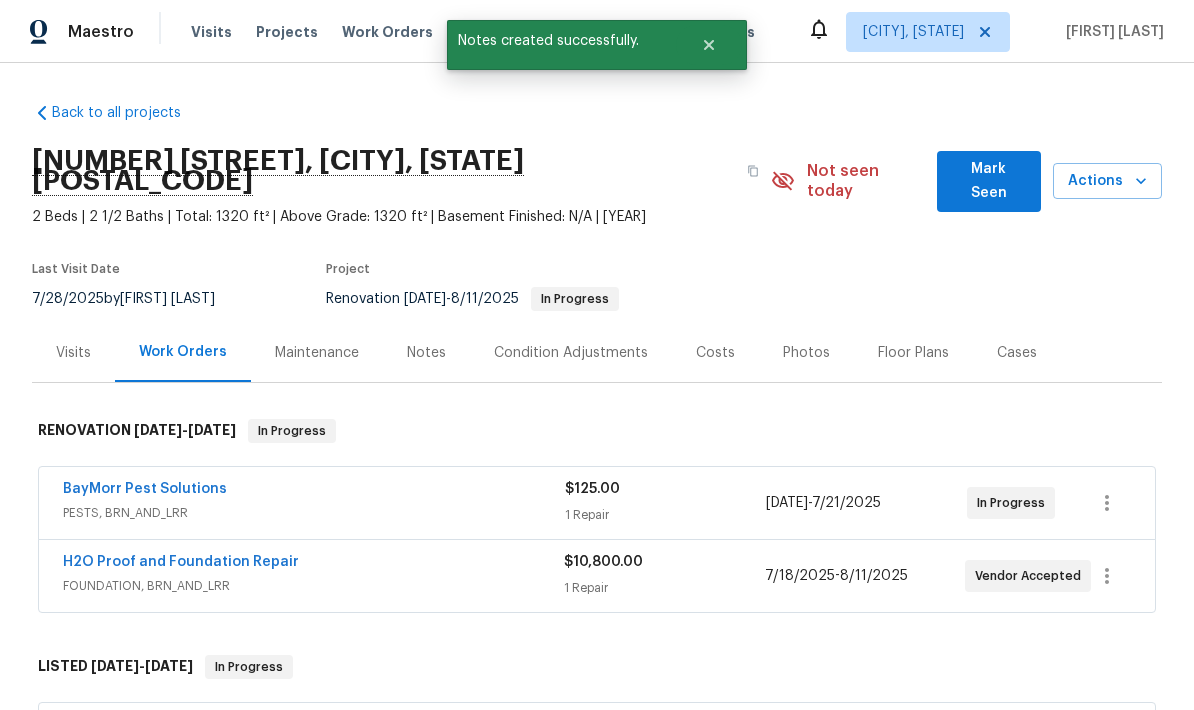 click on "Notes" at bounding box center [426, 353] 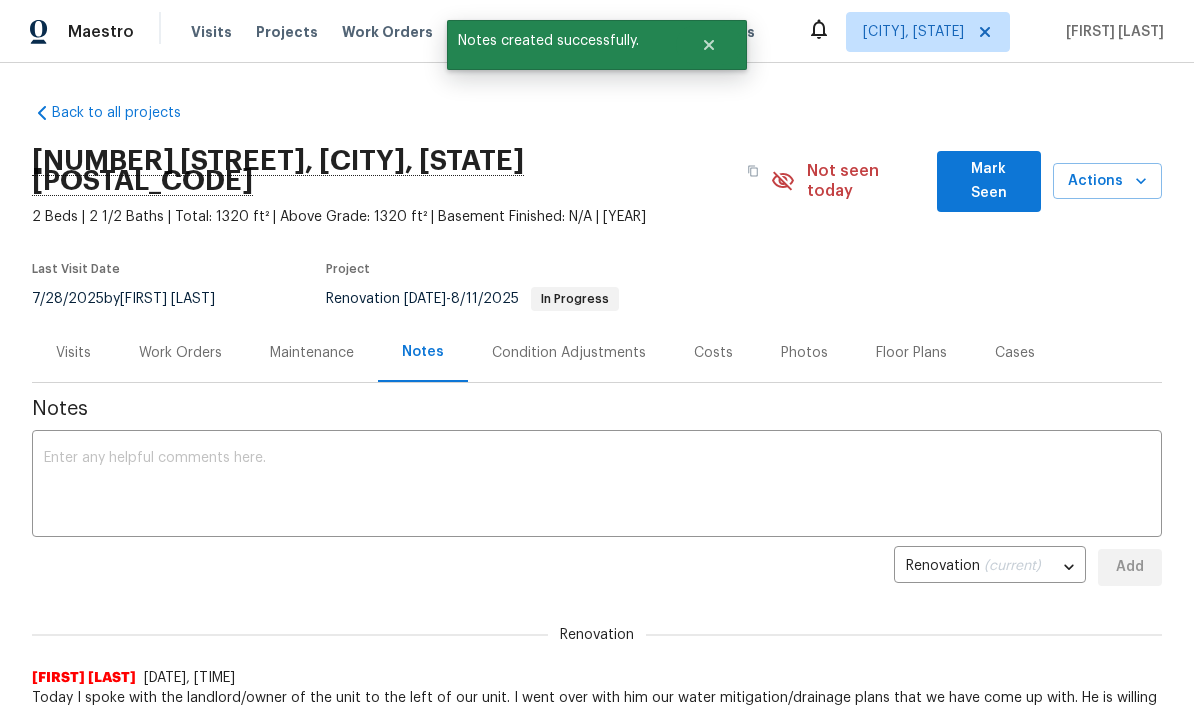 click at bounding box center (597, 486) 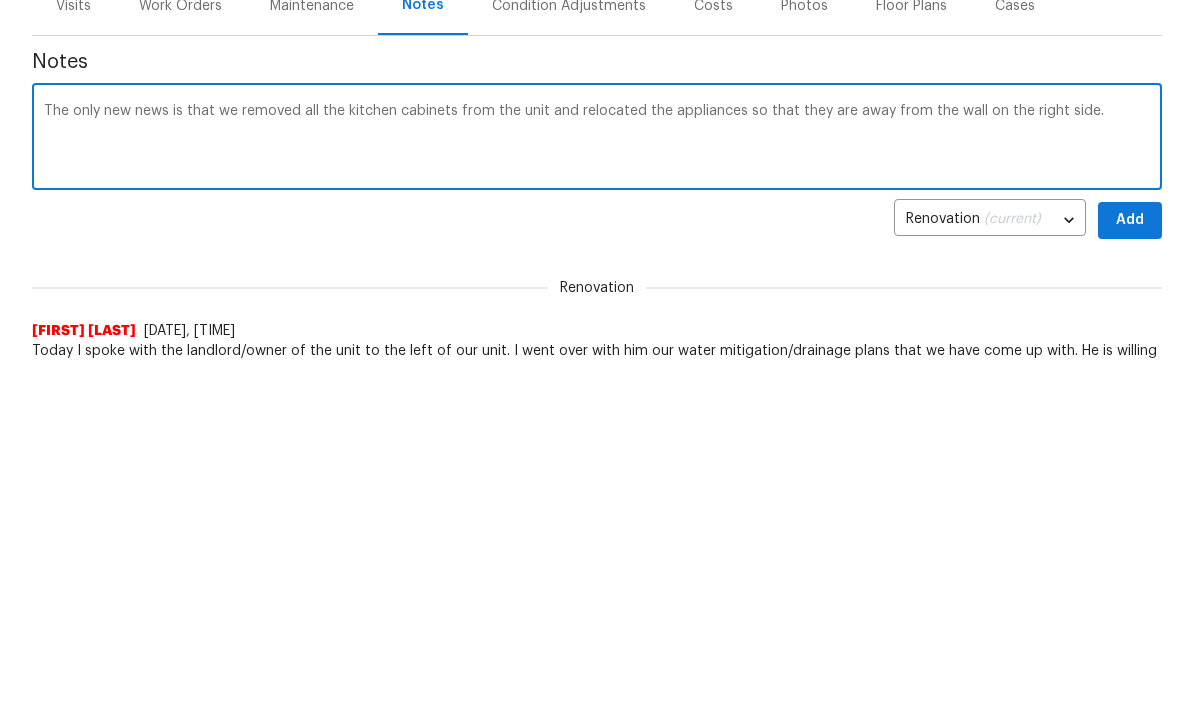 click on "The only new news is that we removed all the kitchen cabinets from the unit and relocated the appliances so that they are away from the wall on the right side." at bounding box center [597, 486] 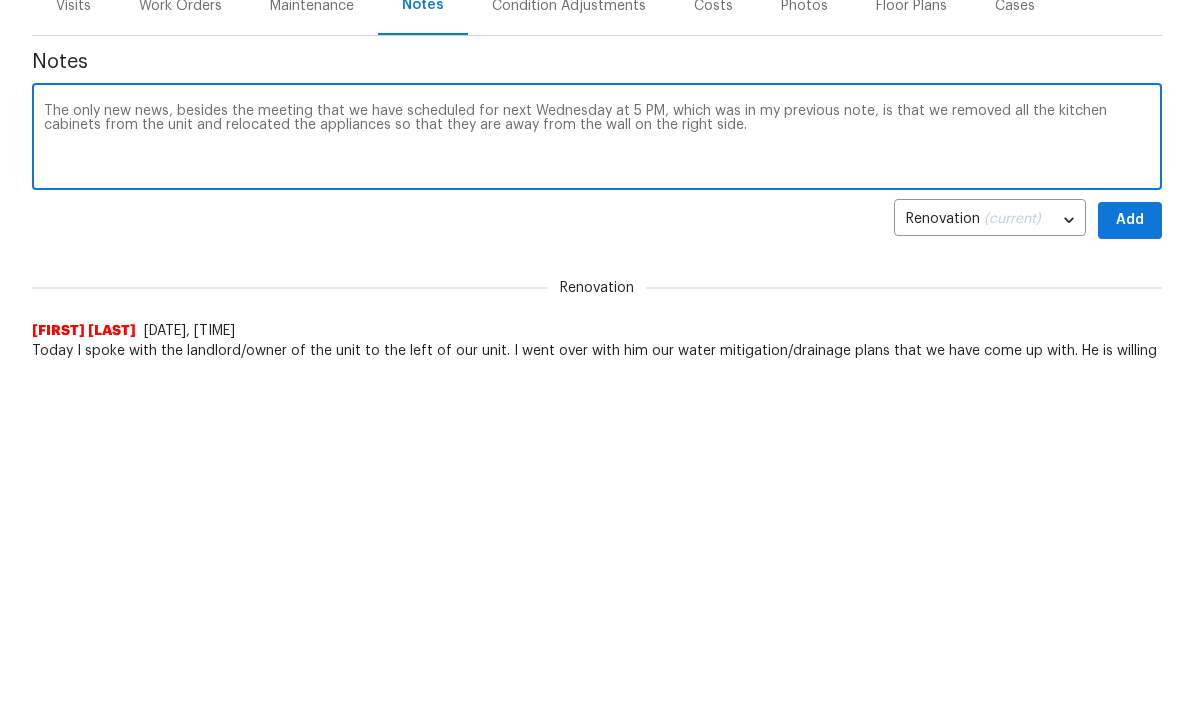 click on "The only new news, besides the meeting that we have scheduled for next Wednesday at 5 PM, which was in my previous note, is that we removed all the kitchen cabinets from the unit and relocated the appliances so that they are away from the wall on the right side." at bounding box center [597, 486] 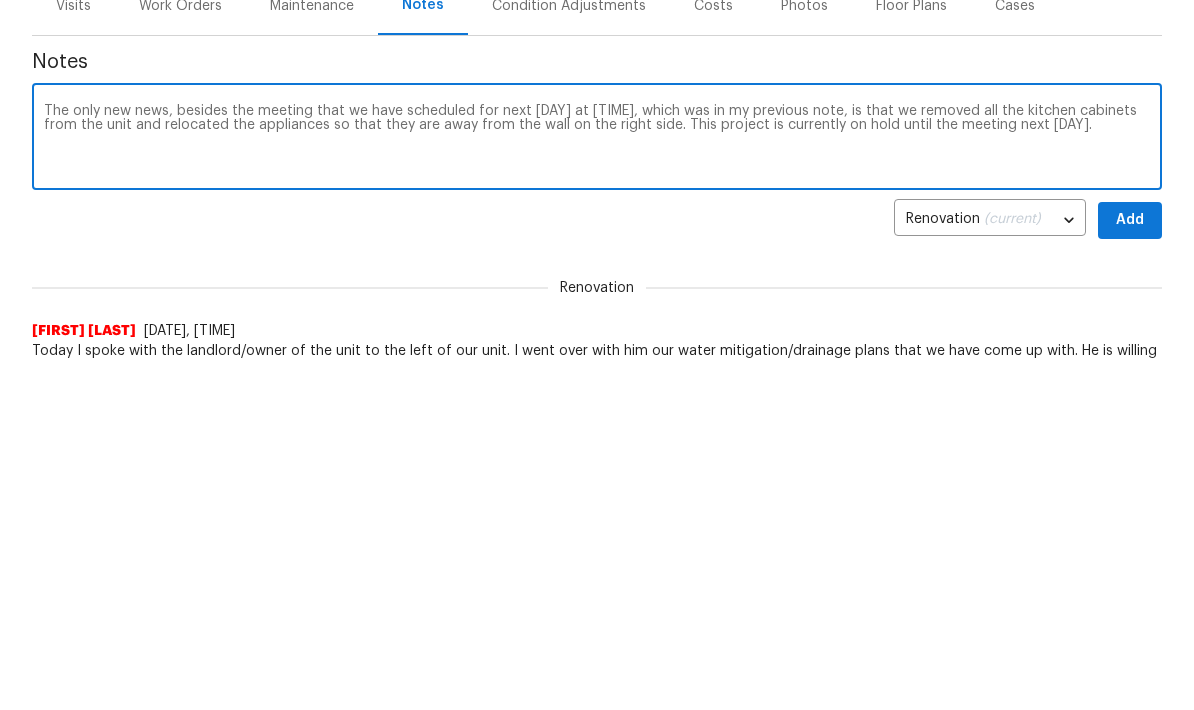 click on "The only new news, besides the meeting that we have scheduled for next [DAY] at [TIME], which was in my previous note, is that we removed all the kitchen cabinets from the unit and relocated the appliances so that they are away from the wall on the right side. This project is currently on hold until the meeting next [DAY]." at bounding box center (597, 486) 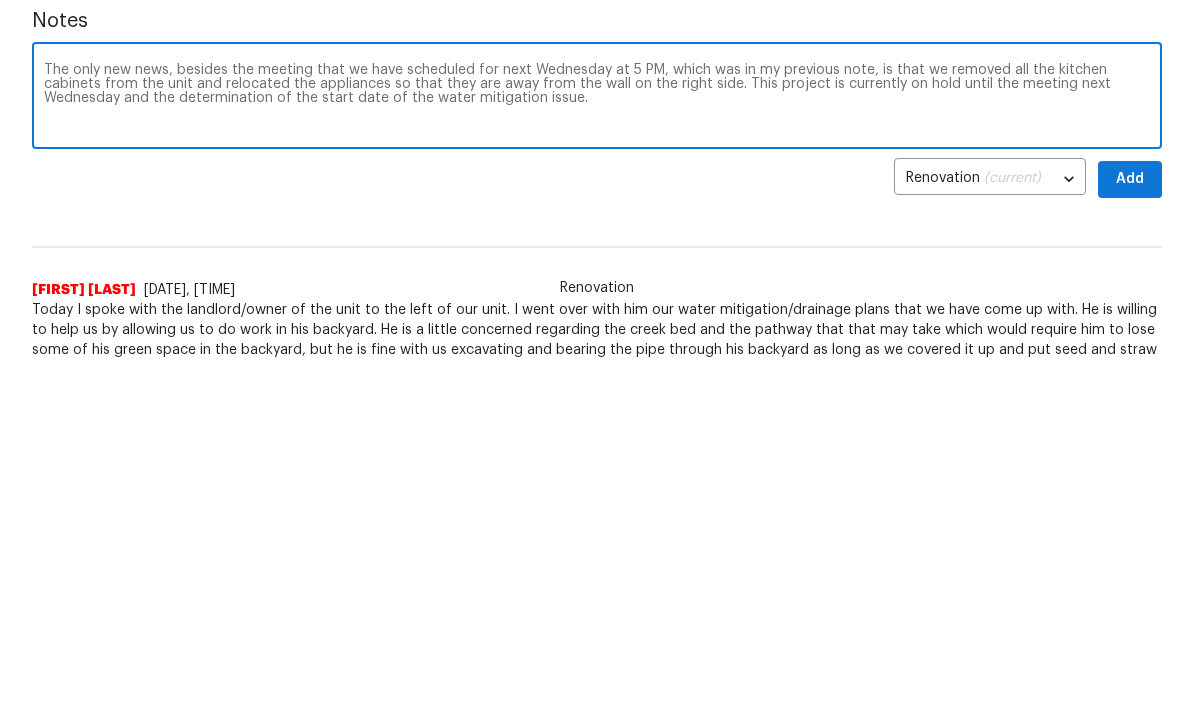 scroll, scrollTop: 18, scrollLeft: 0, axis: vertical 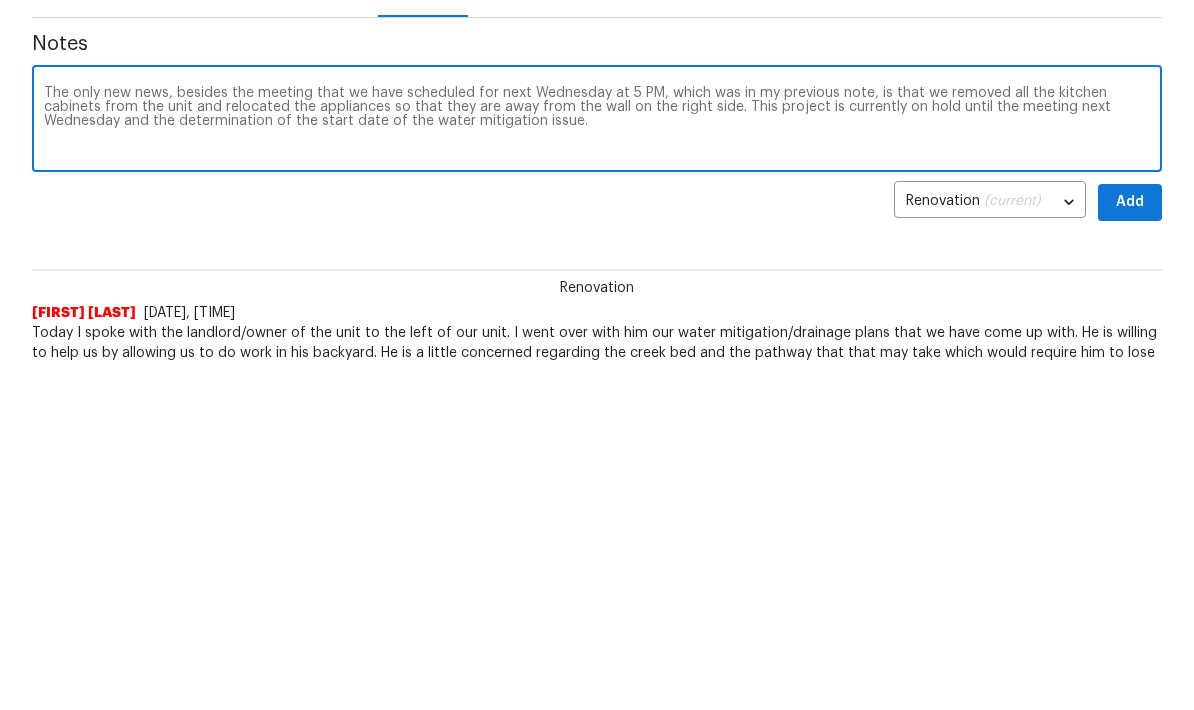click on "The only new news, besides the meeting that we have scheduled for next Wednesday at 5 PM, which was in my previous note, is that we removed all the kitchen cabinets from the unit and relocated the appliances so that they are away from the wall on the right side. This project is currently on hold until the meeting next Wednesday and the determination of the start date of the water mitigation issue." at bounding box center (597, 468) 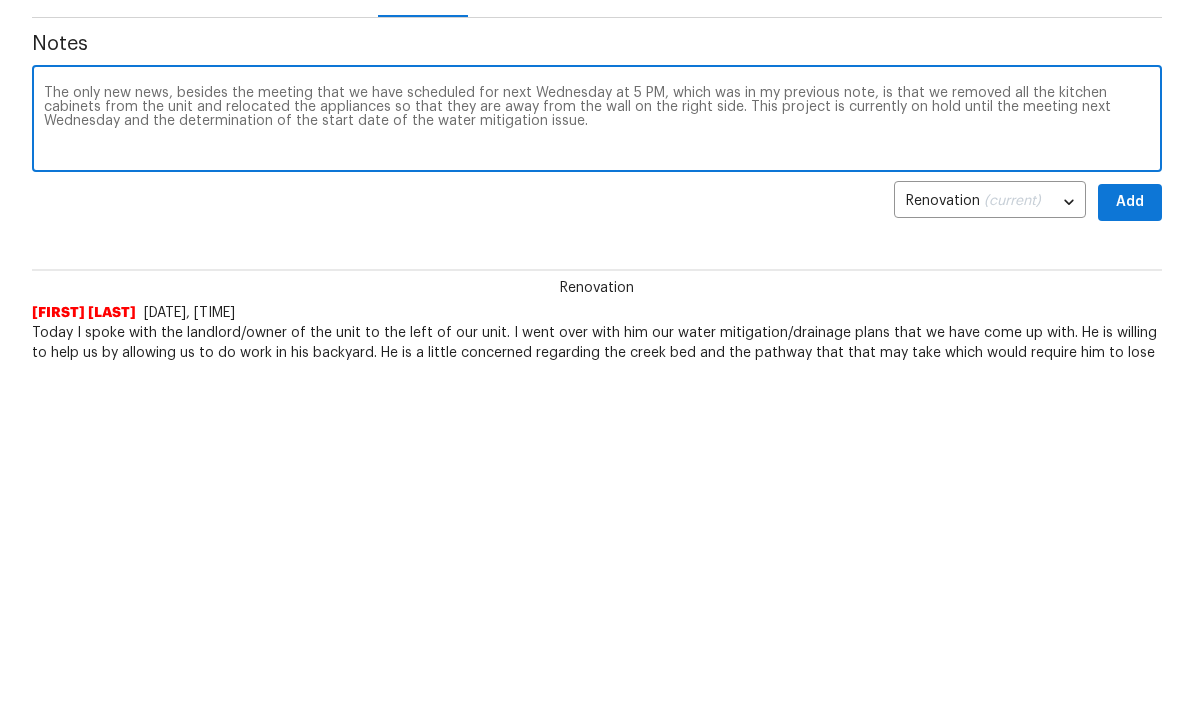 type on "The only new news, besides the meeting that we have scheduled for next Wednesday at 5 PM, which was in my previous note, is that we removed all the kitchen cabinets from the unit and relocated the appliances so that they are away from the wall on the right side. This project is currently on hold until the meeting next Wednesday and the determination of the start date of the water mitigation issue." 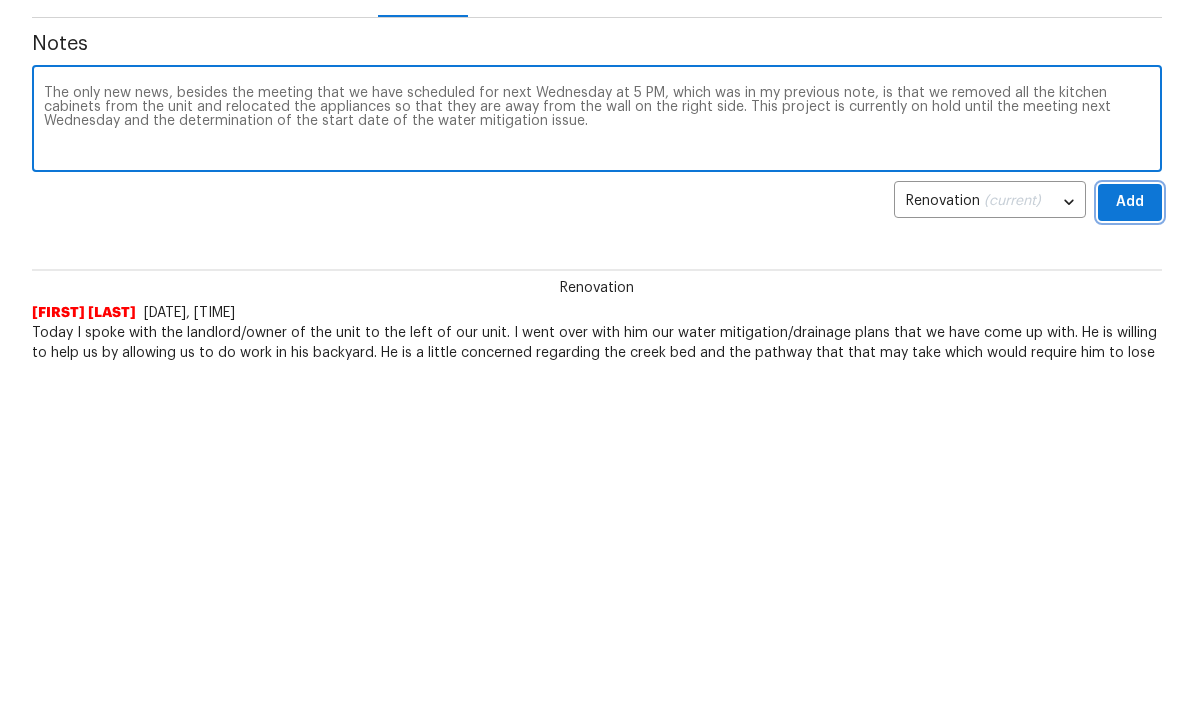 click on "Add" at bounding box center [1130, 549] 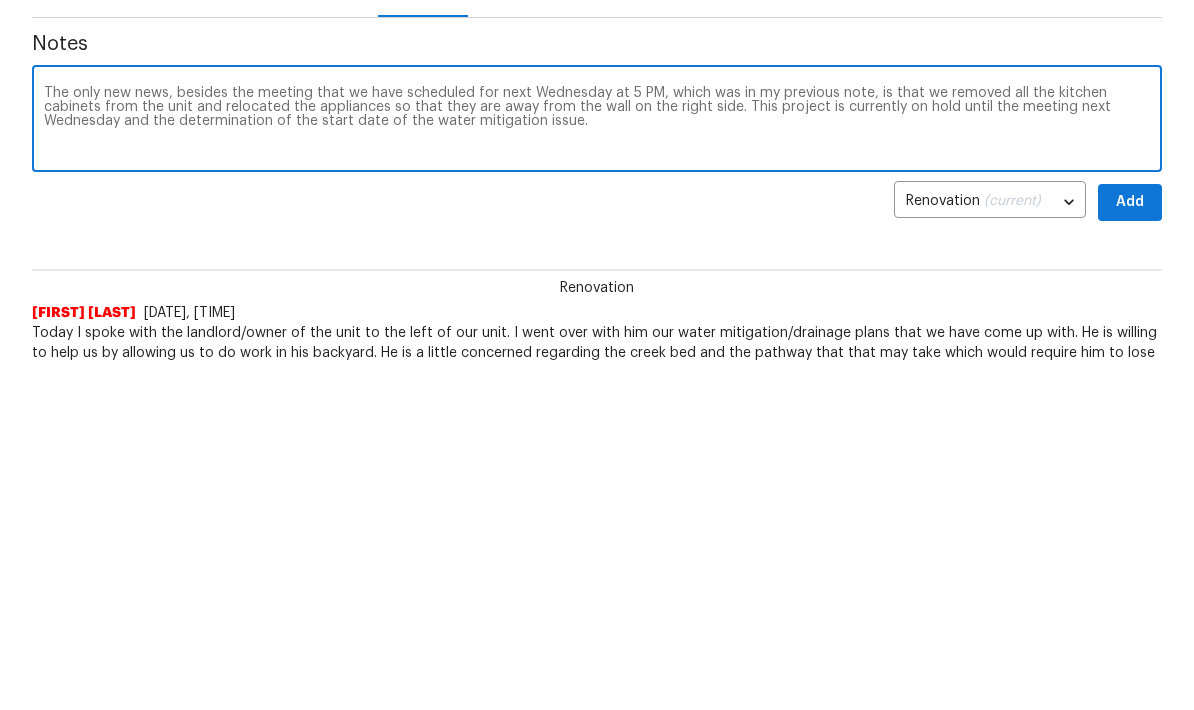 scroll, scrollTop: 347, scrollLeft: 0, axis: vertical 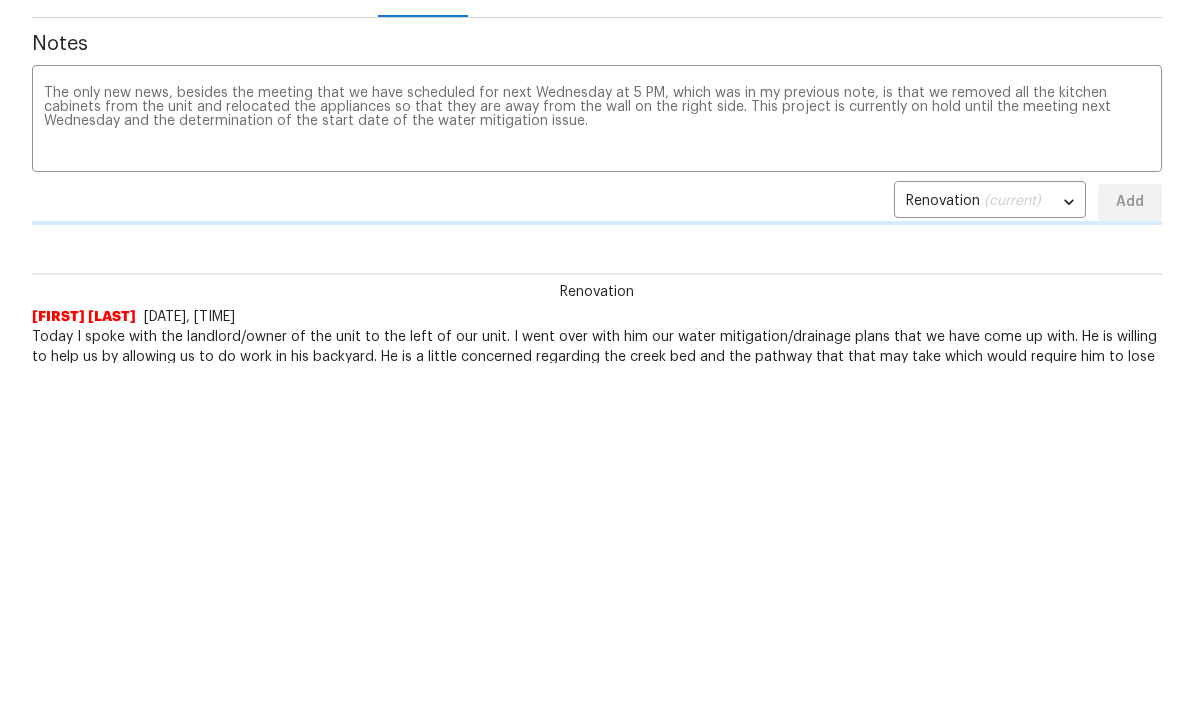 type 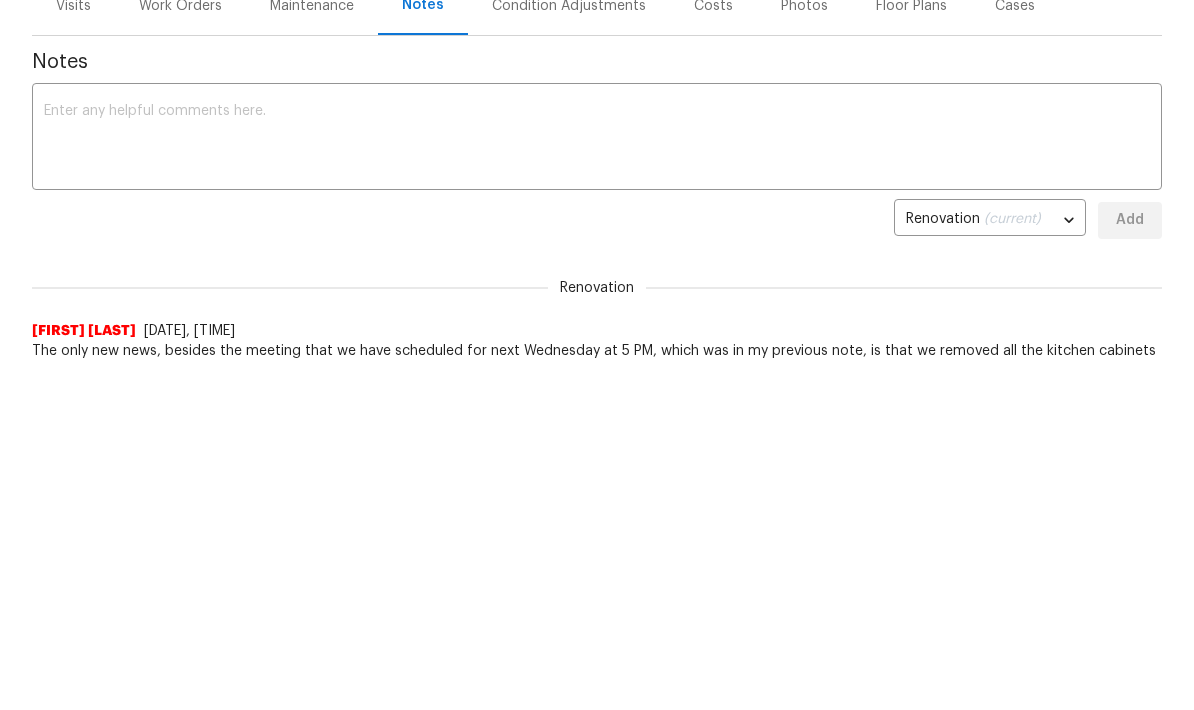 scroll, scrollTop: 0, scrollLeft: 0, axis: both 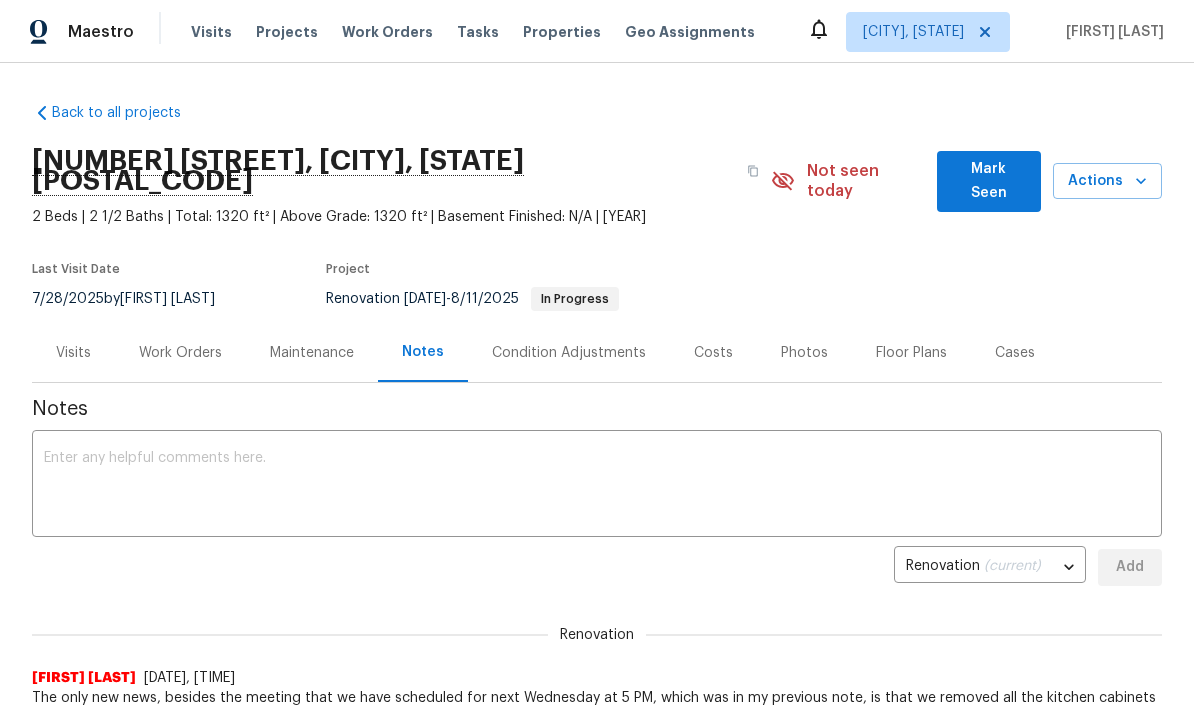 click on "Mark Seen" at bounding box center [989, 181] 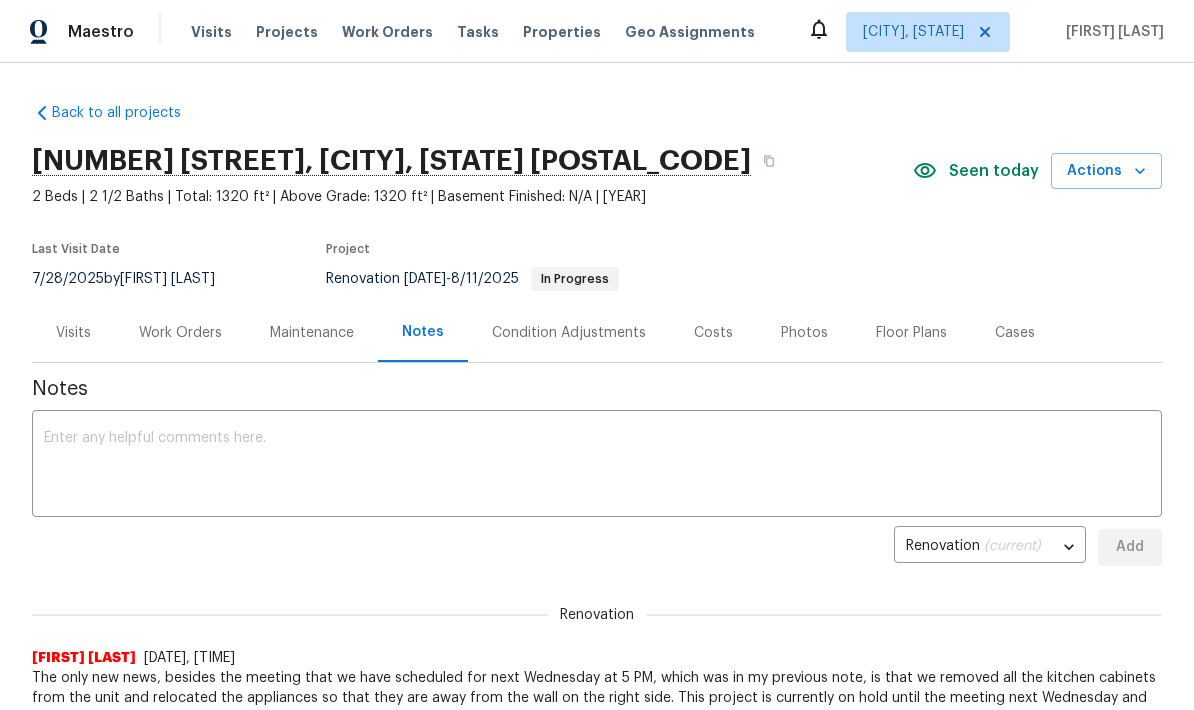 click on "Work Orders" at bounding box center [180, 333] 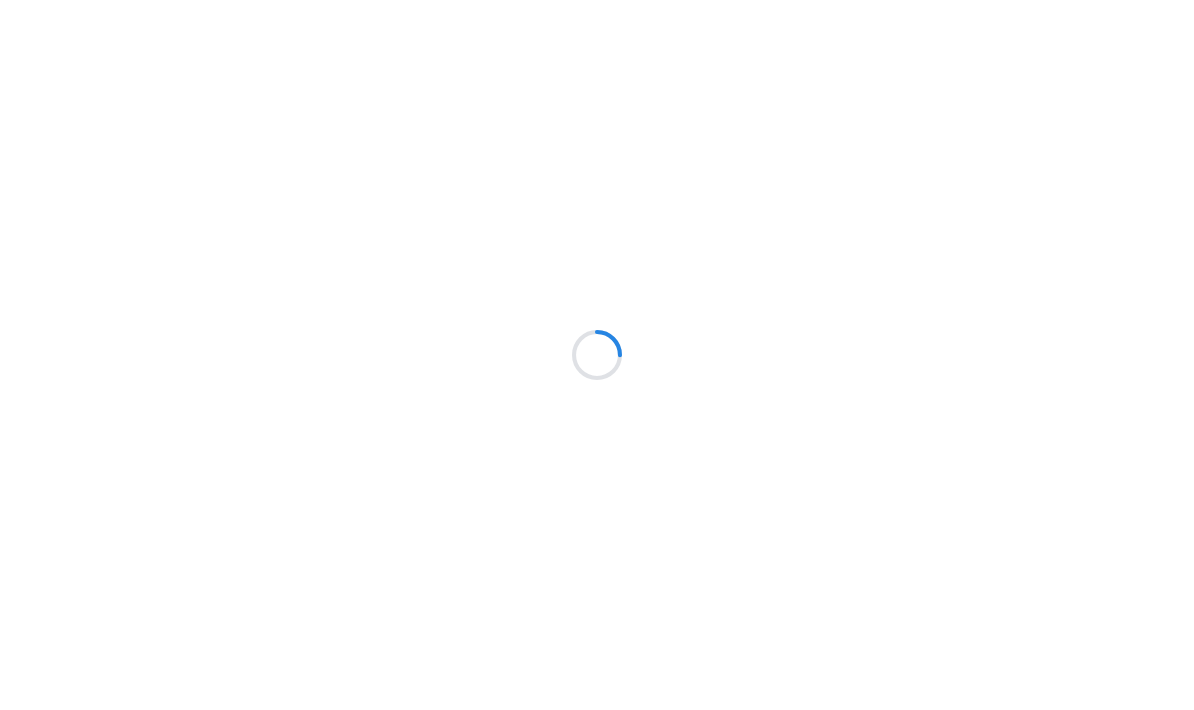 scroll, scrollTop: 0, scrollLeft: 0, axis: both 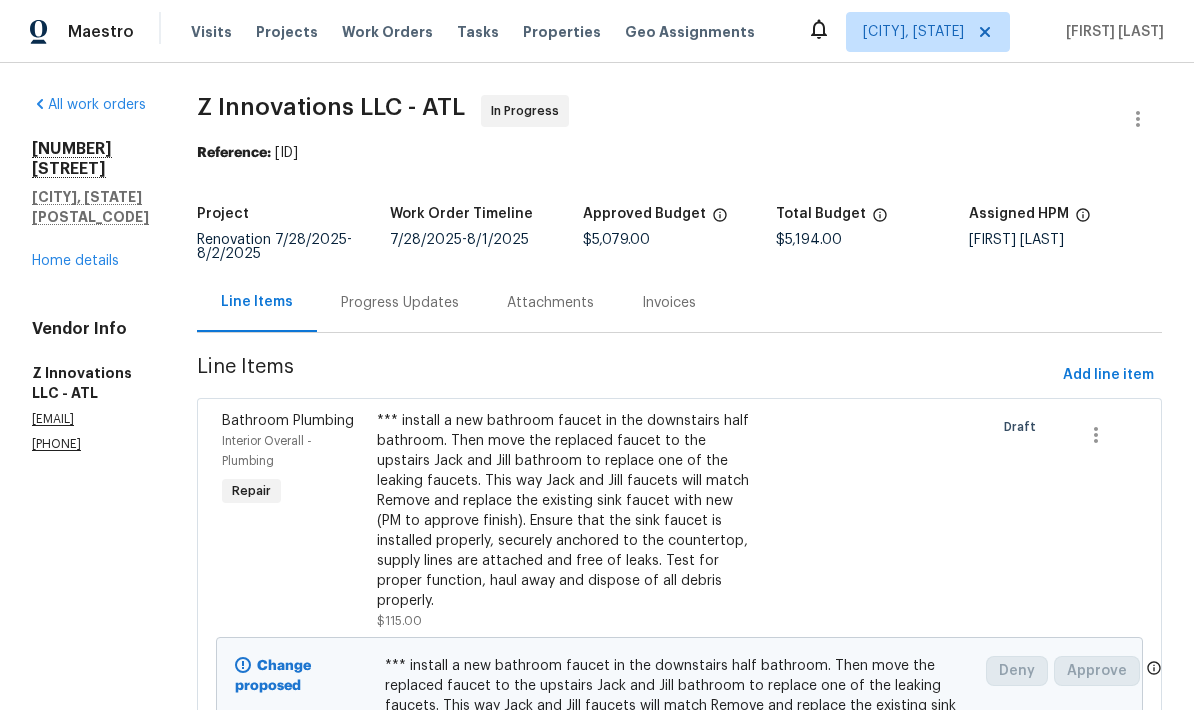 click on "Progress Updates" at bounding box center [400, 302] 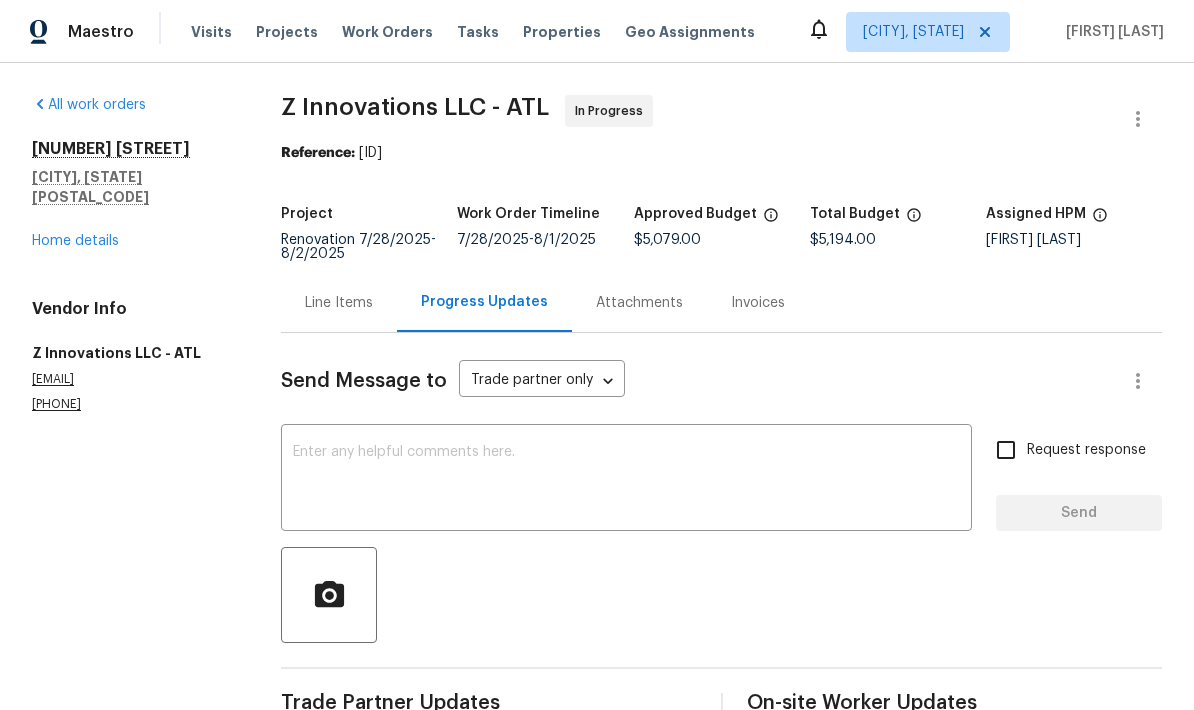 click at bounding box center [626, 480] 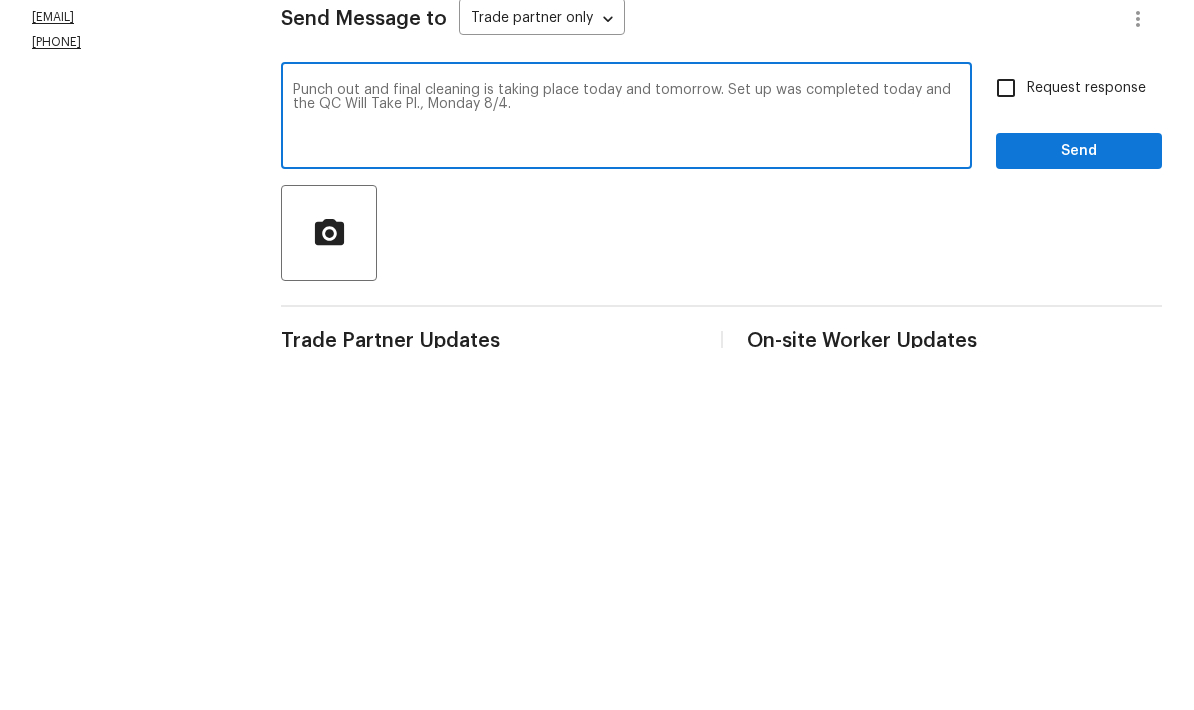 click on "Punch out and final cleaning is taking place today and tomorrow. Set up was completed today and the QC Will Take Pl., Monday 8/4." at bounding box center (626, 480) 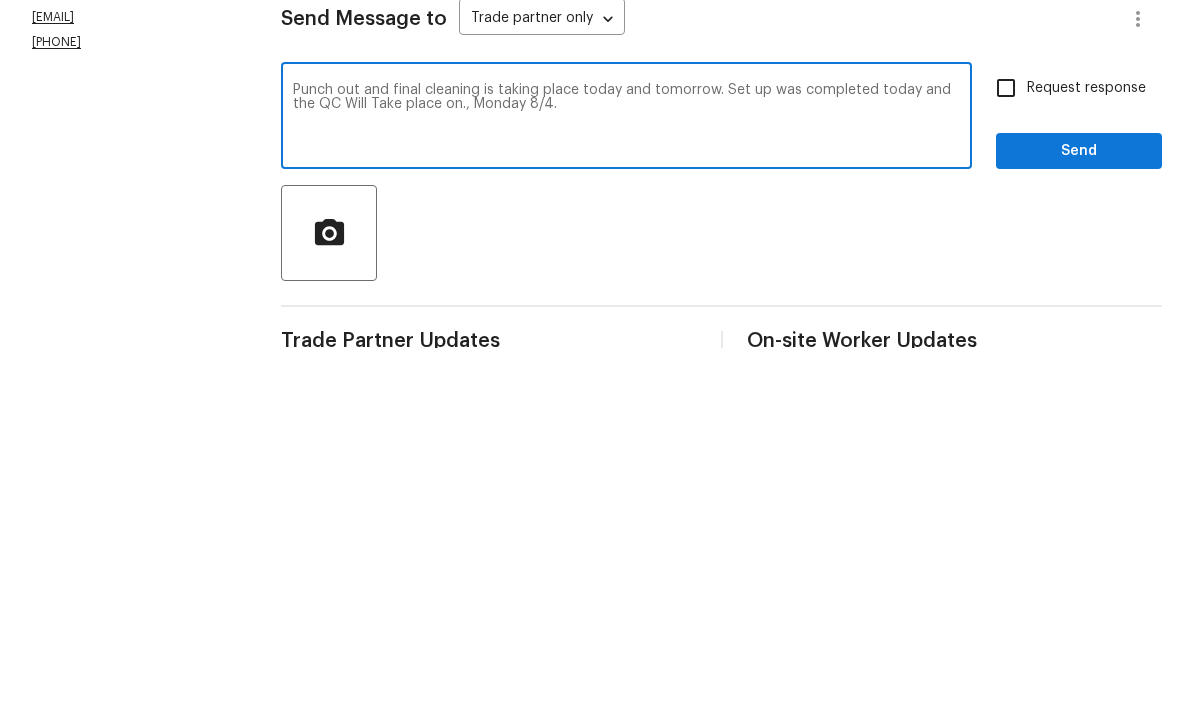 click on "Punch out and final cleaning is taking place today and tomorrow. Set up was completed today and the QC Will Take place on., Monday 8/4." at bounding box center [626, 480] 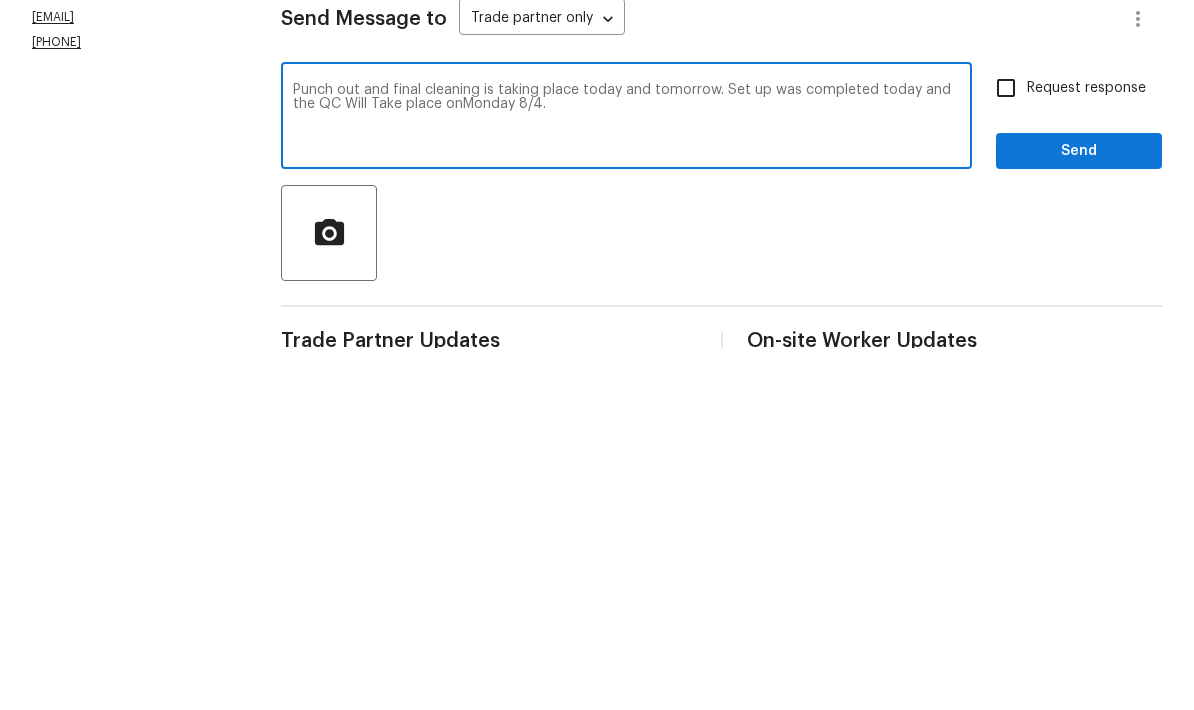 type on "Punch out and final cleaning is taking place today and tomorrow. Set up was completed today and the QC Will Take place on Monday 8/4." 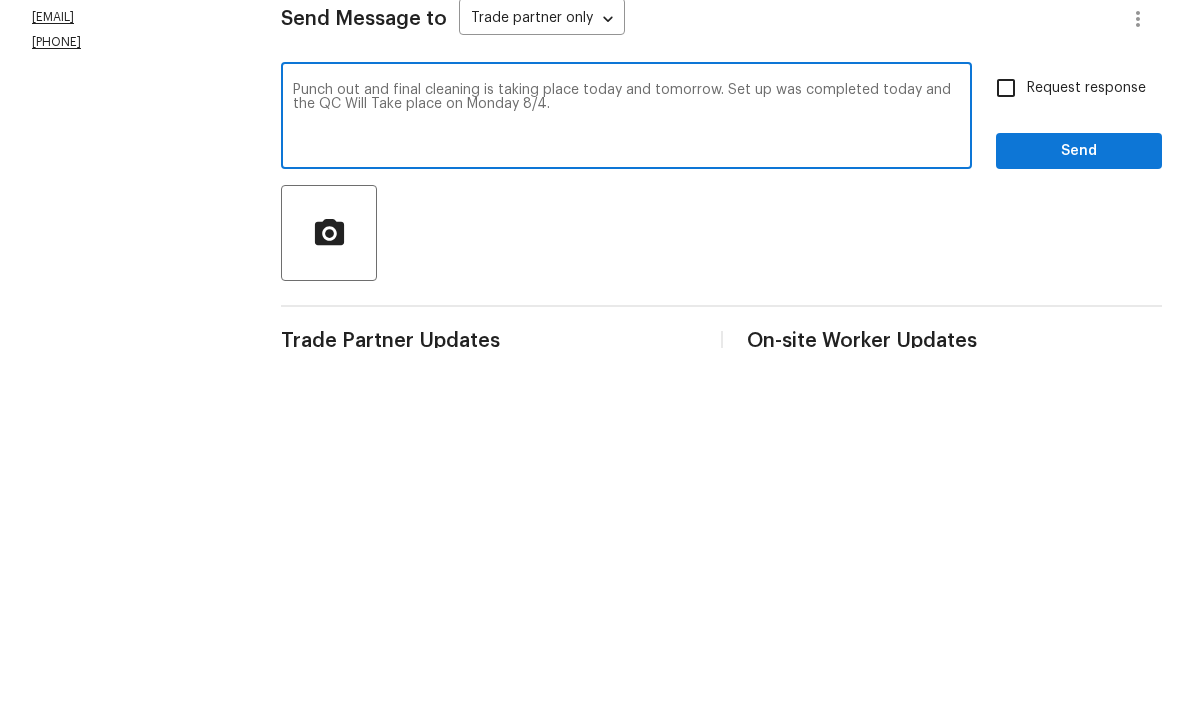 click on "Punch out and final cleaning is taking place today and tomorrow. Set up was completed today and the QC Will Take place on Monday 8/4." at bounding box center [626, 480] 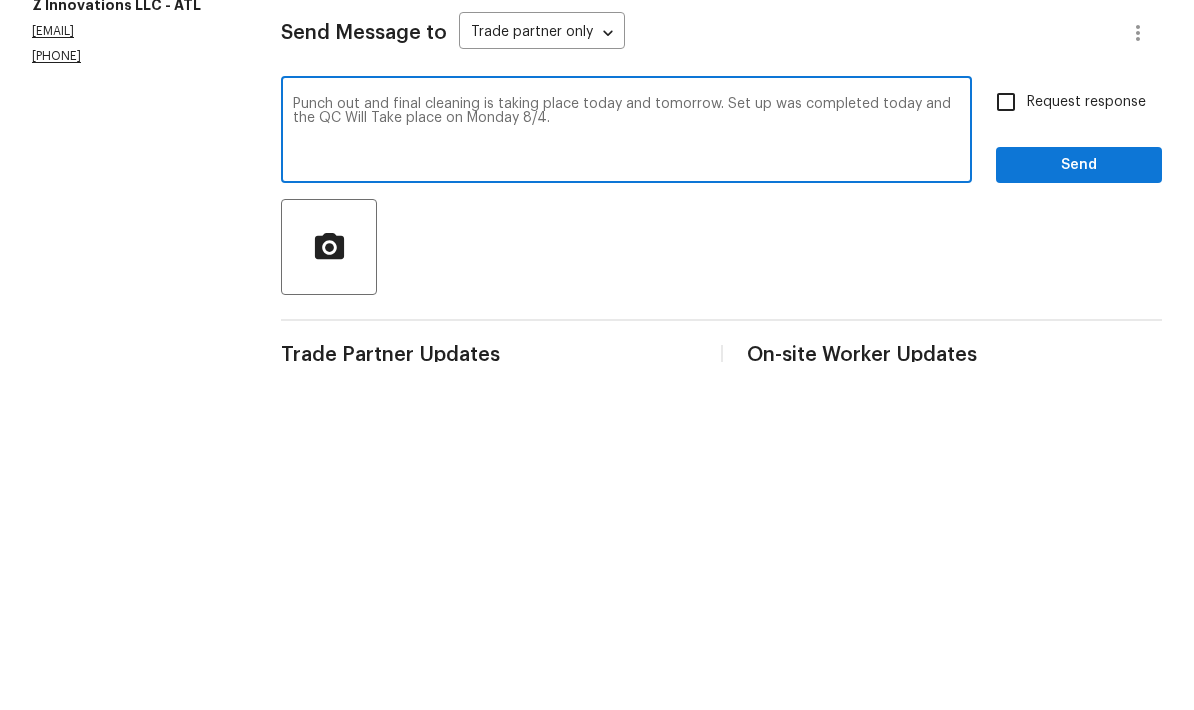 click on "Punch out and final cleaning is taking place today and tomorrow. Set up was completed today and the QC Will Take place on Monday 8/4." at bounding box center (626, 480) 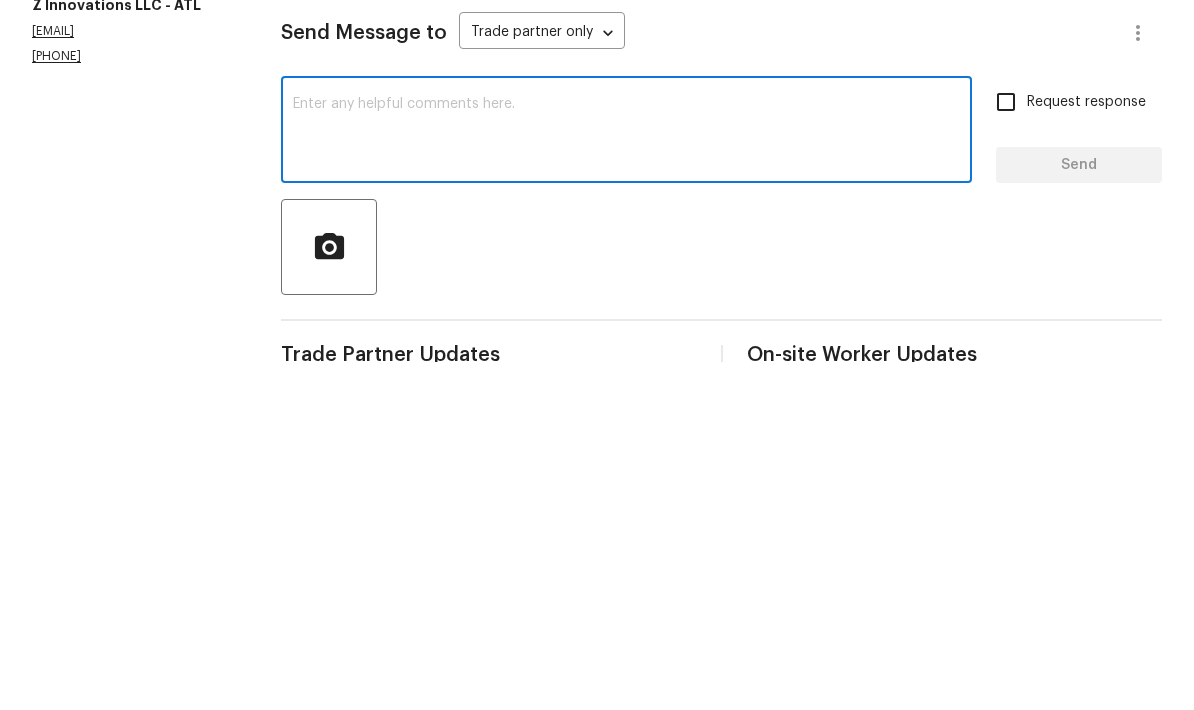 scroll, scrollTop: 80, scrollLeft: 0, axis: vertical 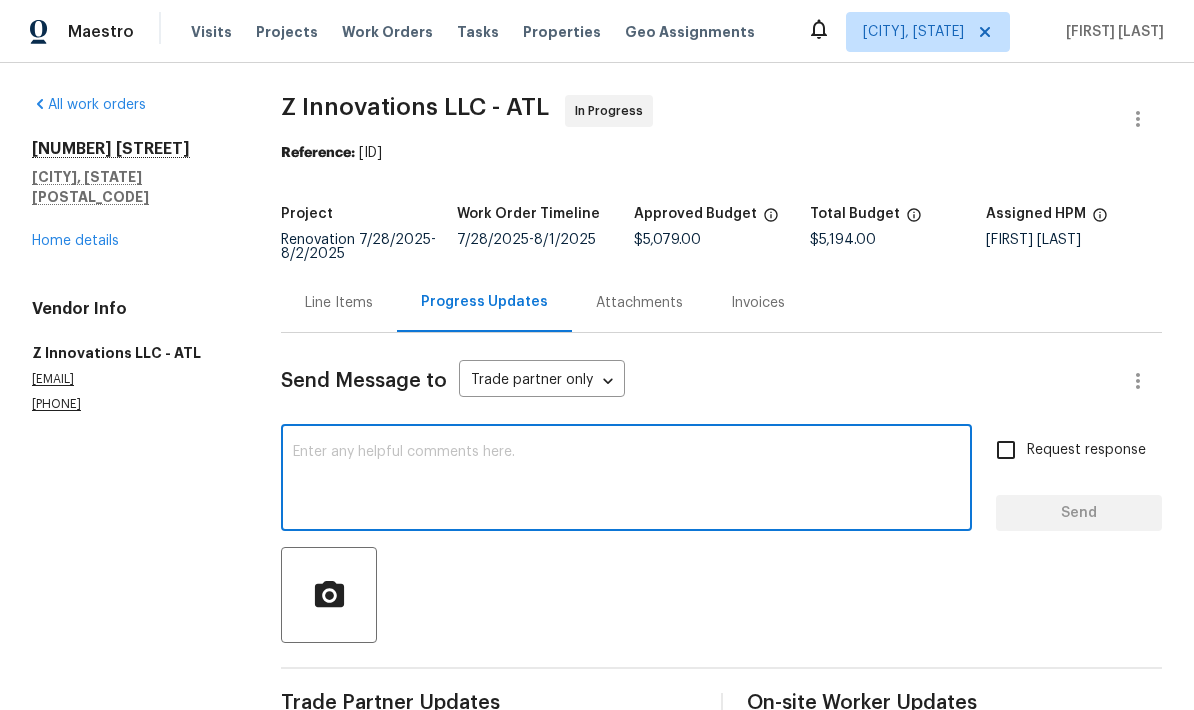 click on "Line Items" at bounding box center [339, 303] 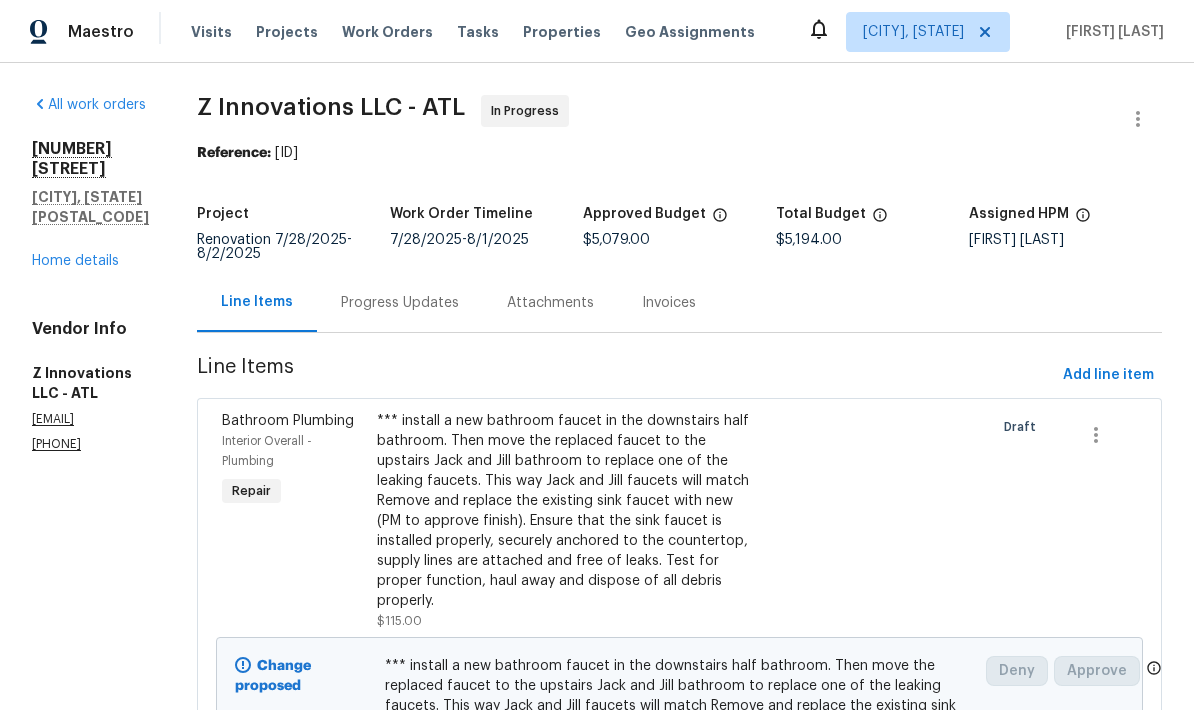click on "Home details" at bounding box center (75, 261) 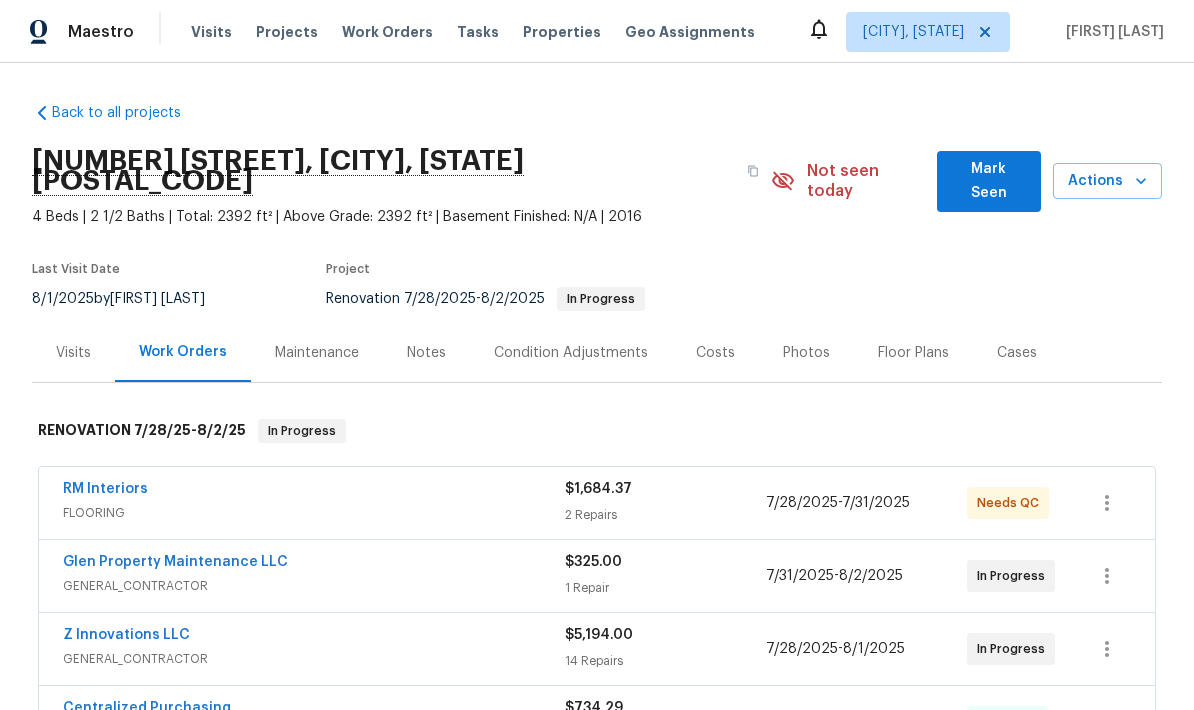 click on "RM Interiors" at bounding box center (105, 489) 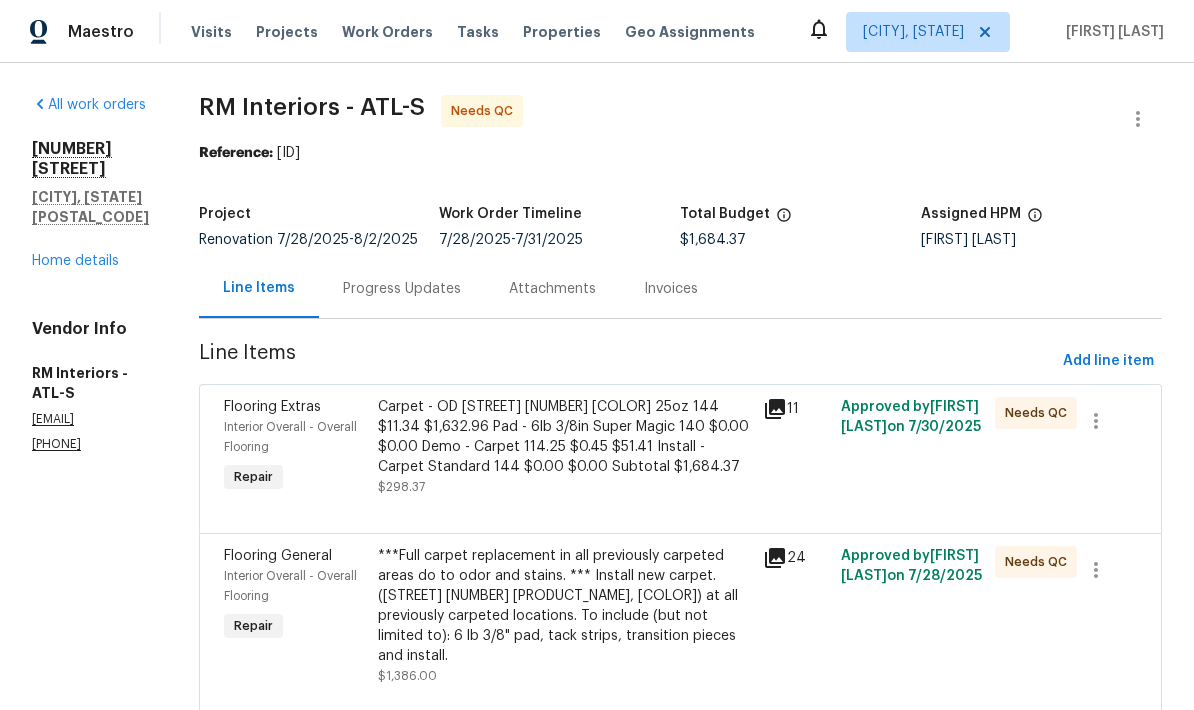 click on "Carpet - OD Bodenger Way 749 Bird Bath 25oz 144 $11.34 $1,632.96 Pad - 6lb 3/8in Super Magic 140 $0.00 $0.00 Demo - Carpet 114.25 $0.45 $51.41 Install - Carpet Standard 144 $0.00 $0.00 Subtotal $1,684.37" at bounding box center [565, 437] 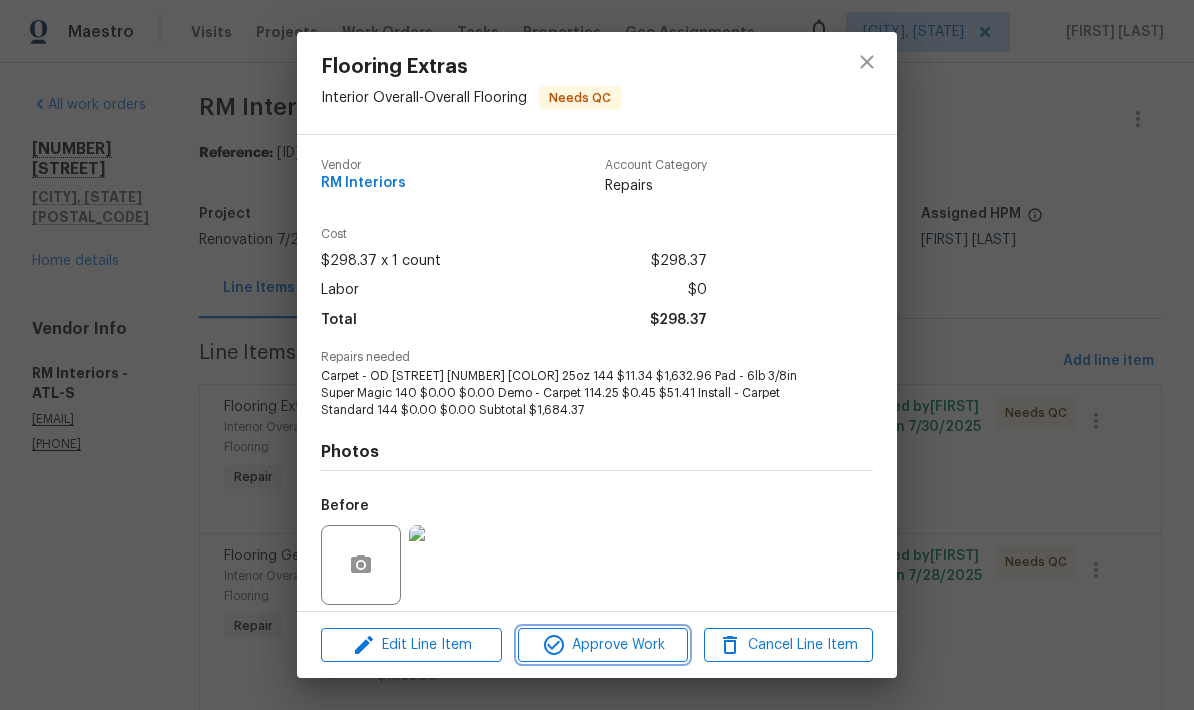 click on "Approve Work" at bounding box center (602, 645) 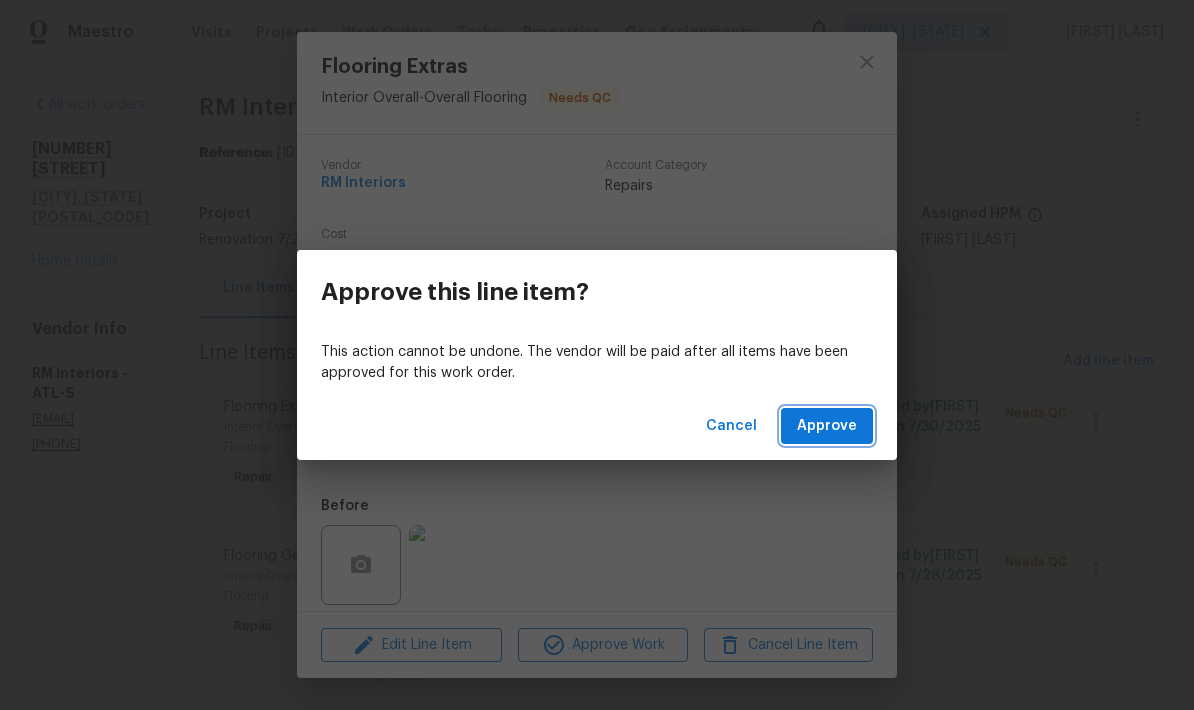 click on "Approve" at bounding box center [827, 426] 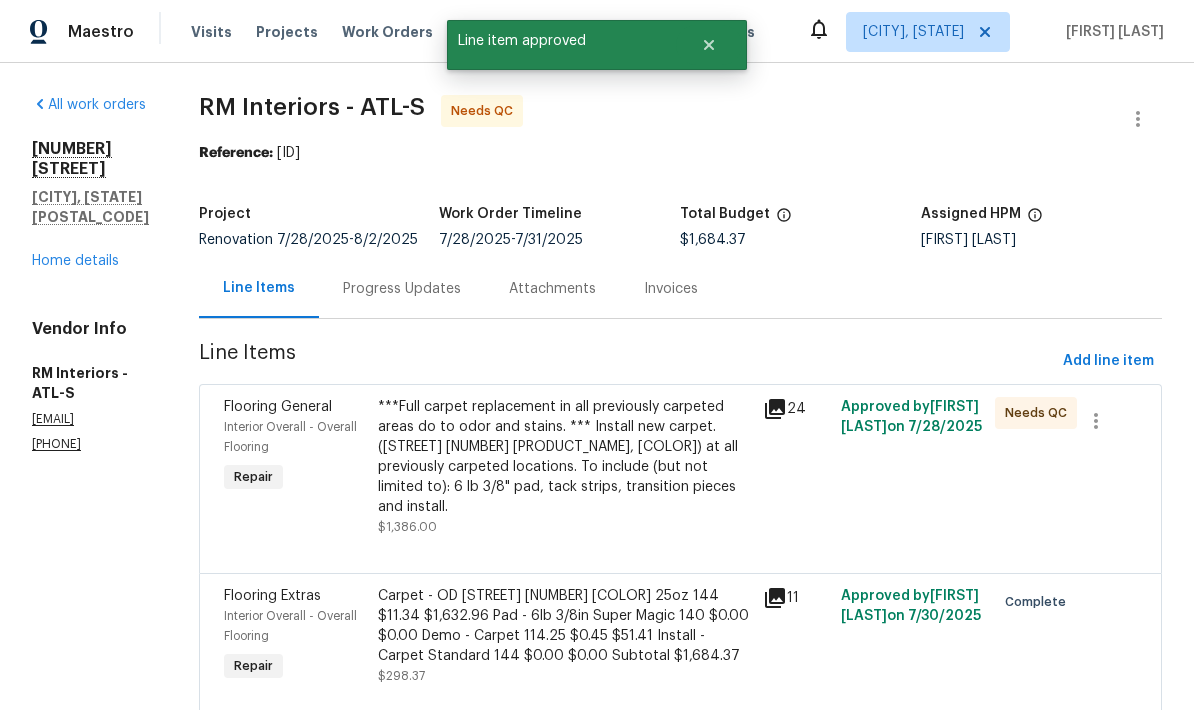 click on "***Full carpet replacement in all previously carpeted areas do to odor and stains. ***
Install new carpet. (Bodenger Way 945 Winter Ash, Silver) at all previously carpeted locations. To include (but not limited to): 6 lb 3/8" pad, tack strips, transition pieces and install." at bounding box center (565, 457) 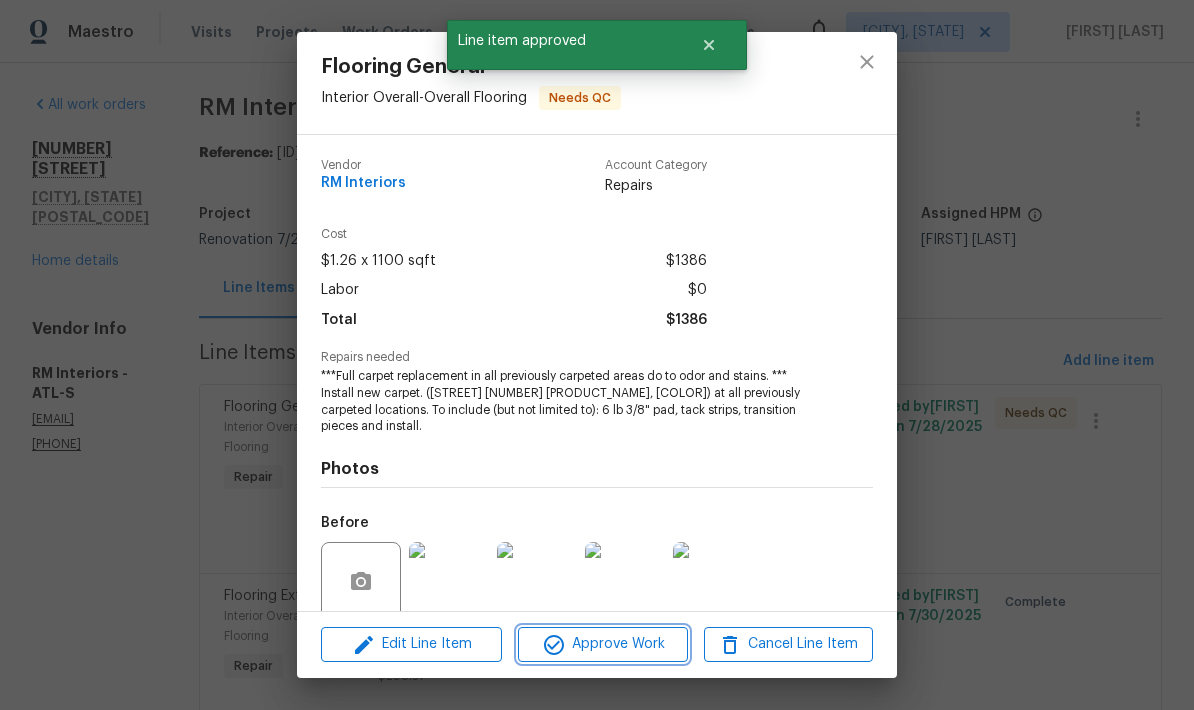 click on "Approve Work" at bounding box center (602, 644) 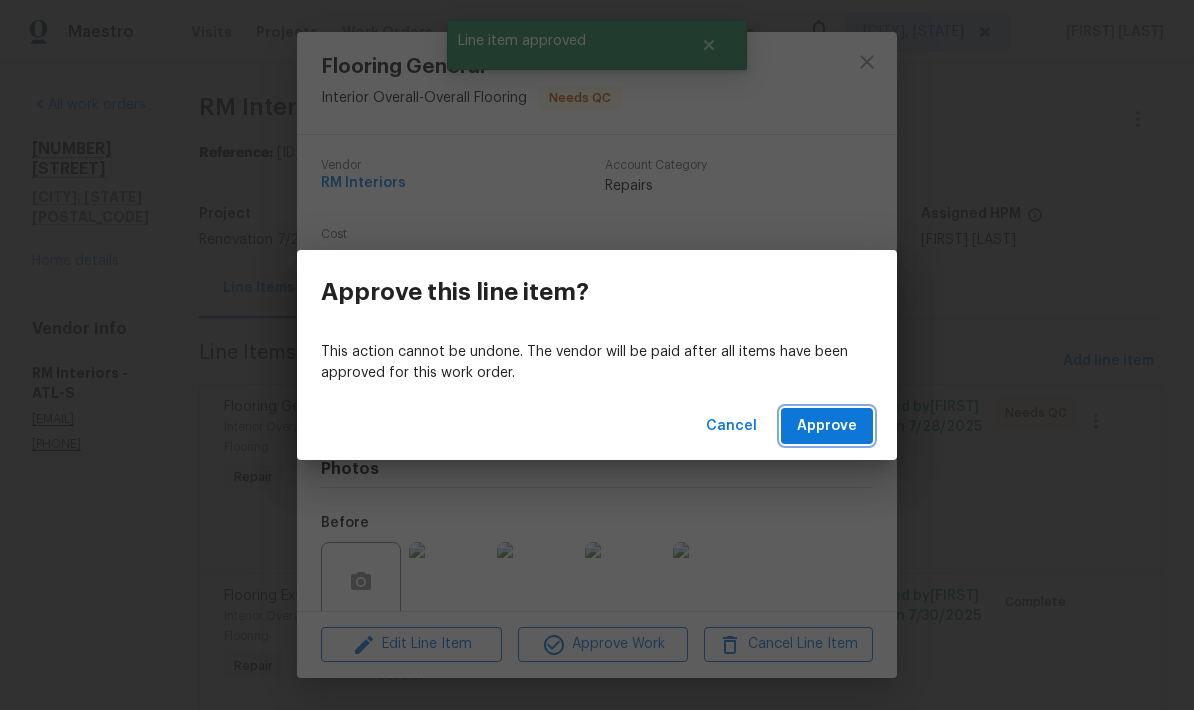 click on "Approve" at bounding box center [827, 426] 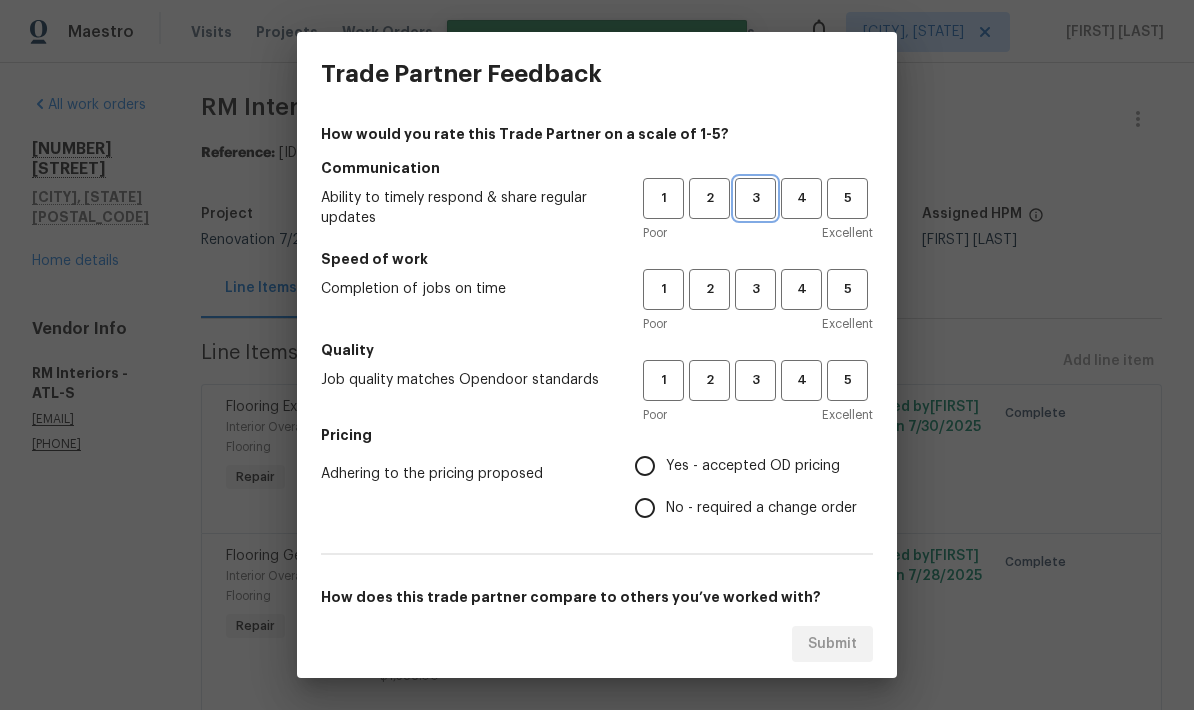 click on "3" at bounding box center [755, 198] 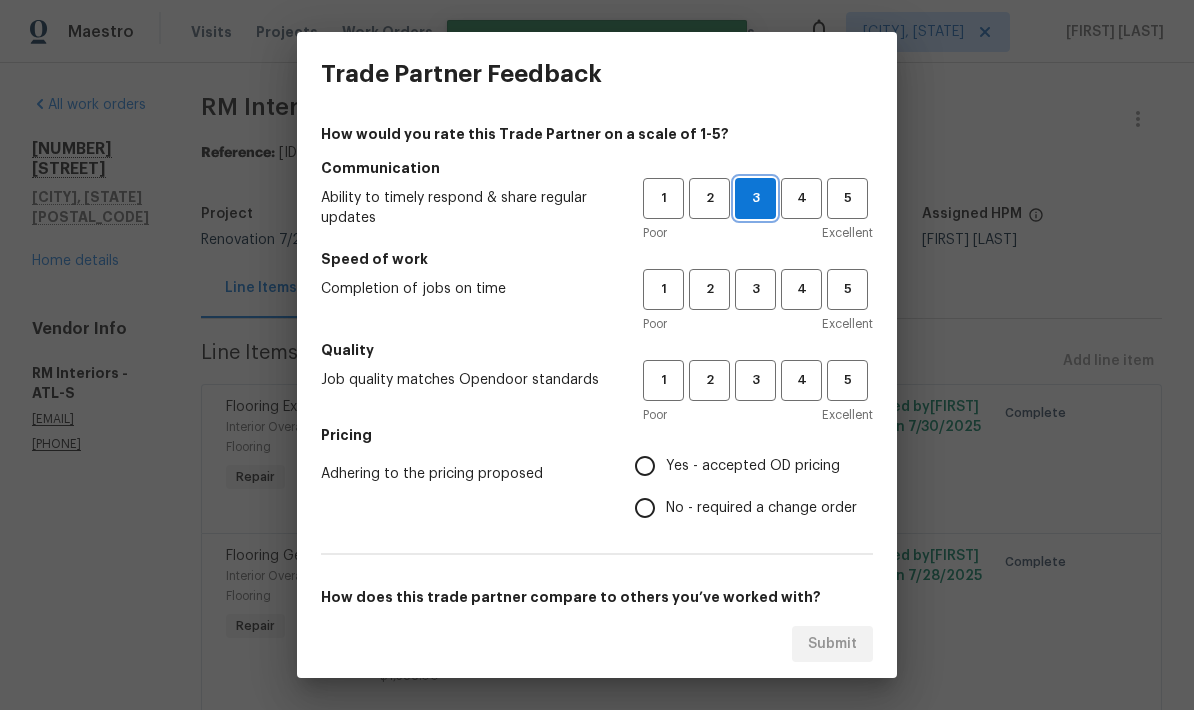 scroll, scrollTop: 0, scrollLeft: 0, axis: both 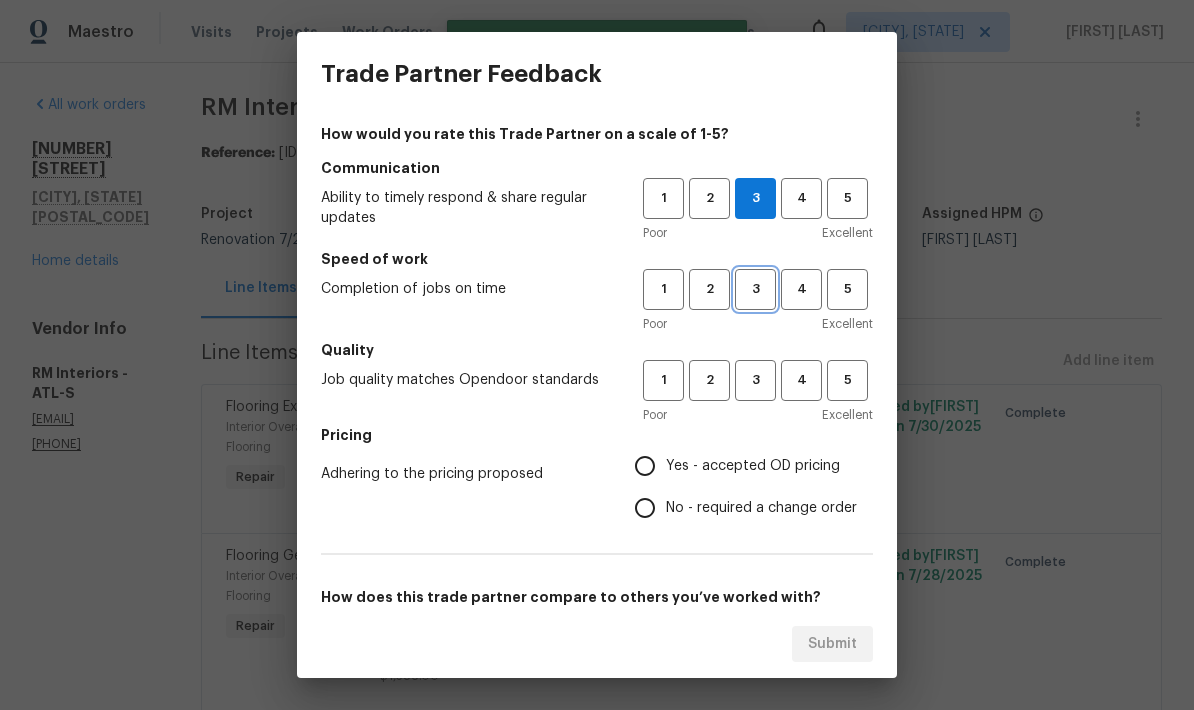 click on "3" at bounding box center [755, 289] 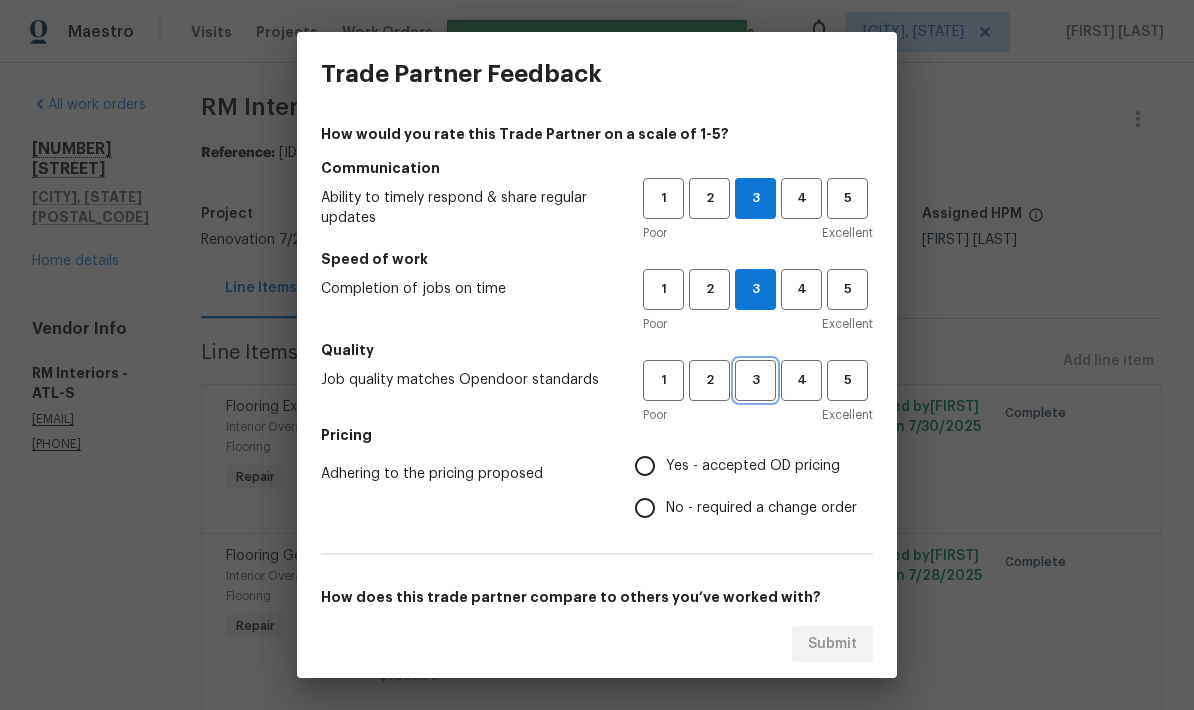 click on "3" at bounding box center (755, 380) 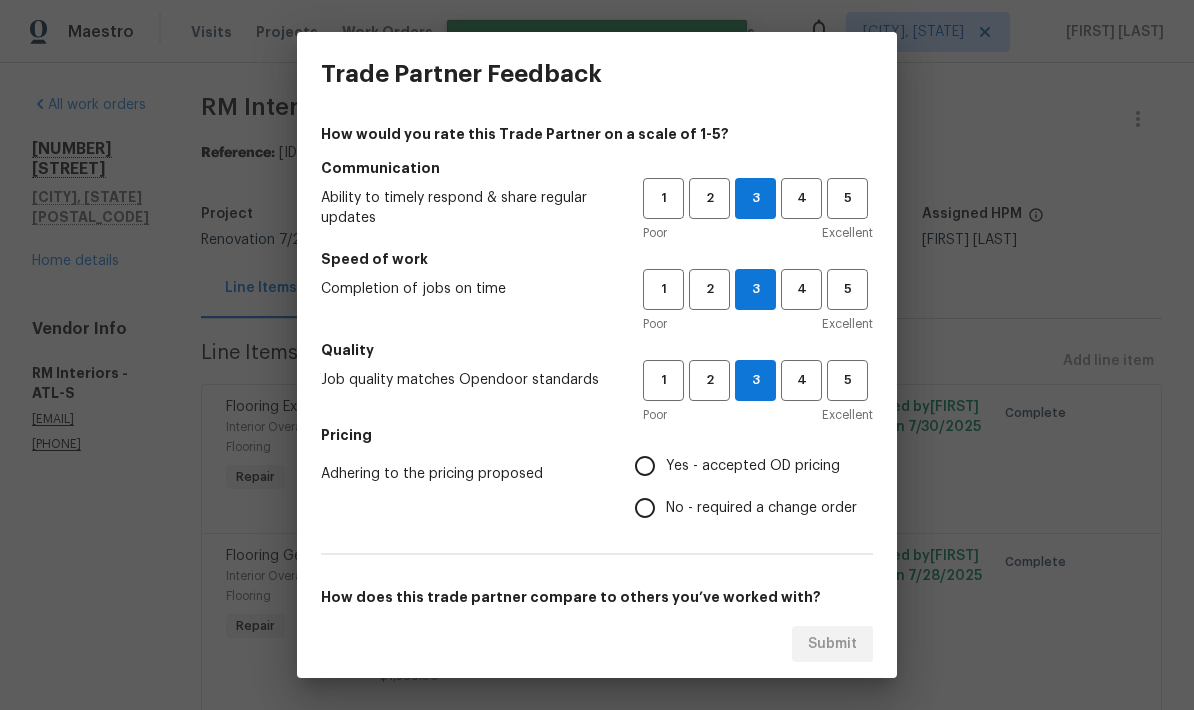 click on "No - required a change order" at bounding box center [645, 508] 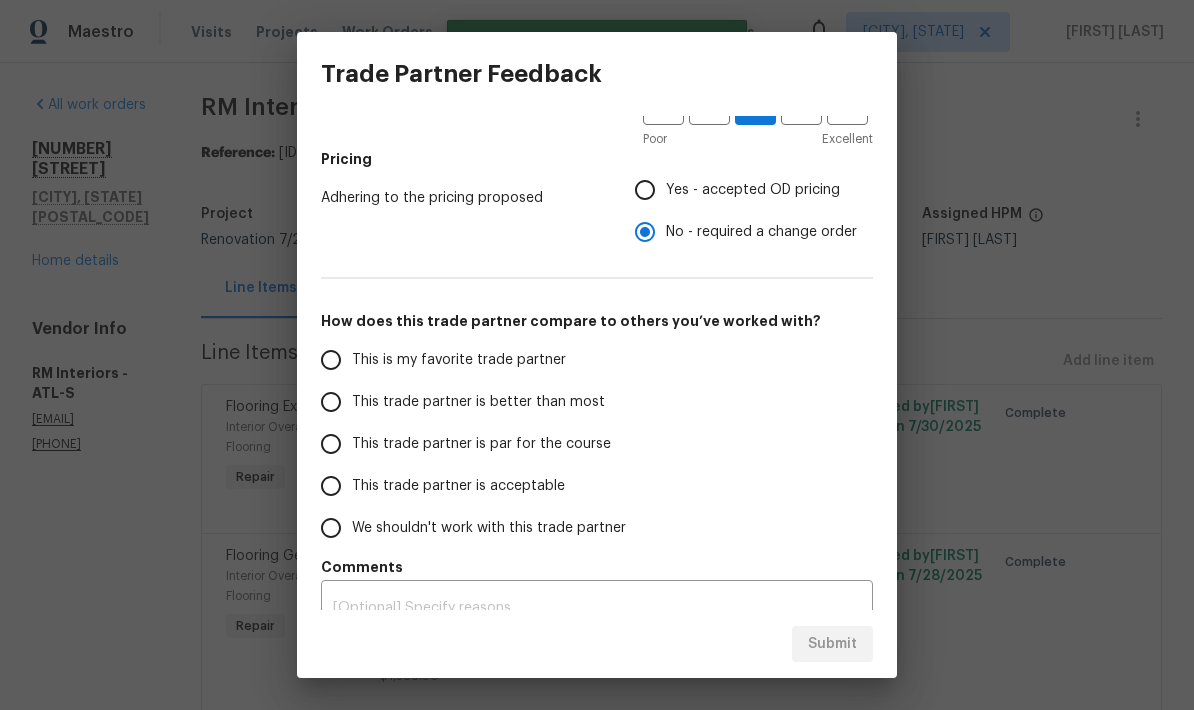 scroll, scrollTop: 281, scrollLeft: 0, axis: vertical 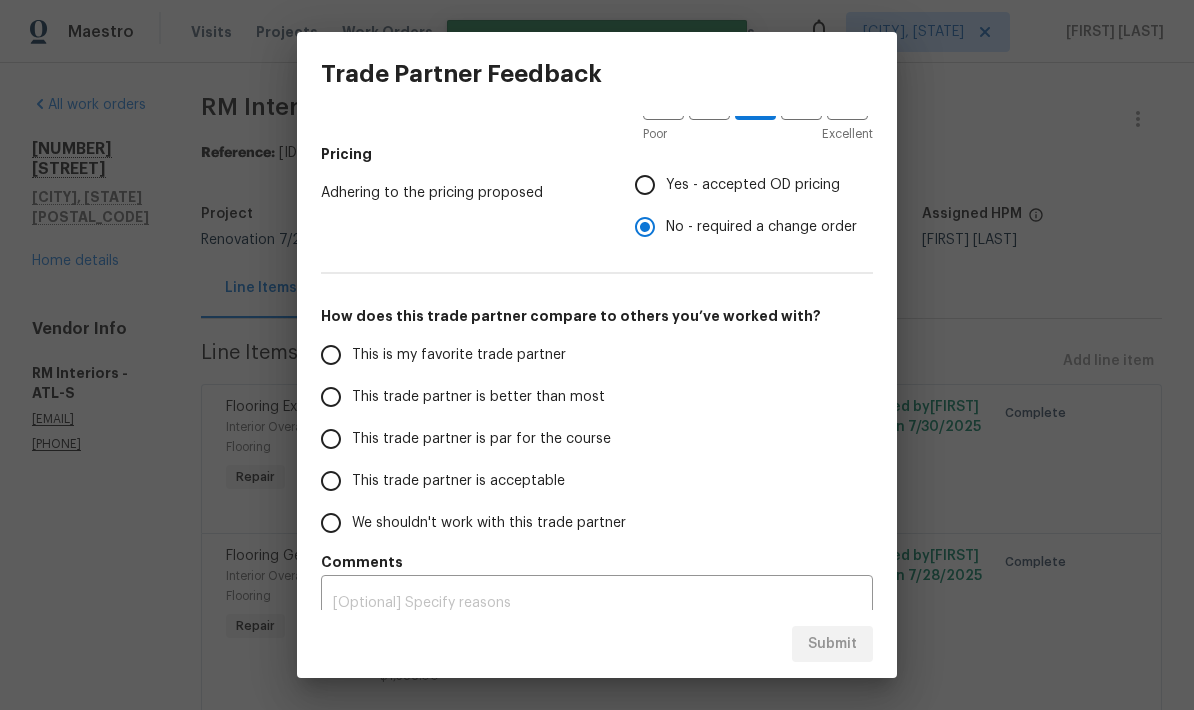 click on "This trade partner is par for the course" at bounding box center [331, 439] 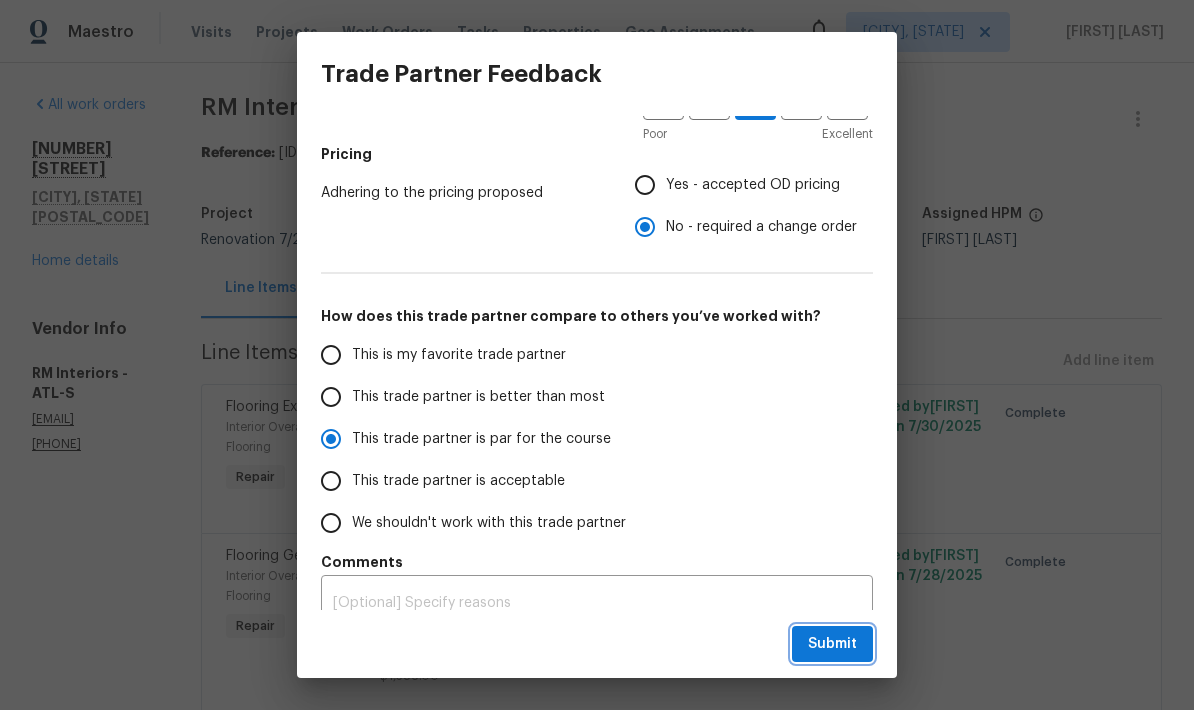 click on "Submit" at bounding box center (832, 644) 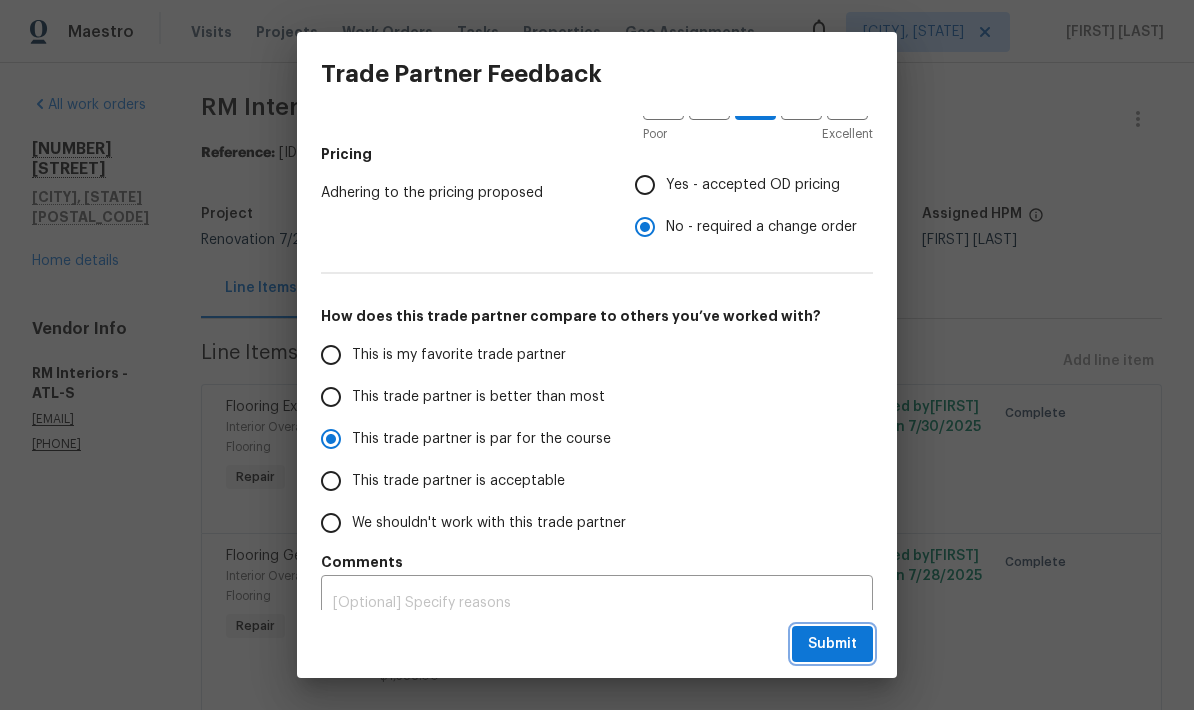 radio on "true" 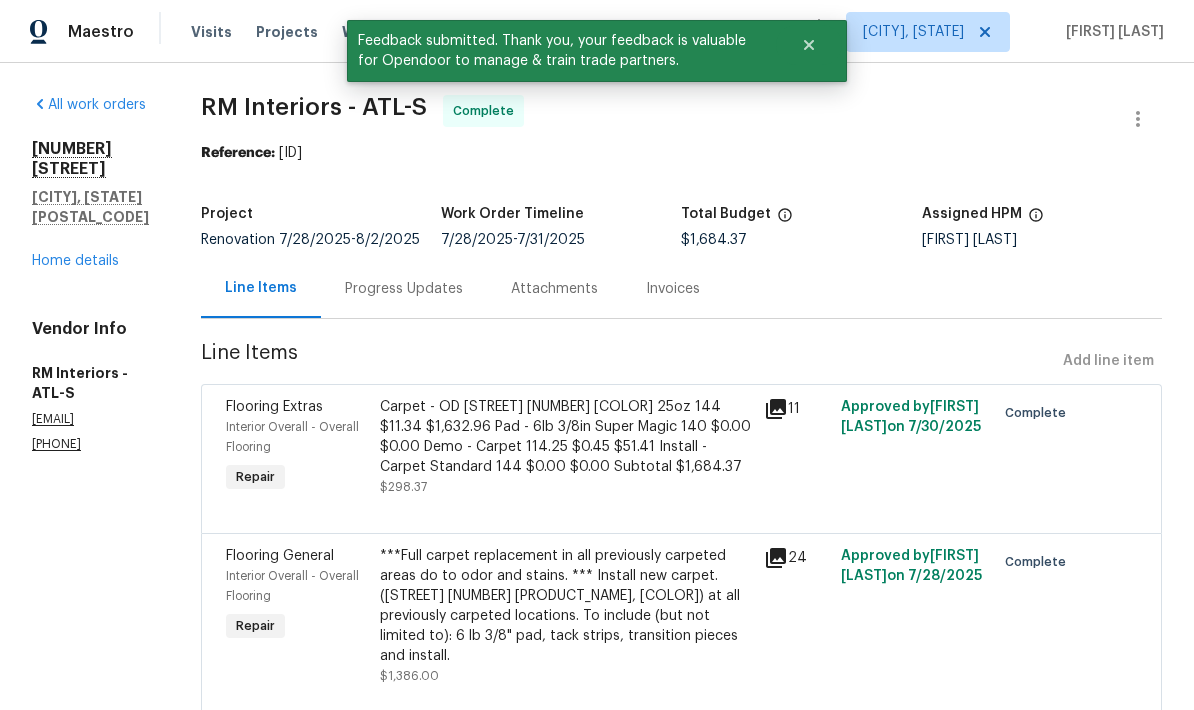click on "Home details" at bounding box center (75, 261) 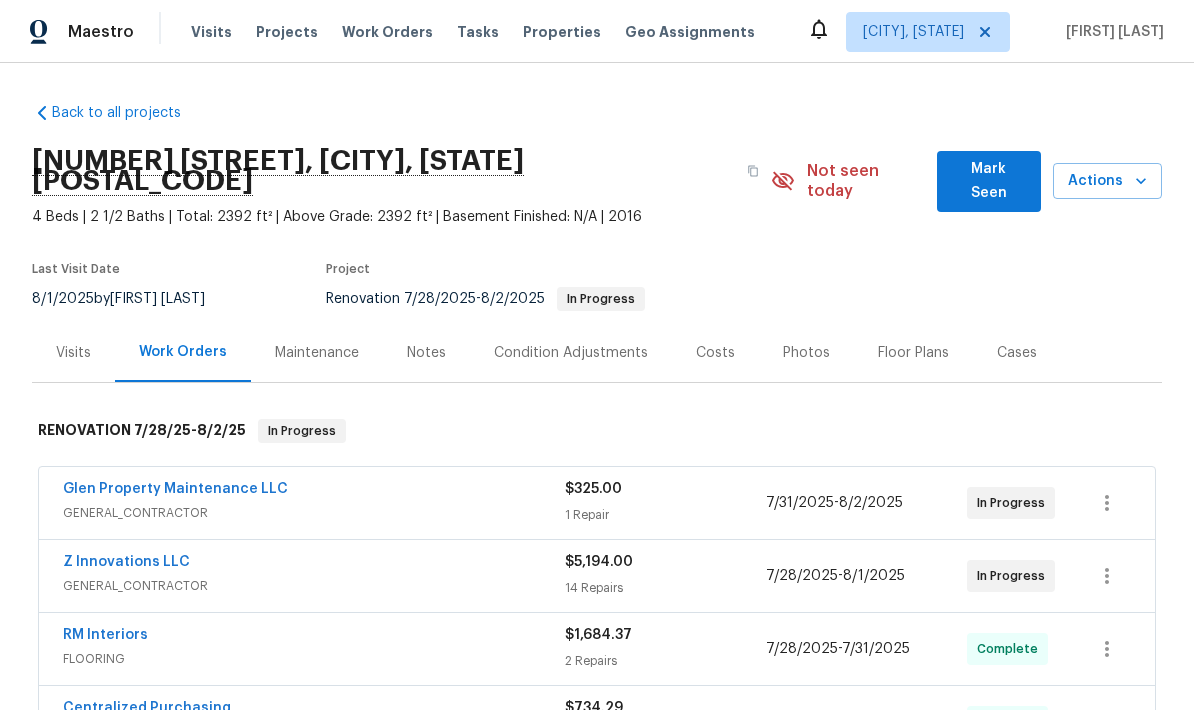 click on "Notes" at bounding box center (426, 353) 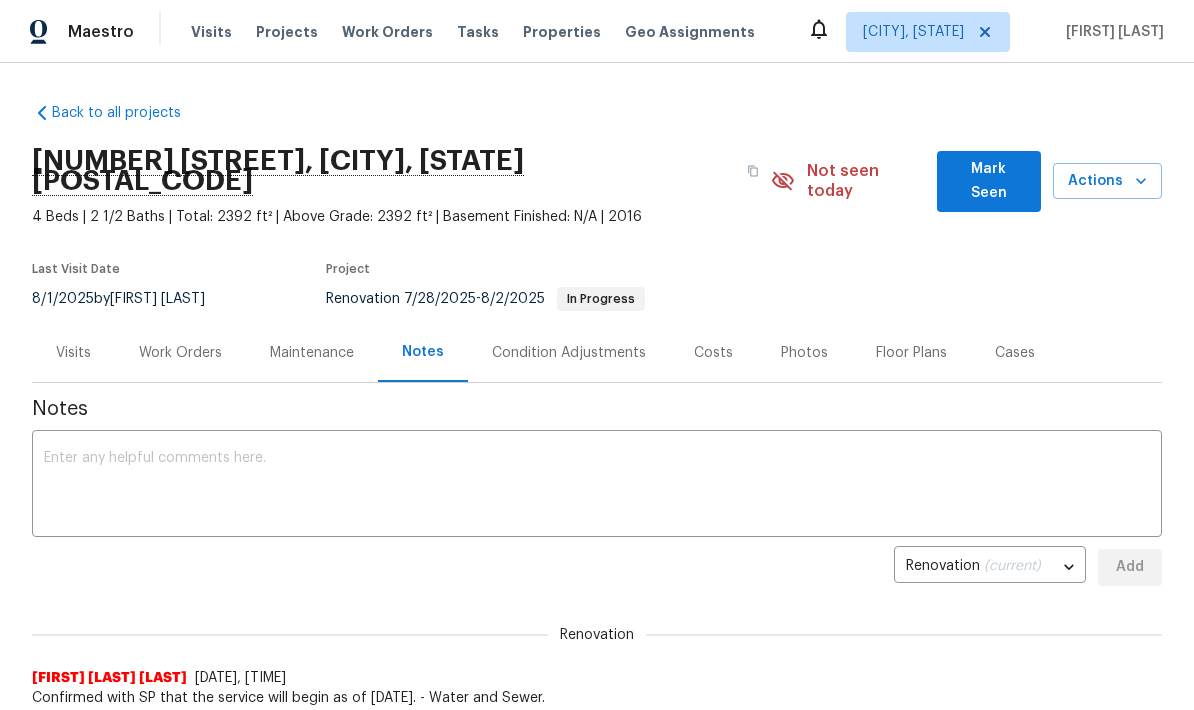 scroll, scrollTop: 0, scrollLeft: 0, axis: both 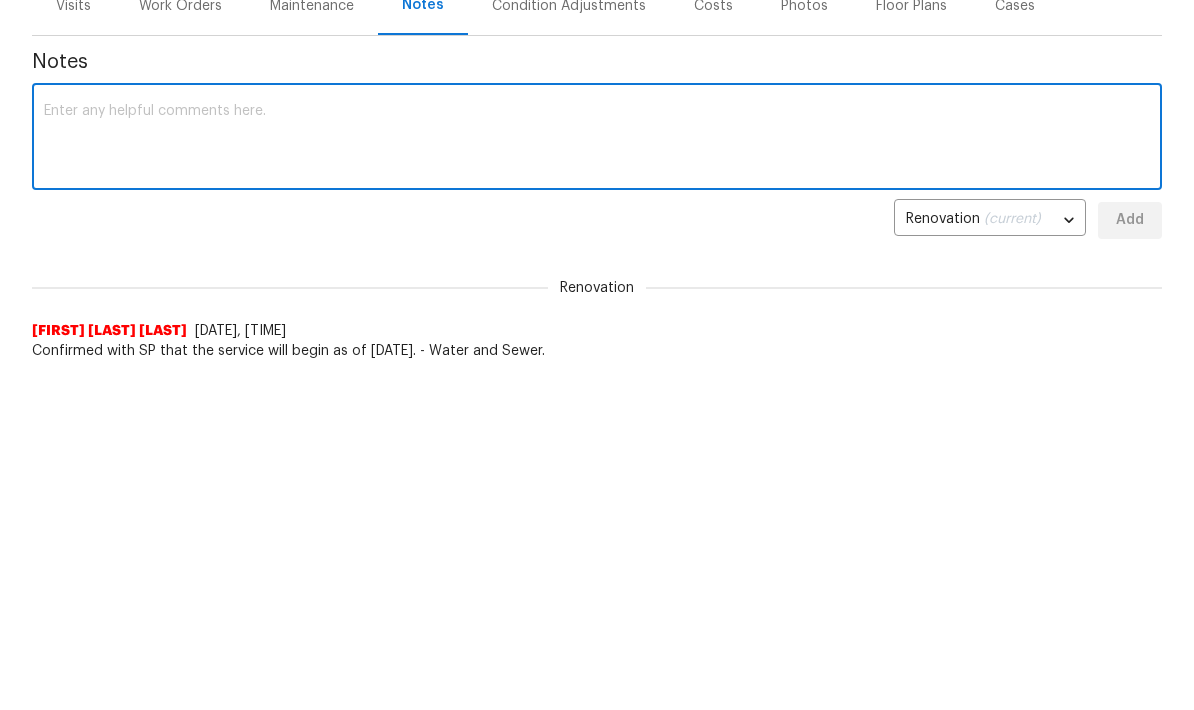 click at bounding box center (597, 486) 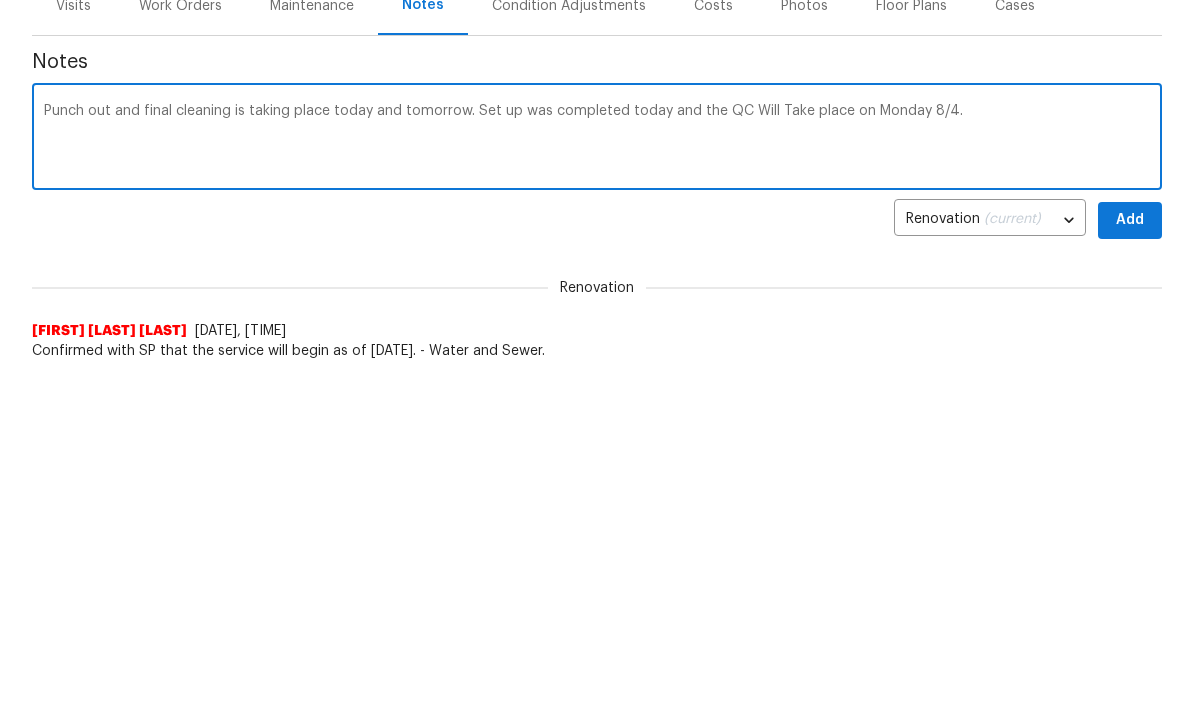 scroll, scrollTop: 0, scrollLeft: 0, axis: both 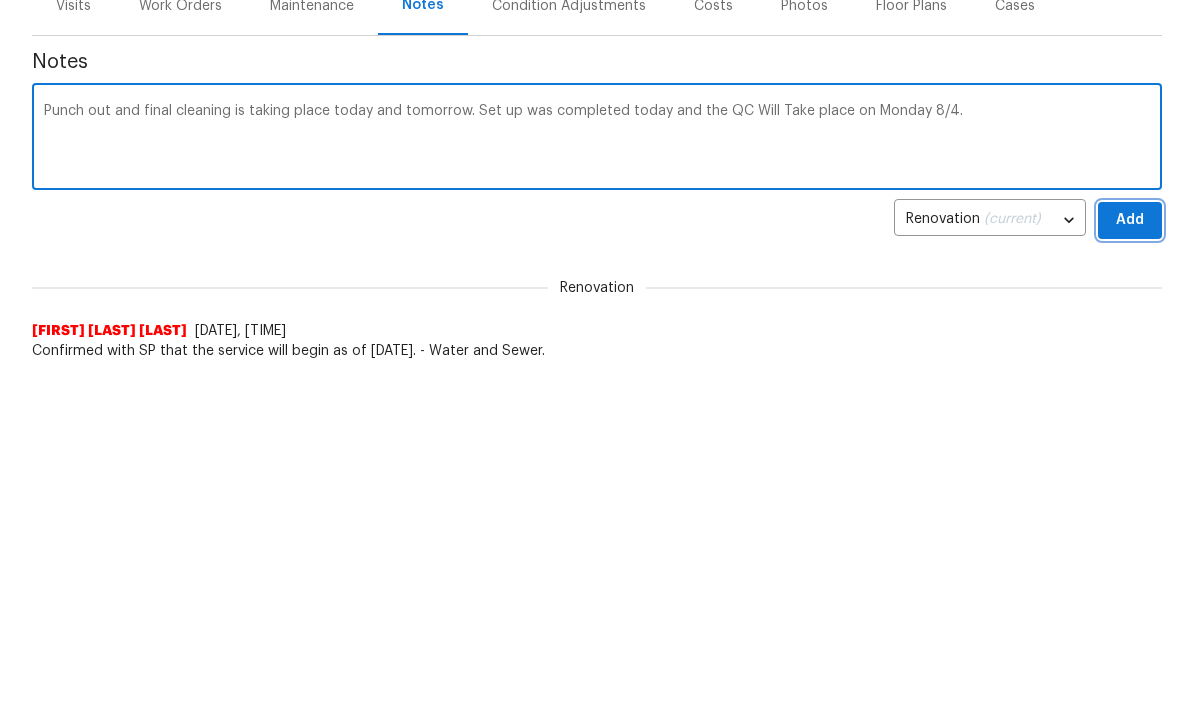 click on "Add" at bounding box center [1130, 567] 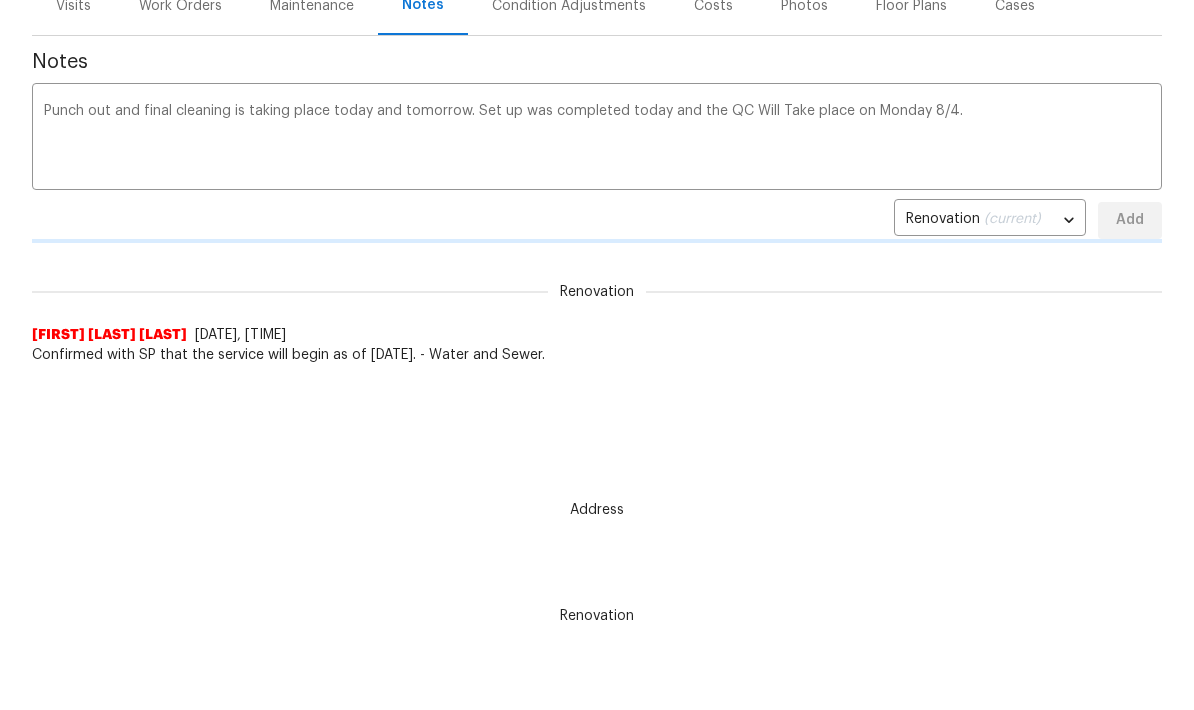 type 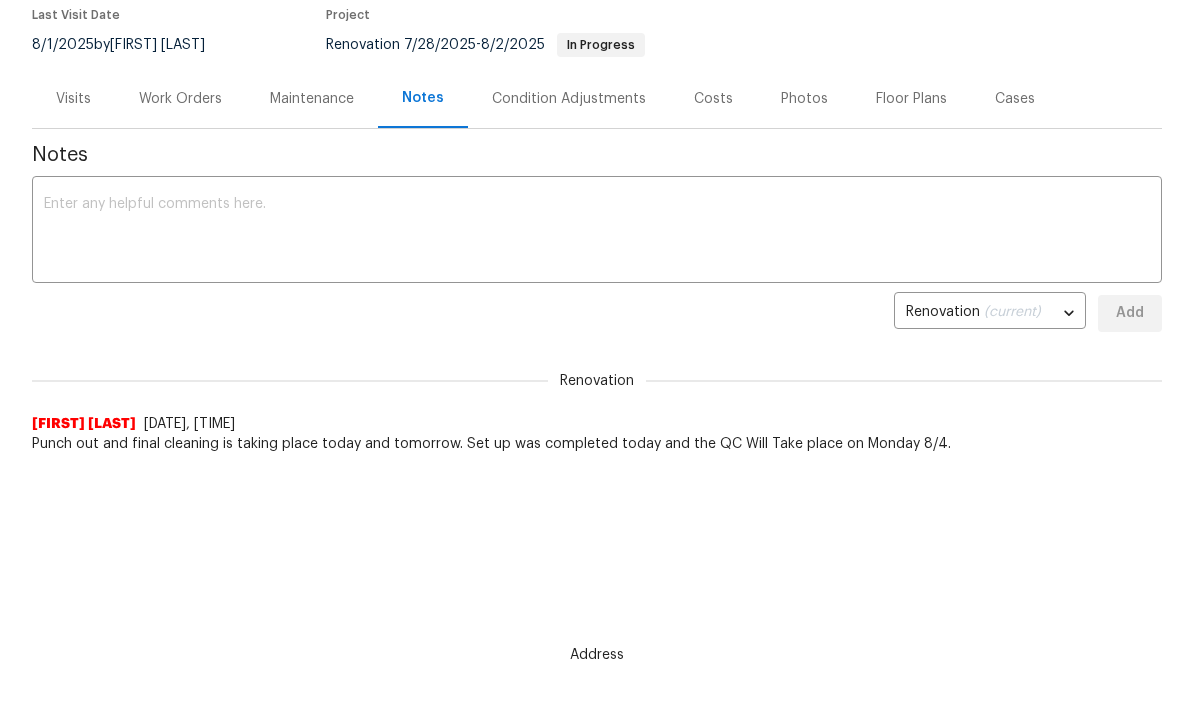 scroll, scrollTop: 0, scrollLeft: 0, axis: both 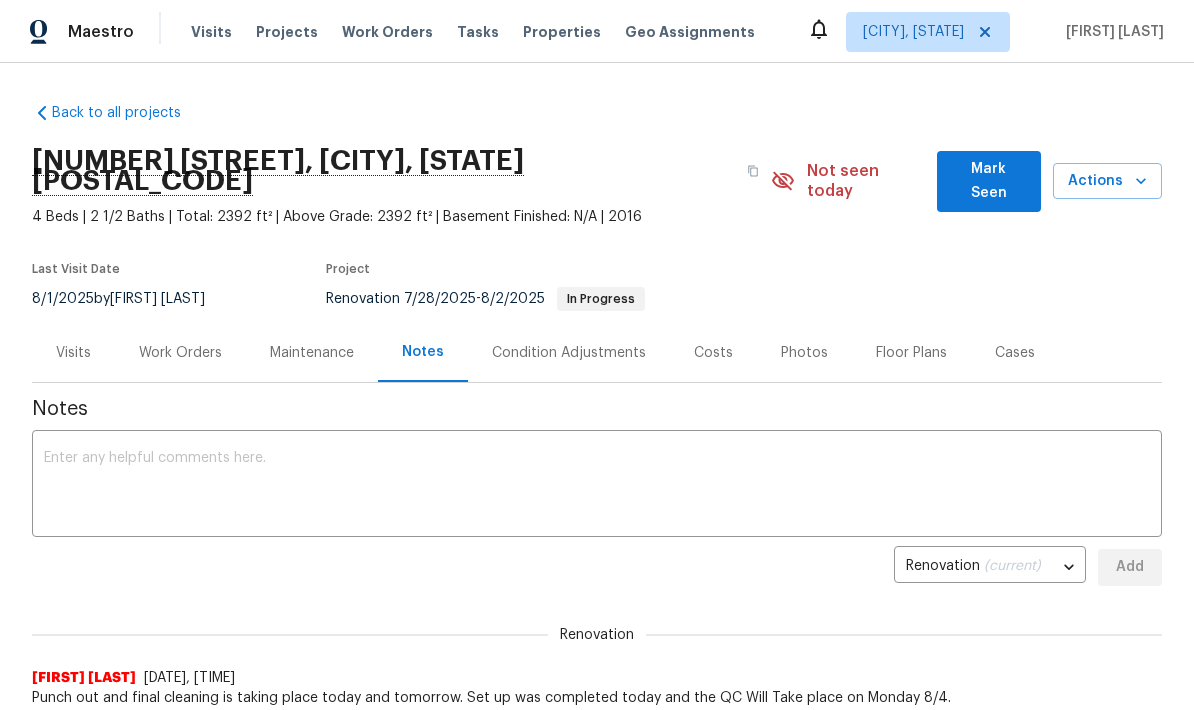 click on "Mark Seen" at bounding box center [989, 181] 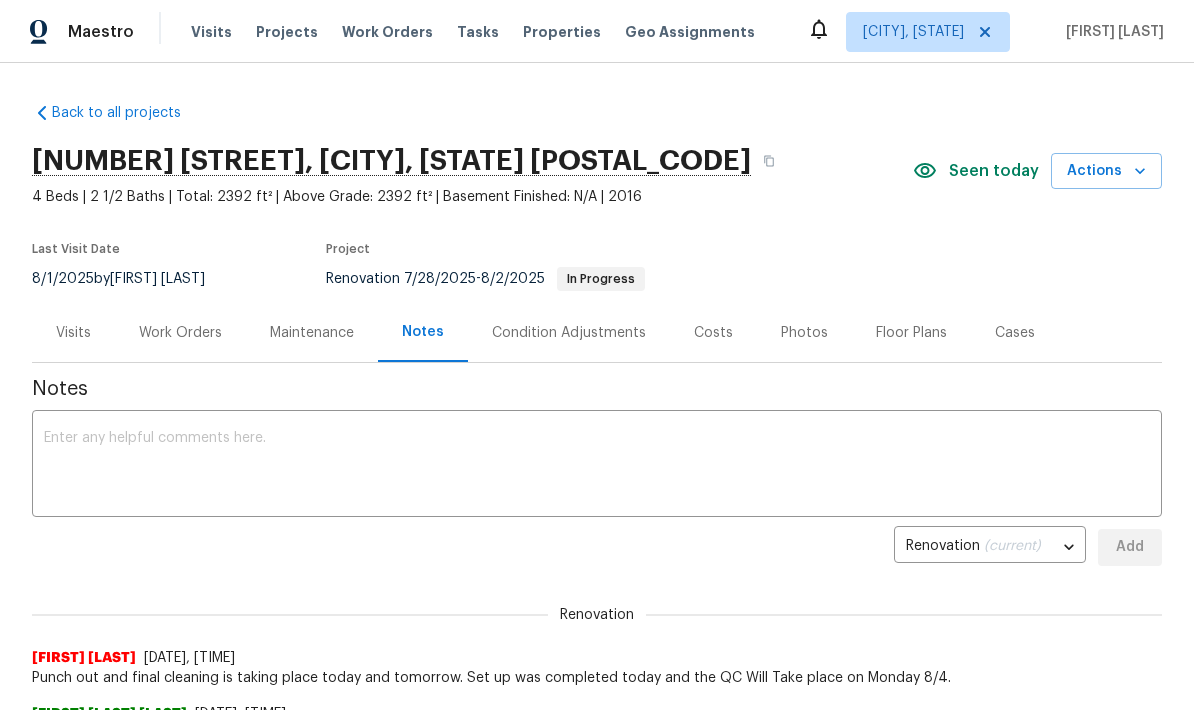 click on "Work Orders" at bounding box center [180, 333] 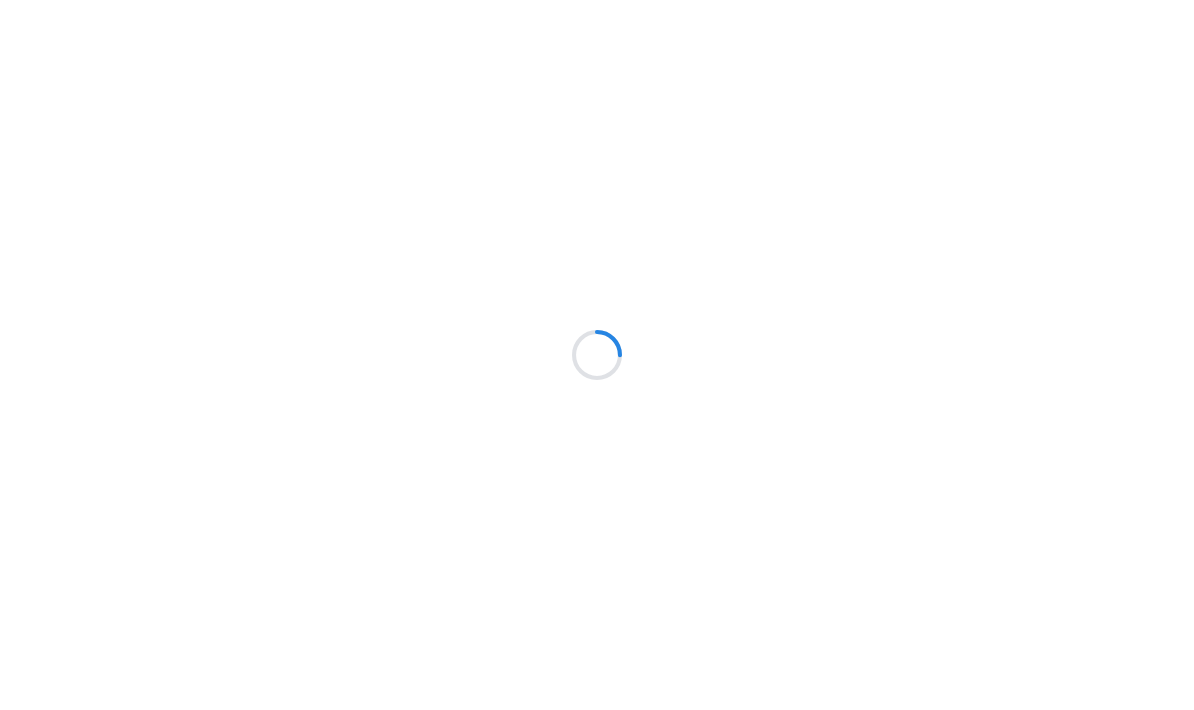 scroll, scrollTop: 0, scrollLeft: 0, axis: both 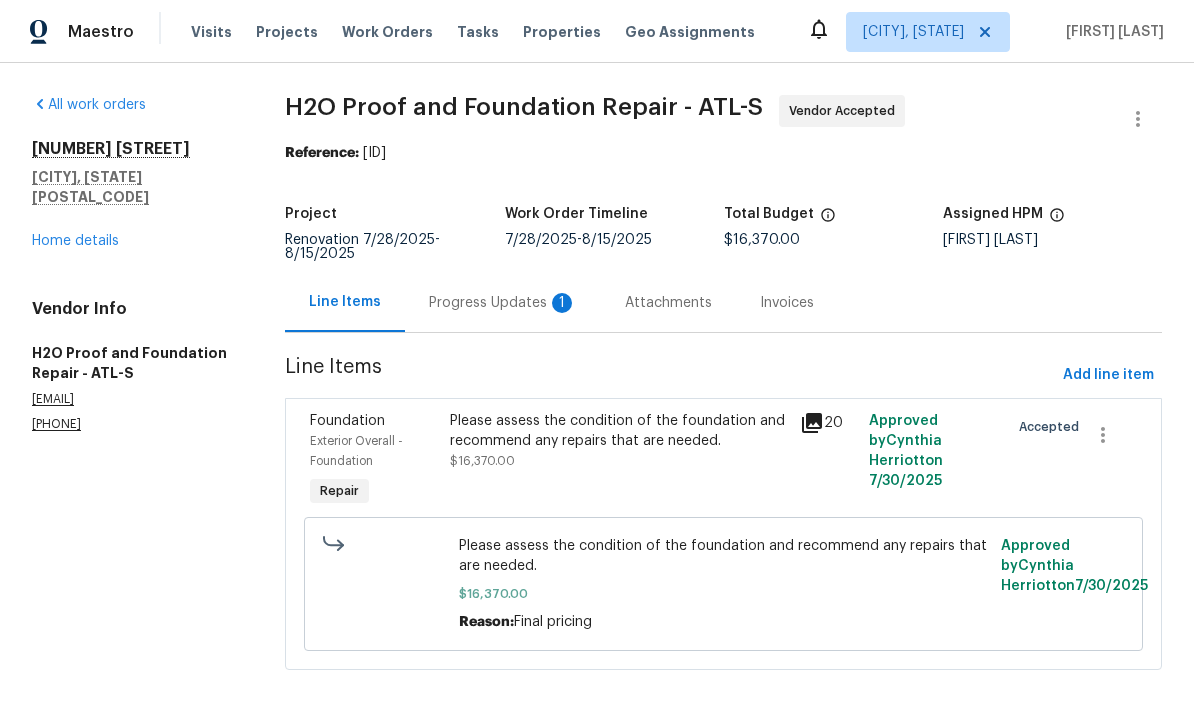 click on "Progress Updates 1" at bounding box center (503, 303) 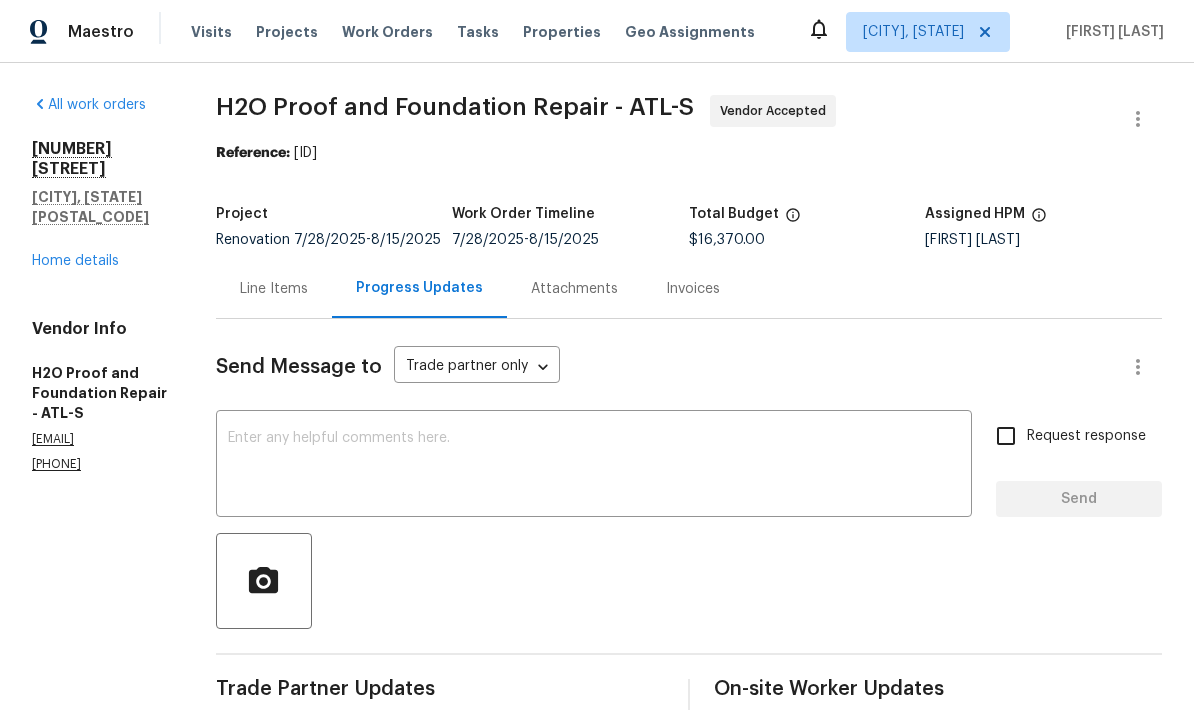 scroll, scrollTop: 0, scrollLeft: 0, axis: both 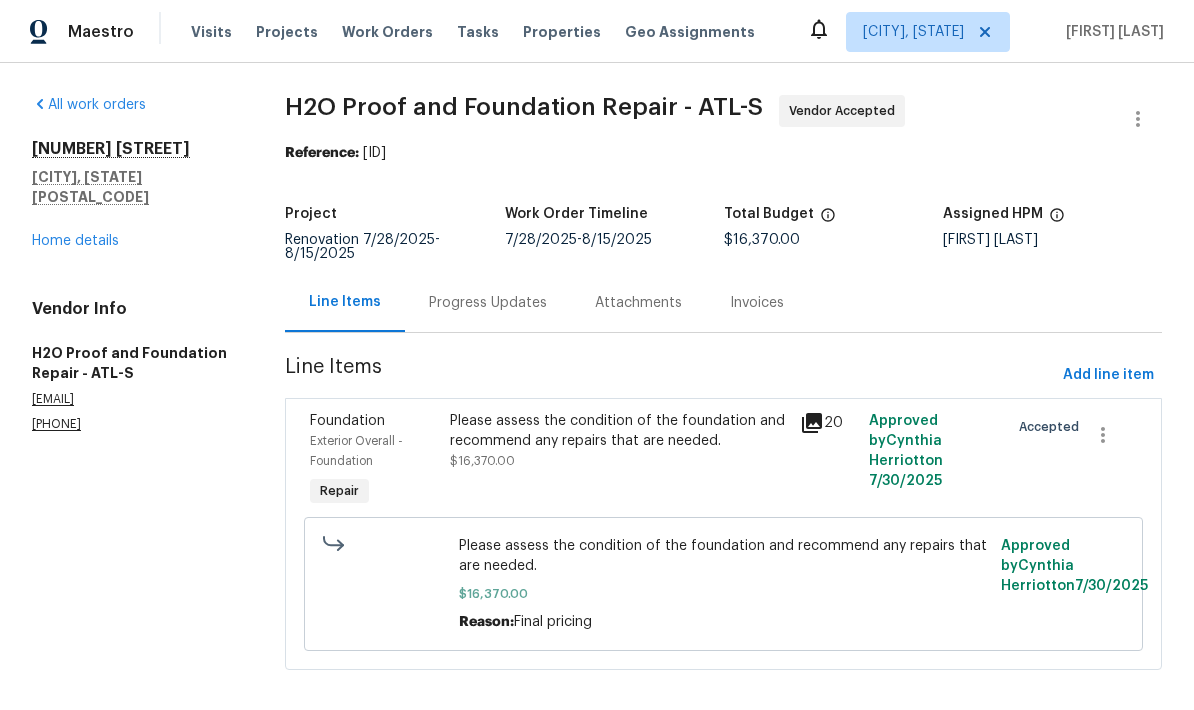 click on "Home details" at bounding box center (75, 241) 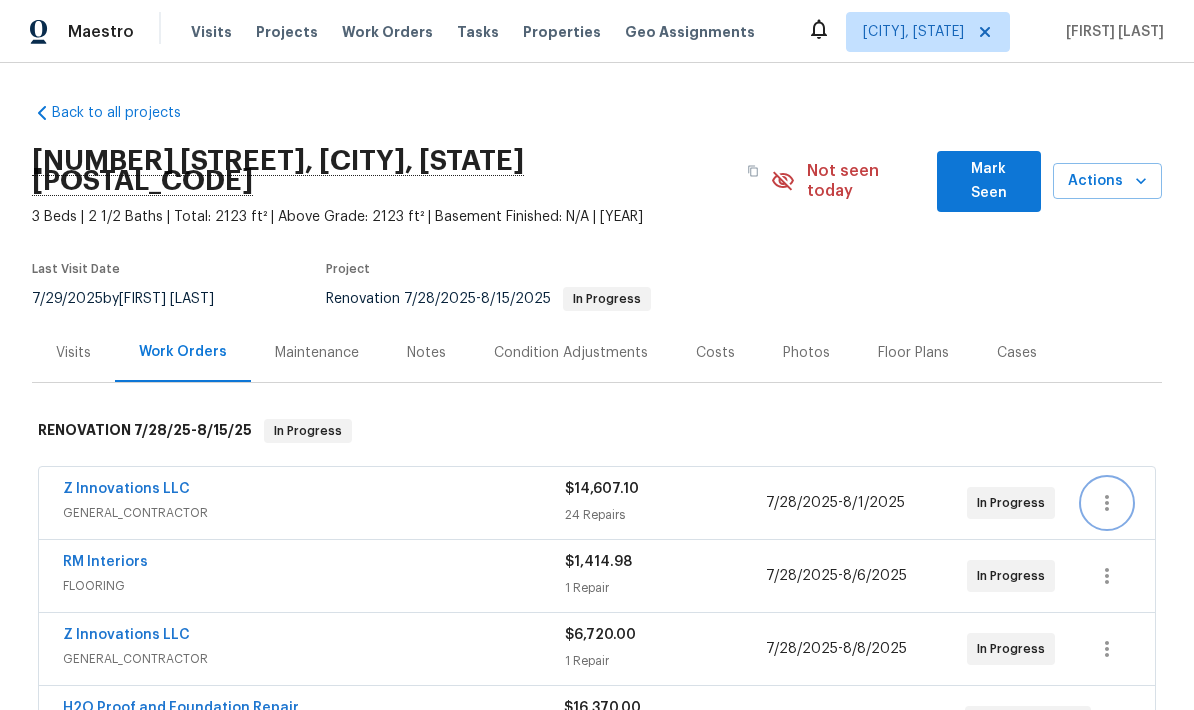 click 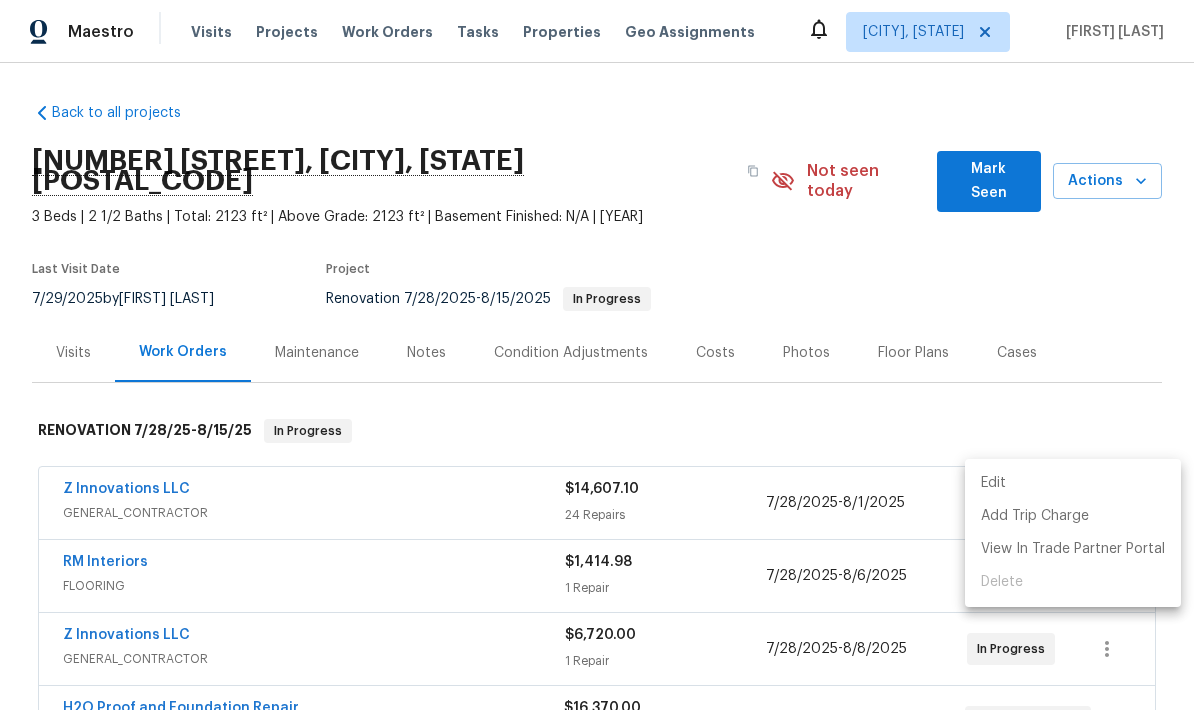 click on "Edit" at bounding box center (1073, 483) 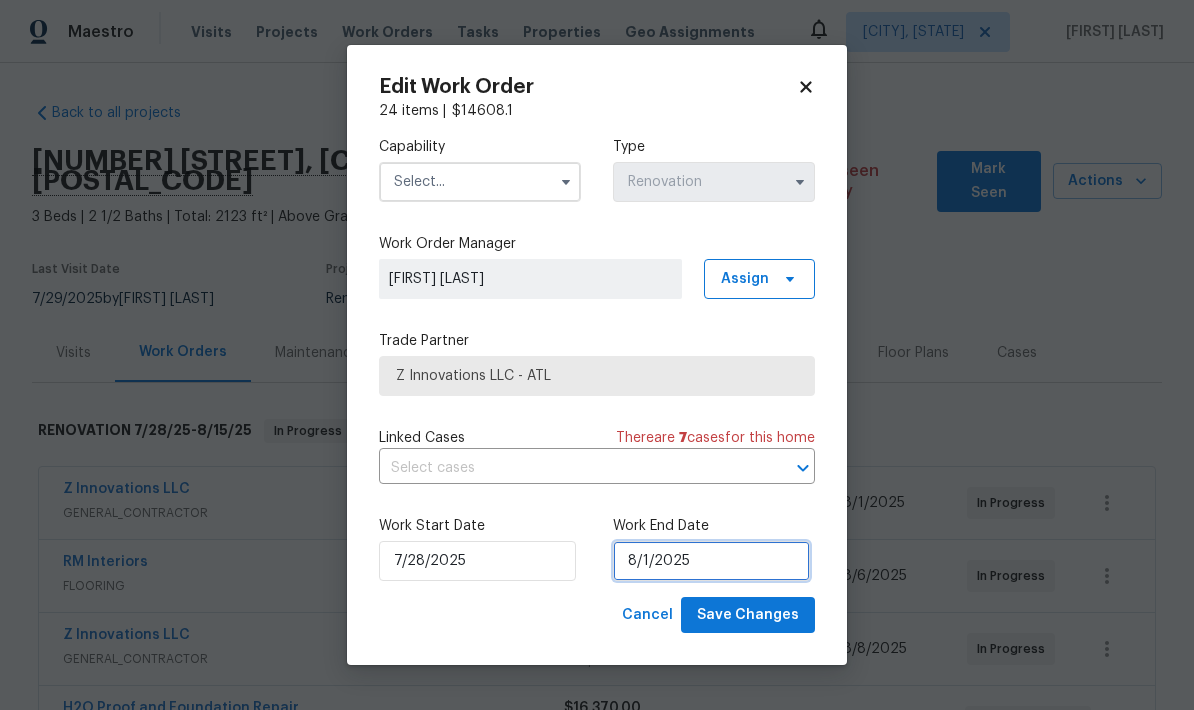 click on "8/1/2025" at bounding box center (711, 561) 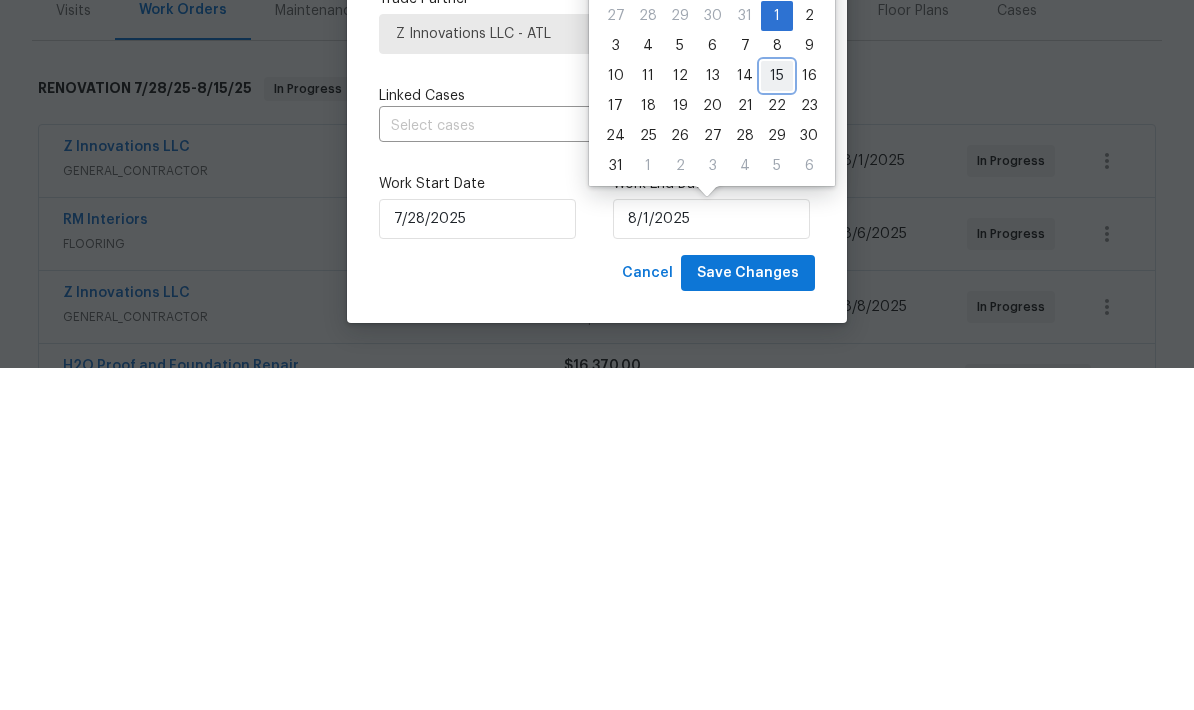 click on "15" at bounding box center (777, 418) 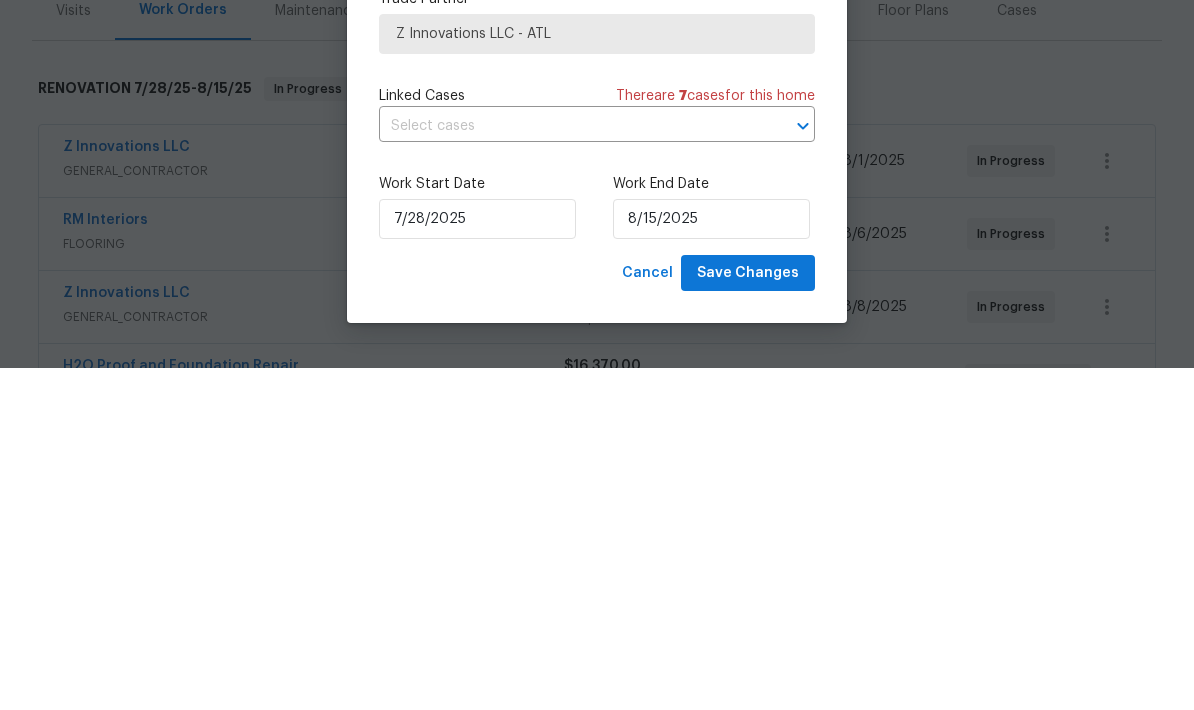 scroll, scrollTop: 80, scrollLeft: 0, axis: vertical 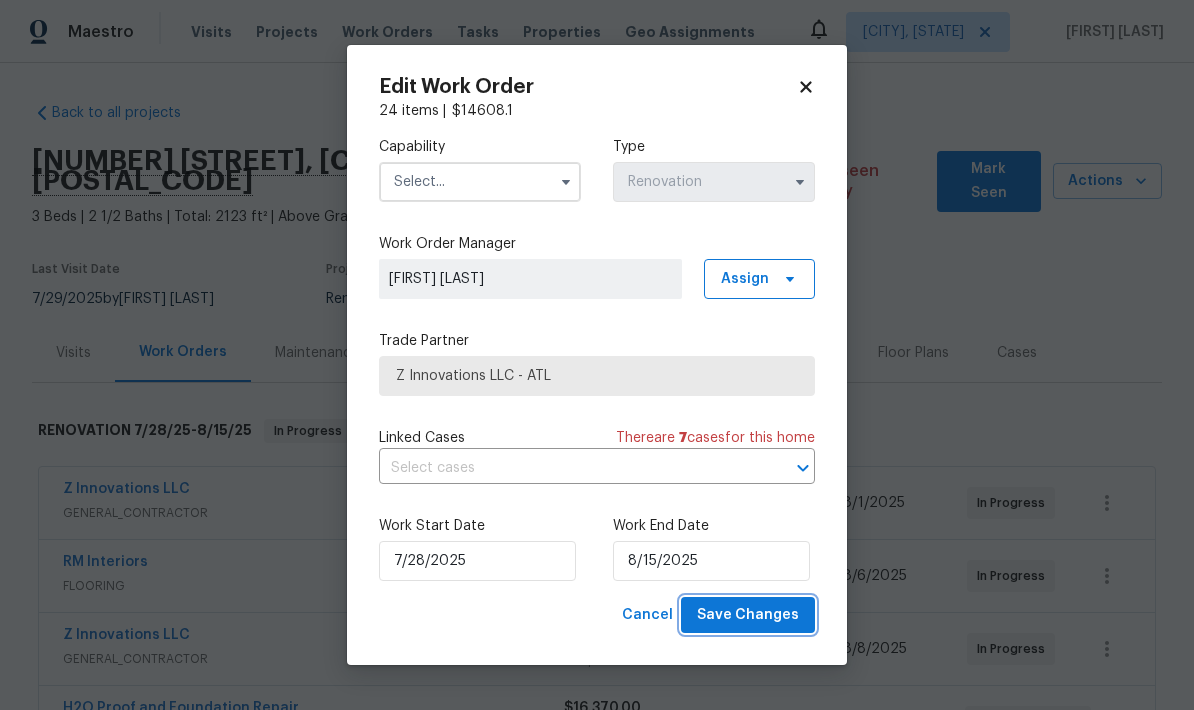 click on "Save Changes" at bounding box center (748, 615) 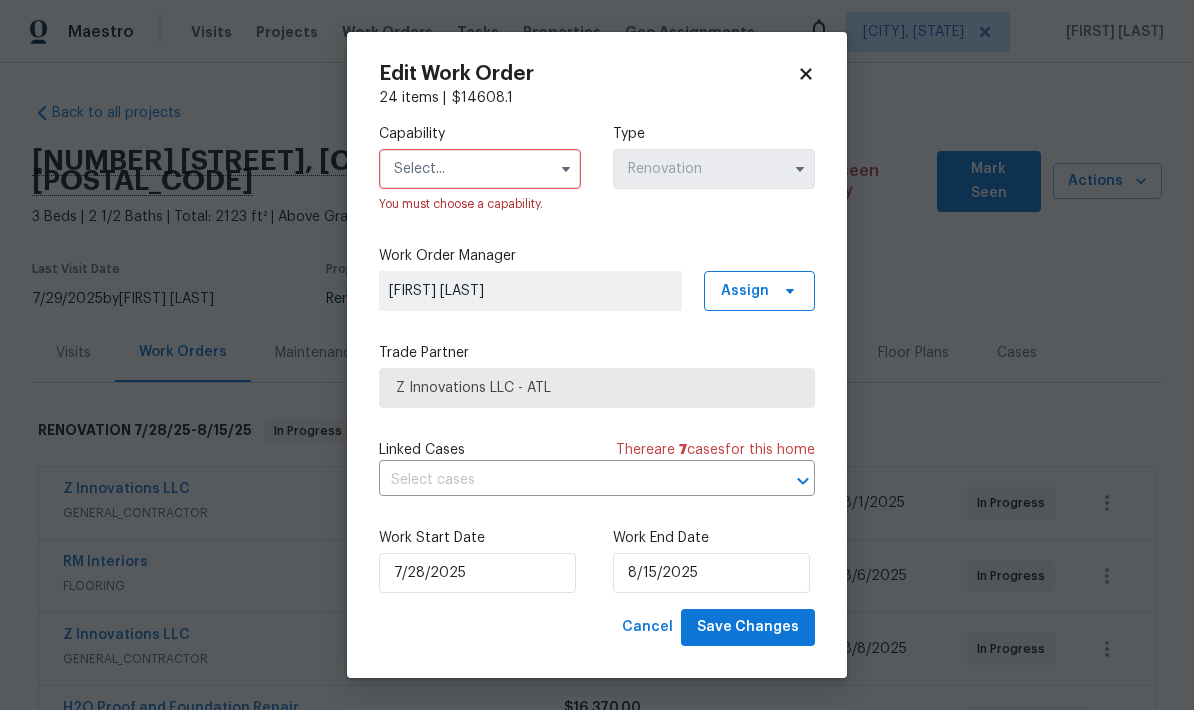 click at bounding box center (480, 169) 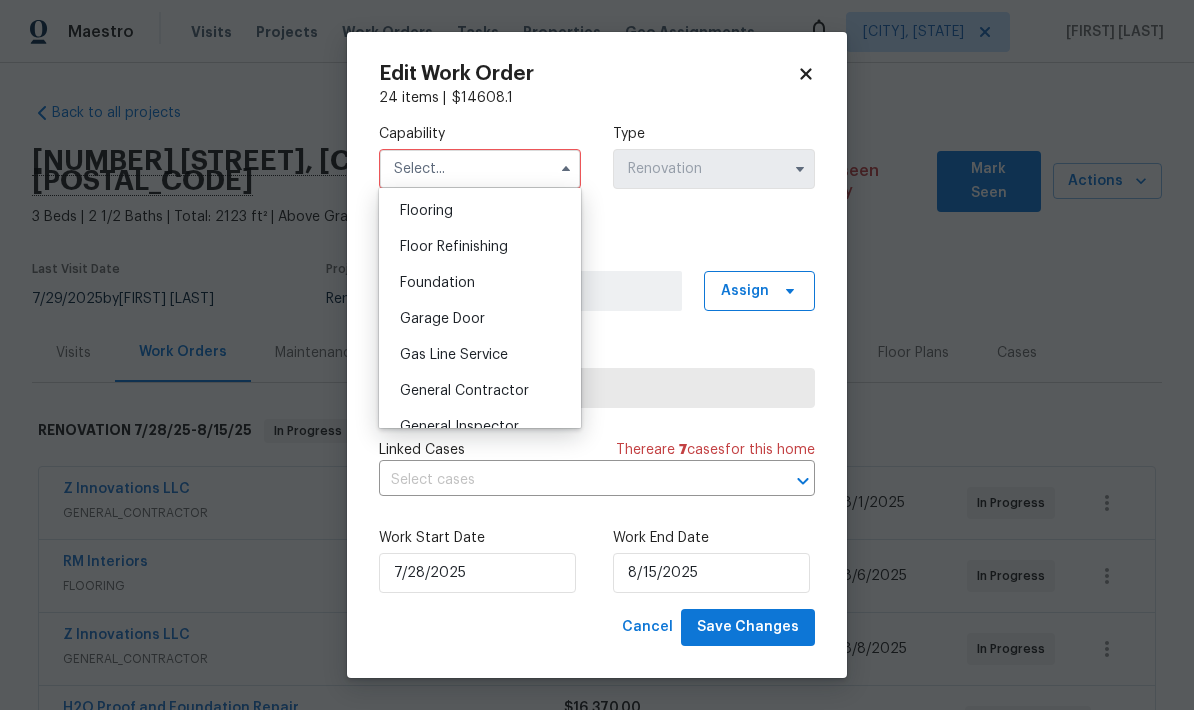 scroll, scrollTop: 777, scrollLeft: 0, axis: vertical 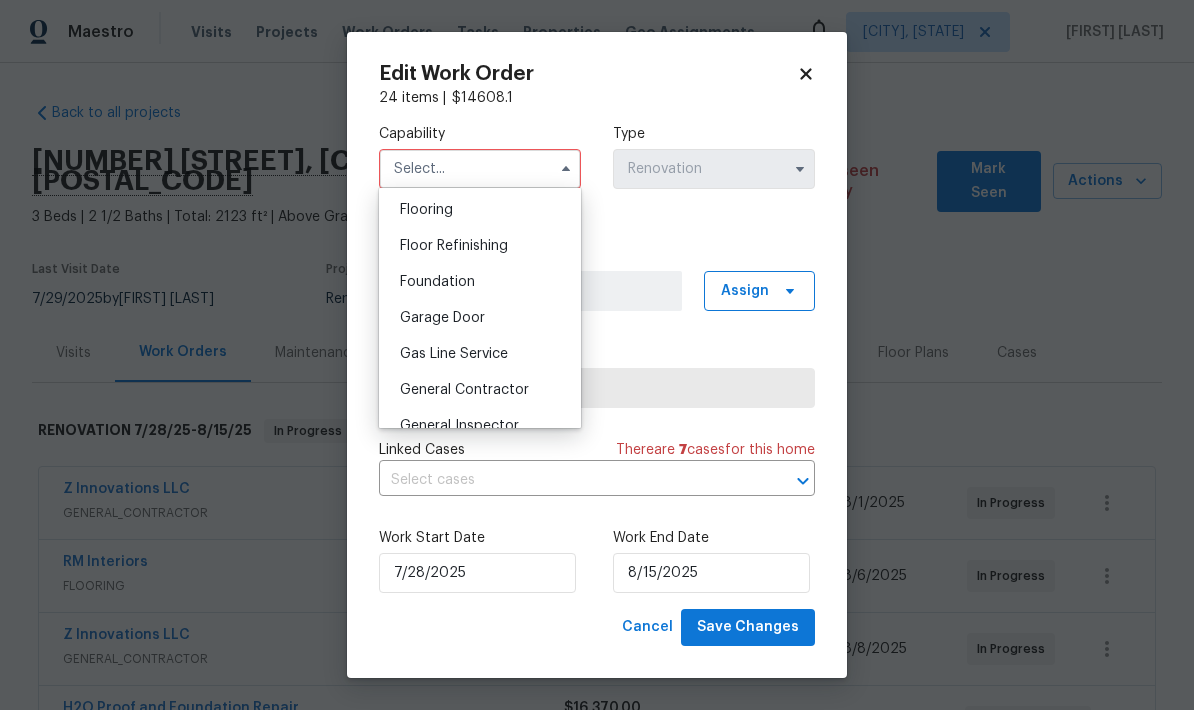 click on "Foundation" at bounding box center (480, 282) 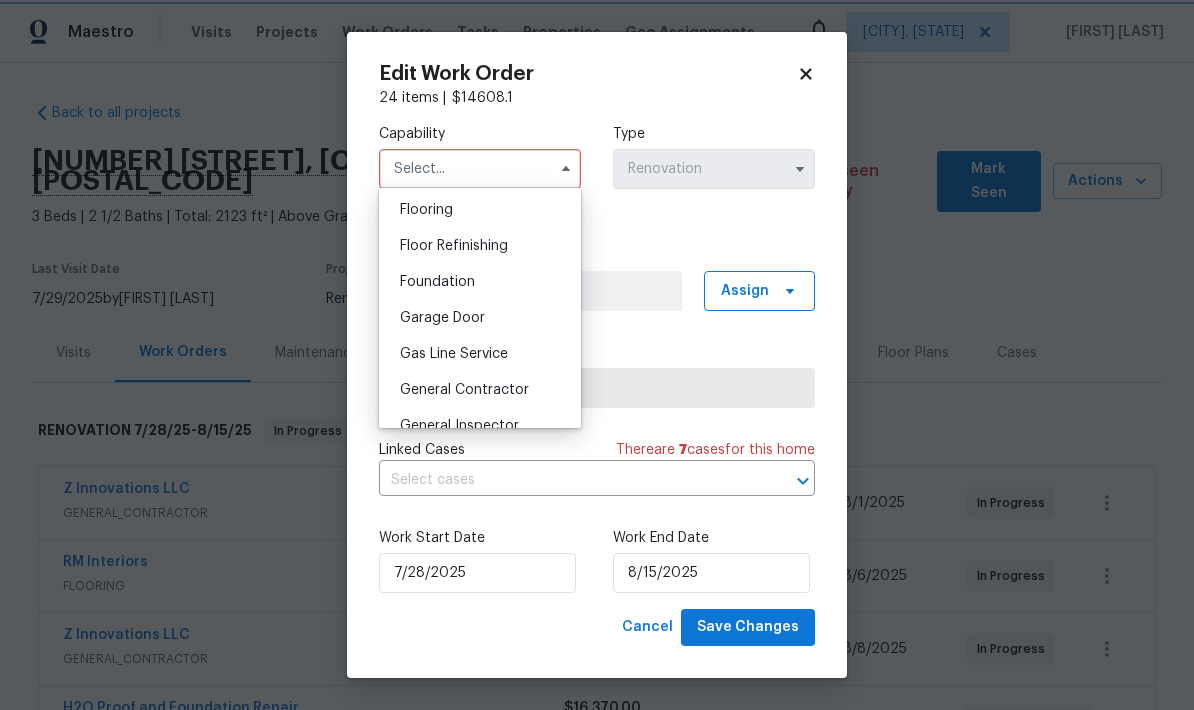 type on "Foundation" 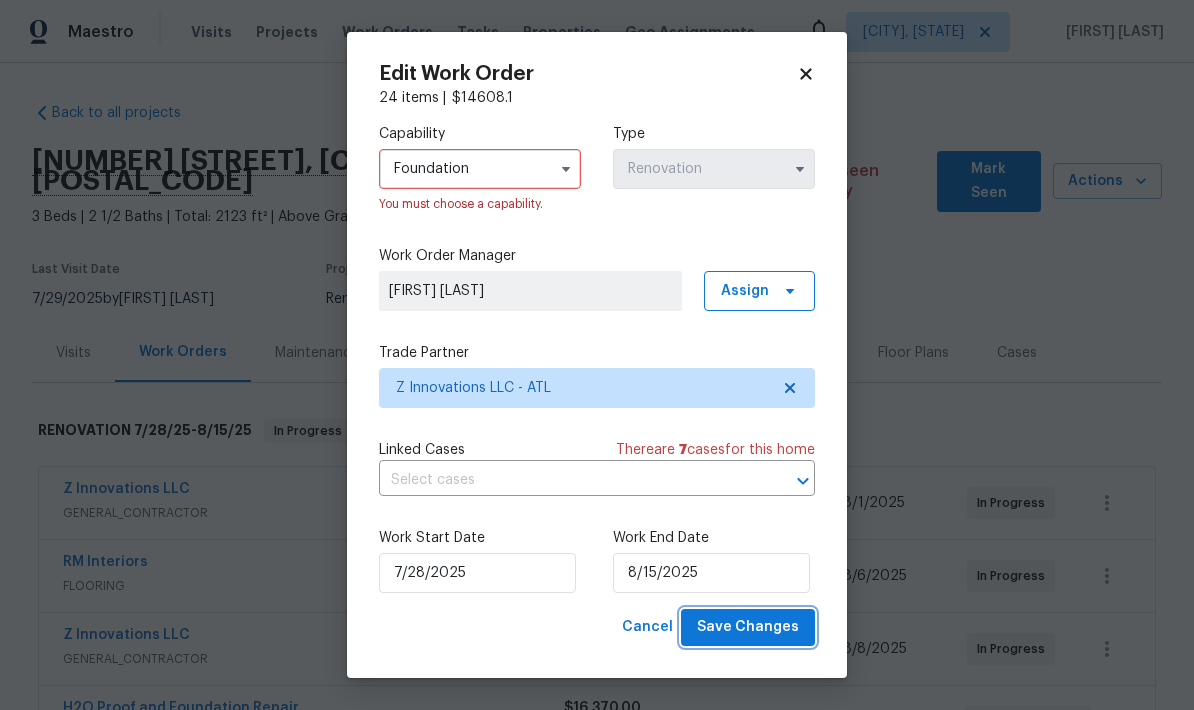 click on "Save Changes" at bounding box center [748, 627] 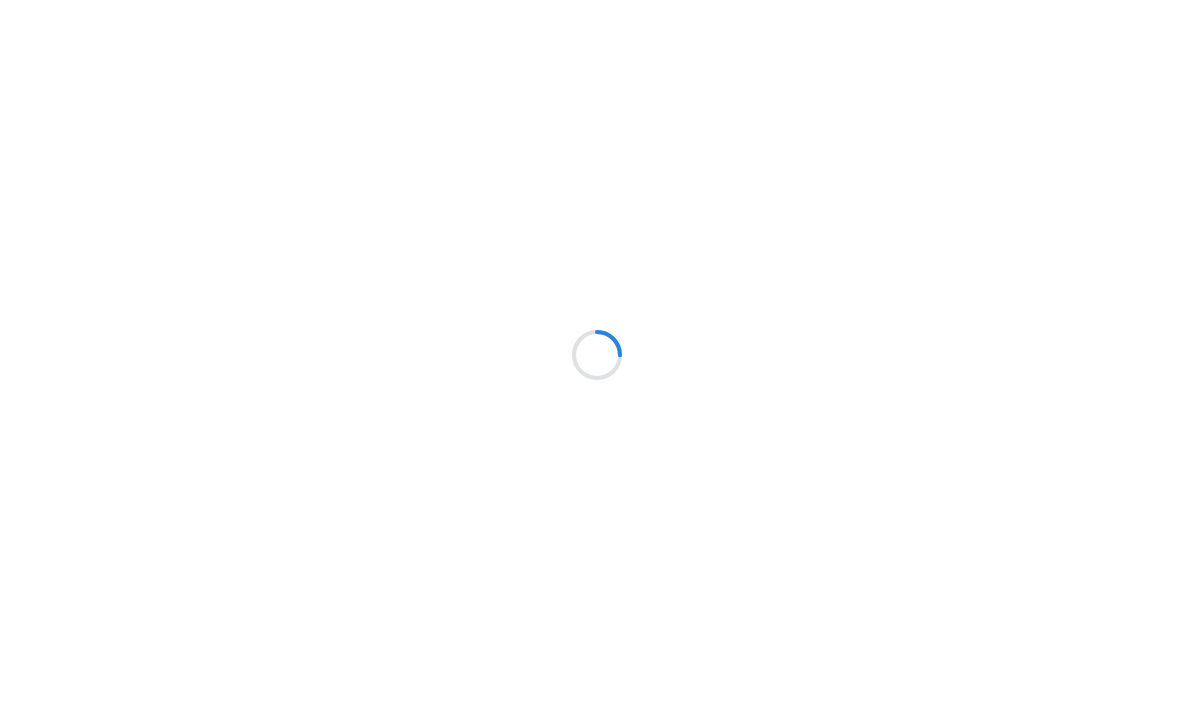 scroll, scrollTop: 0, scrollLeft: 0, axis: both 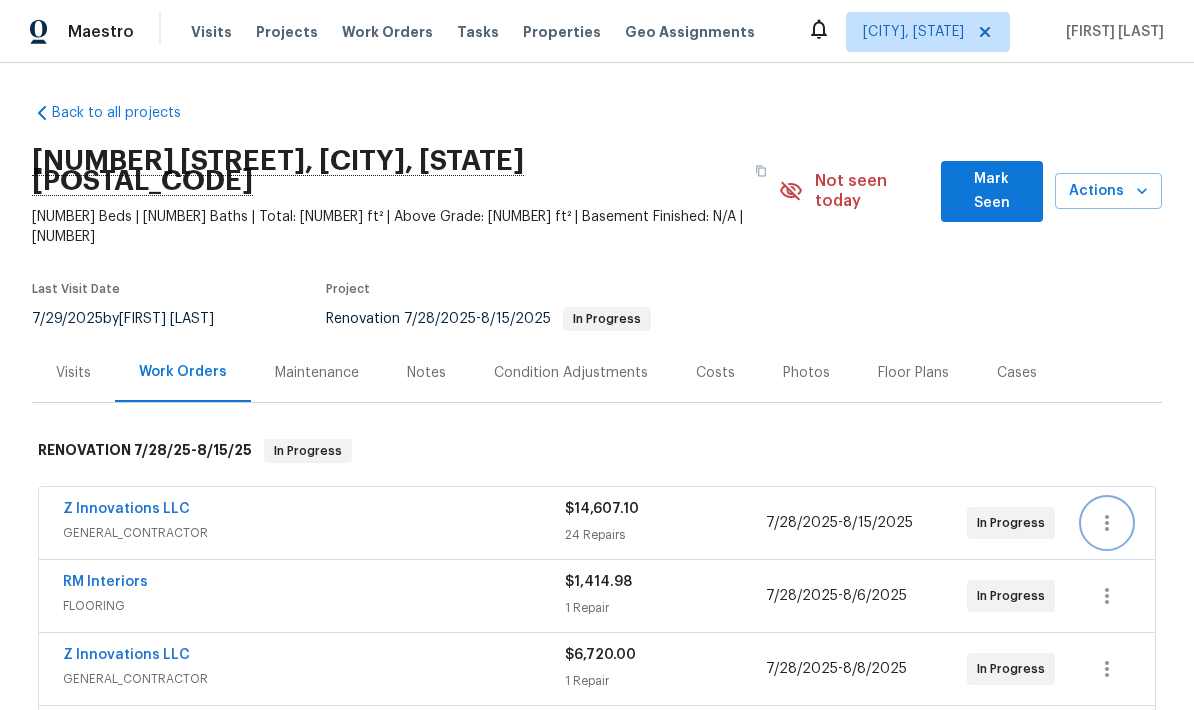click 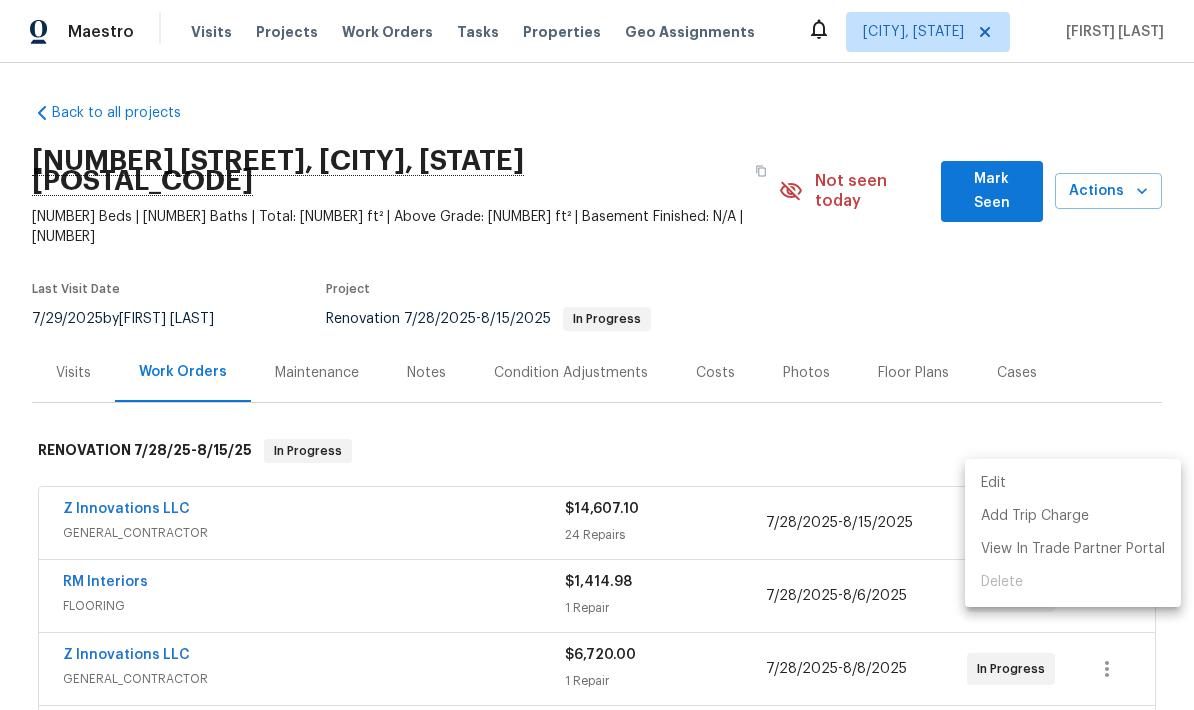 click at bounding box center (597, 355) 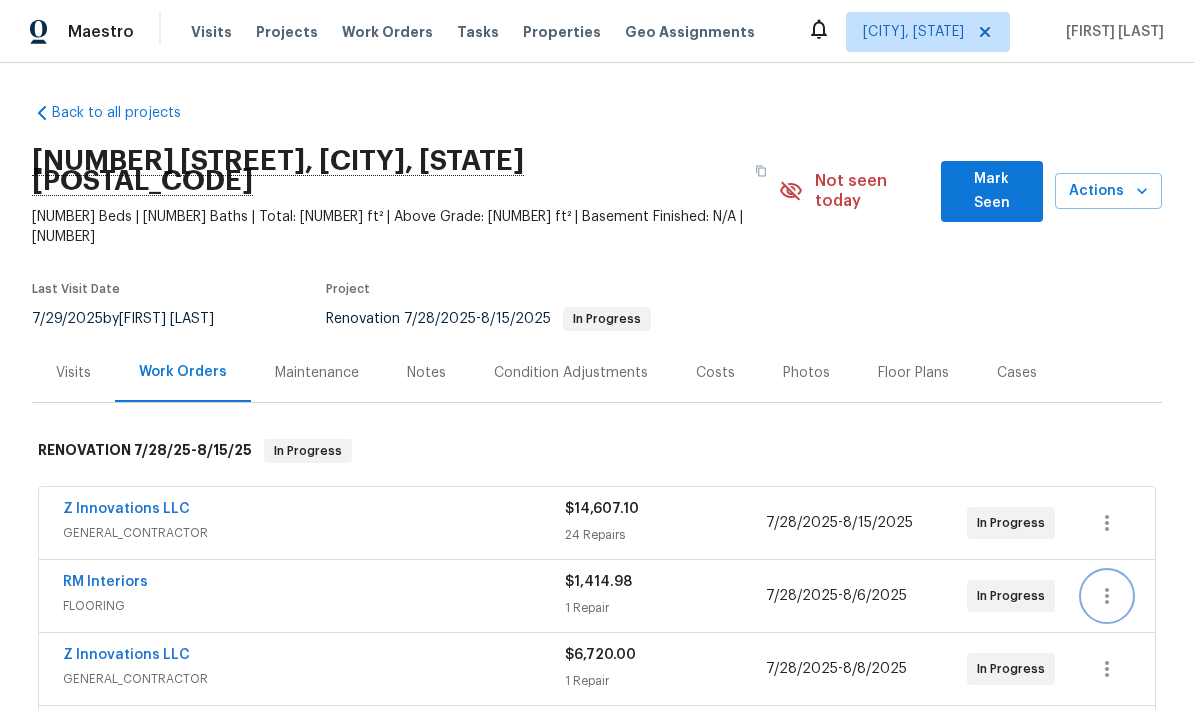 click 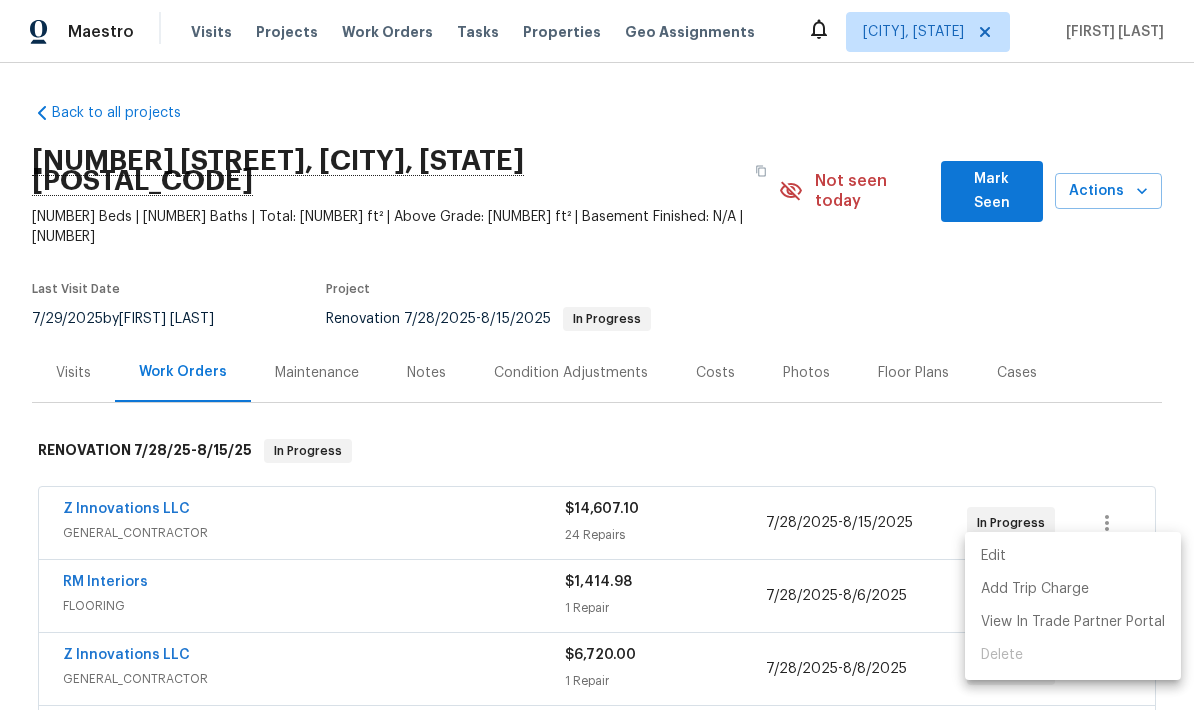 click on "Edit" at bounding box center [1073, 556] 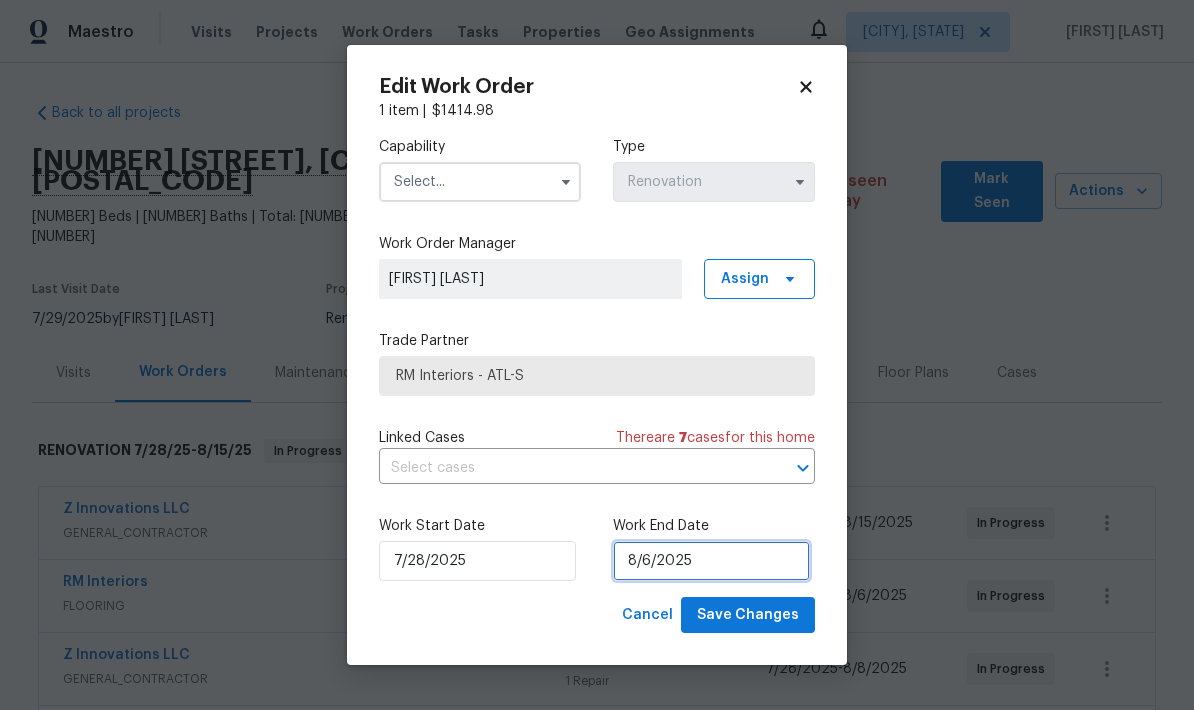 click on "8/6/2025" at bounding box center (711, 561) 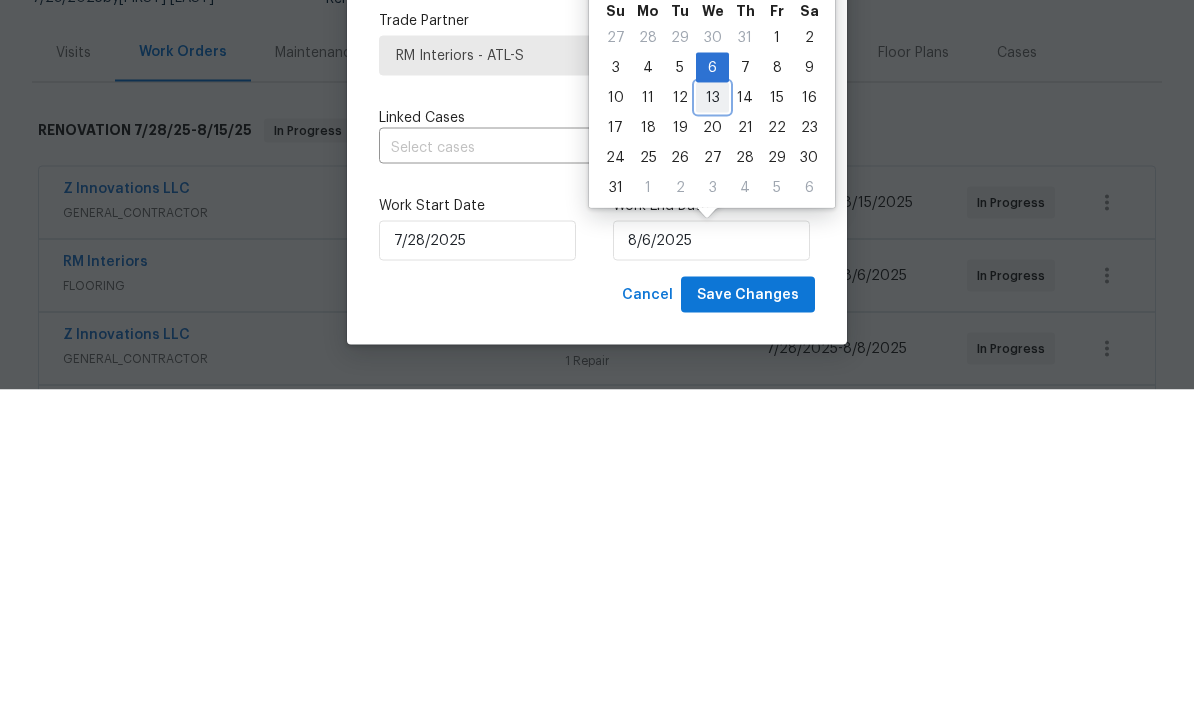 click on "13" at bounding box center [712, 418] 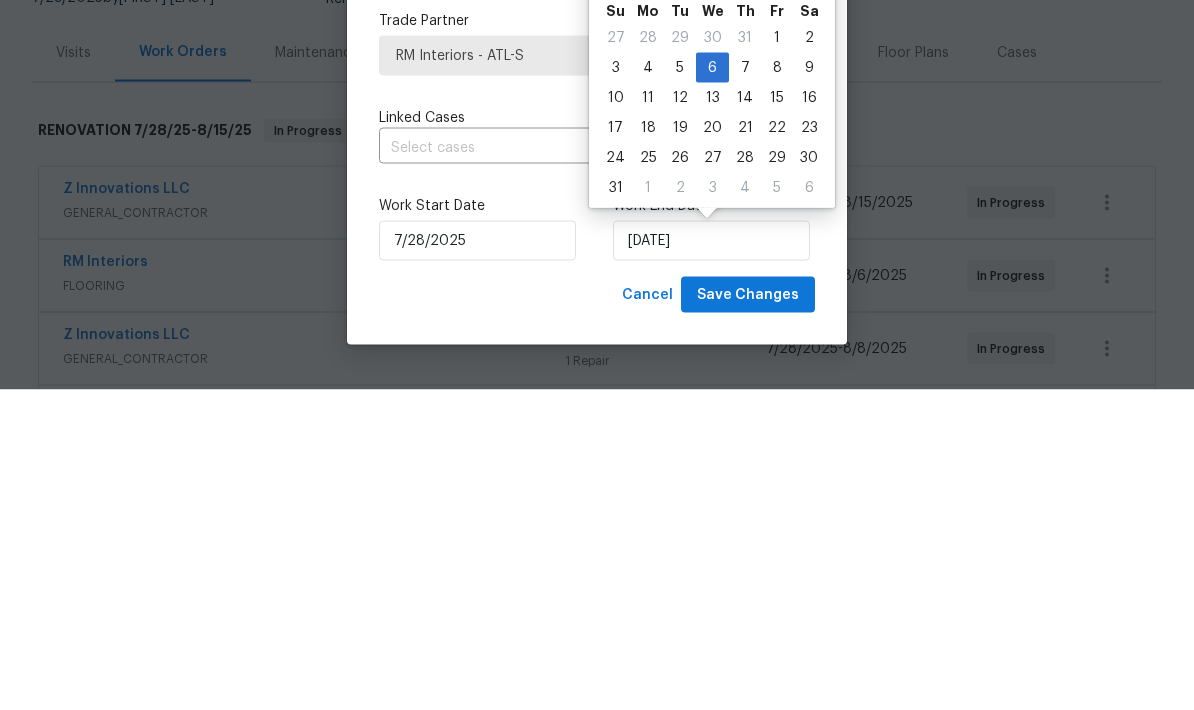 scroll, scrollTop: 80, scrollLeft: 0, axis: vertical 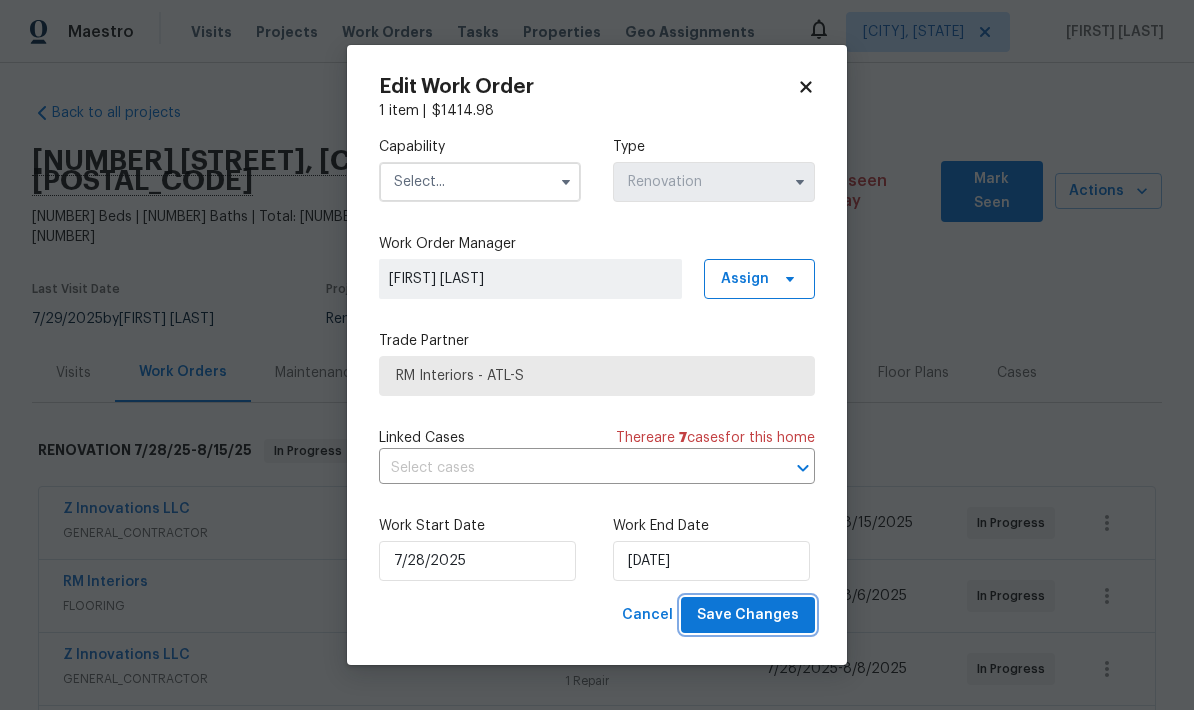 click on "Save Changes" at bounding box center [748, 615] 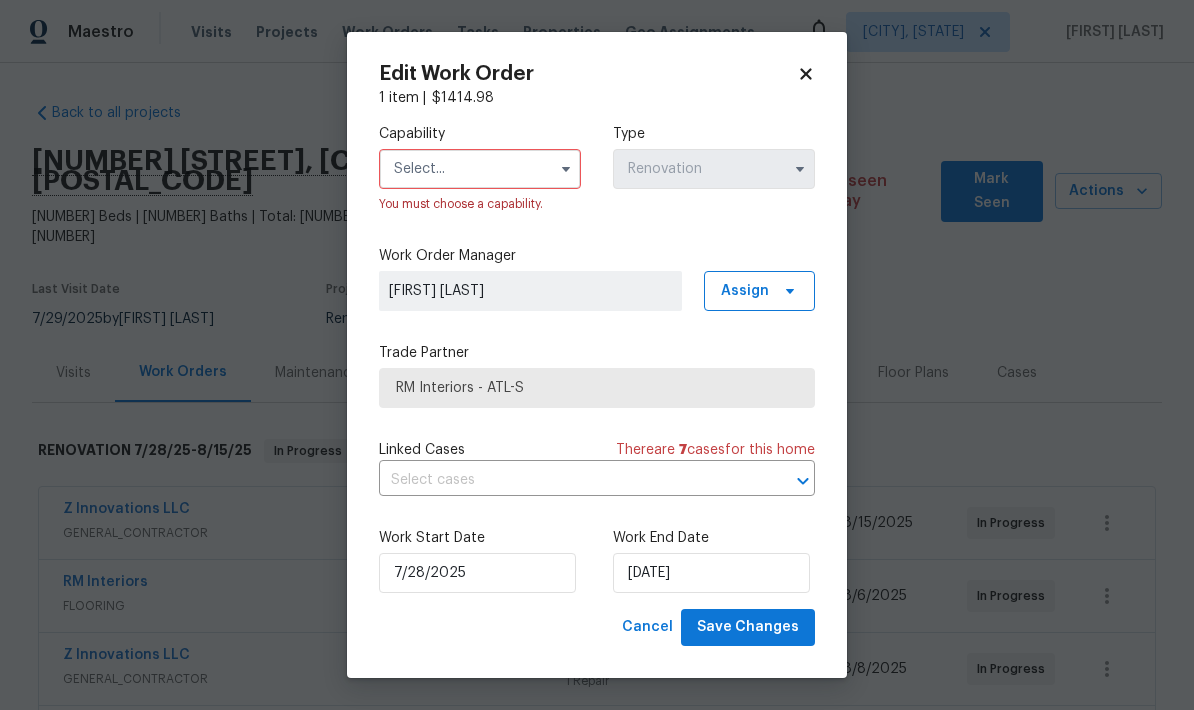 click at bounding box center [480, 169] 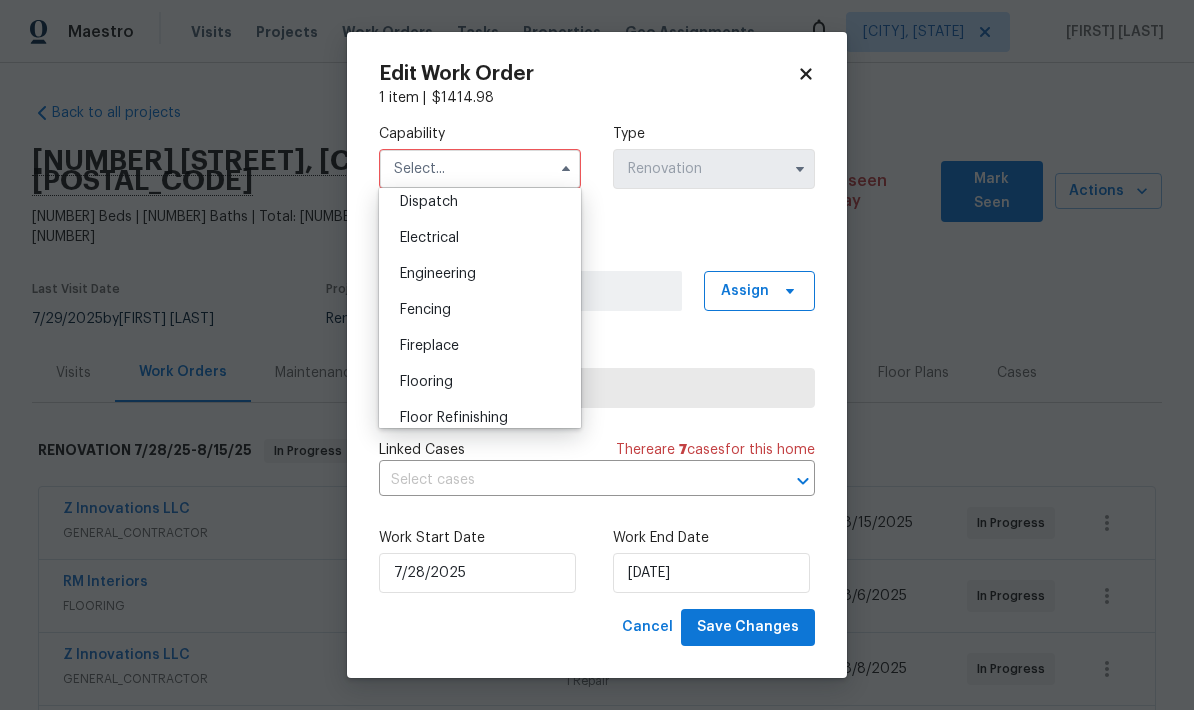 scroll, scrollTop: 610, scrollLeft: 0, axis: vertical 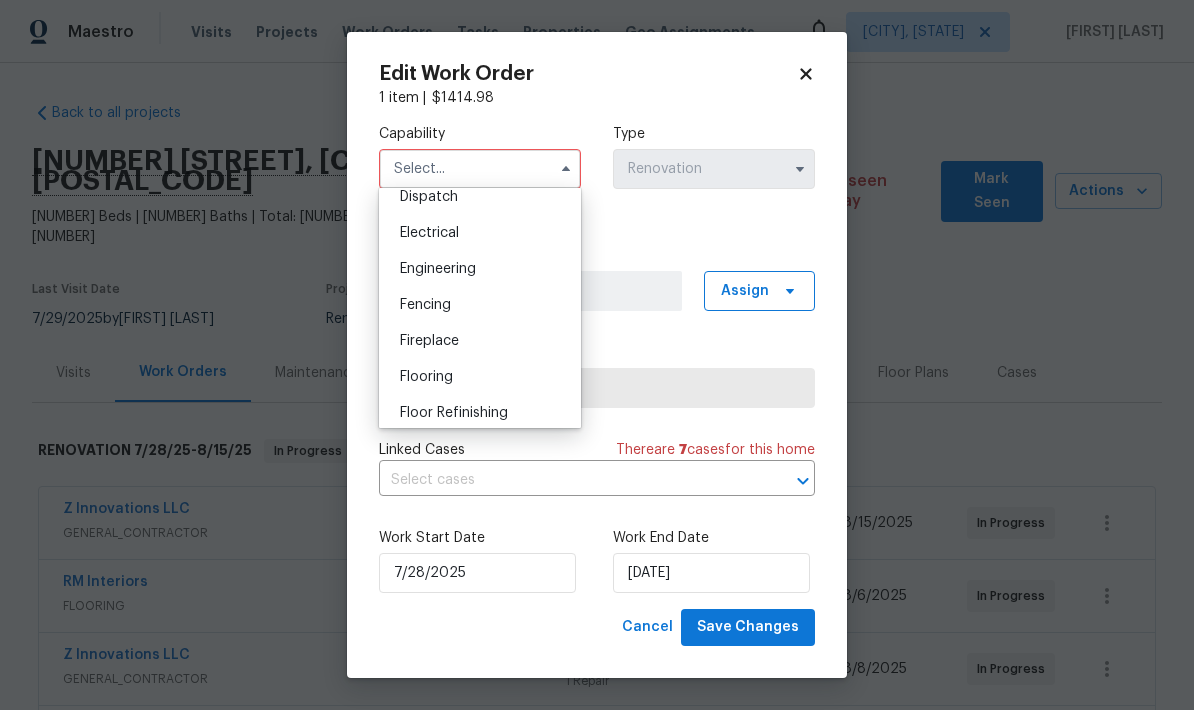 click on "Flooring" at bounding box center (480, 377) 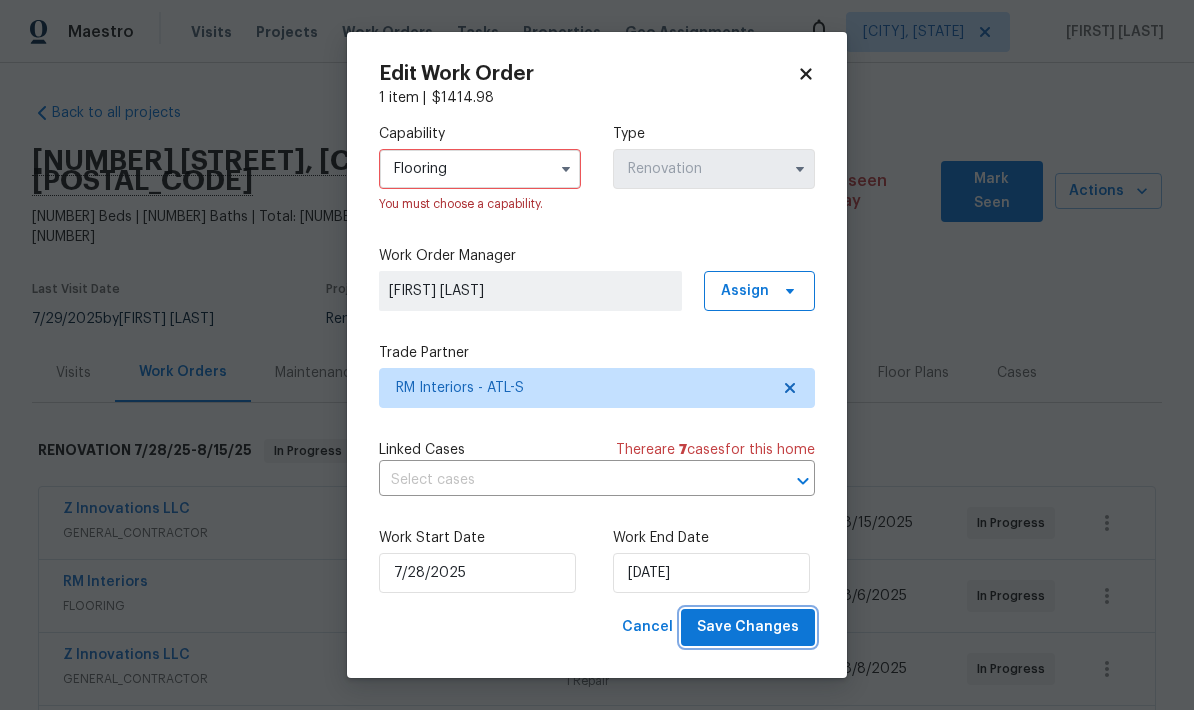 click on "Save Changes" at bounding box center (748, 627) 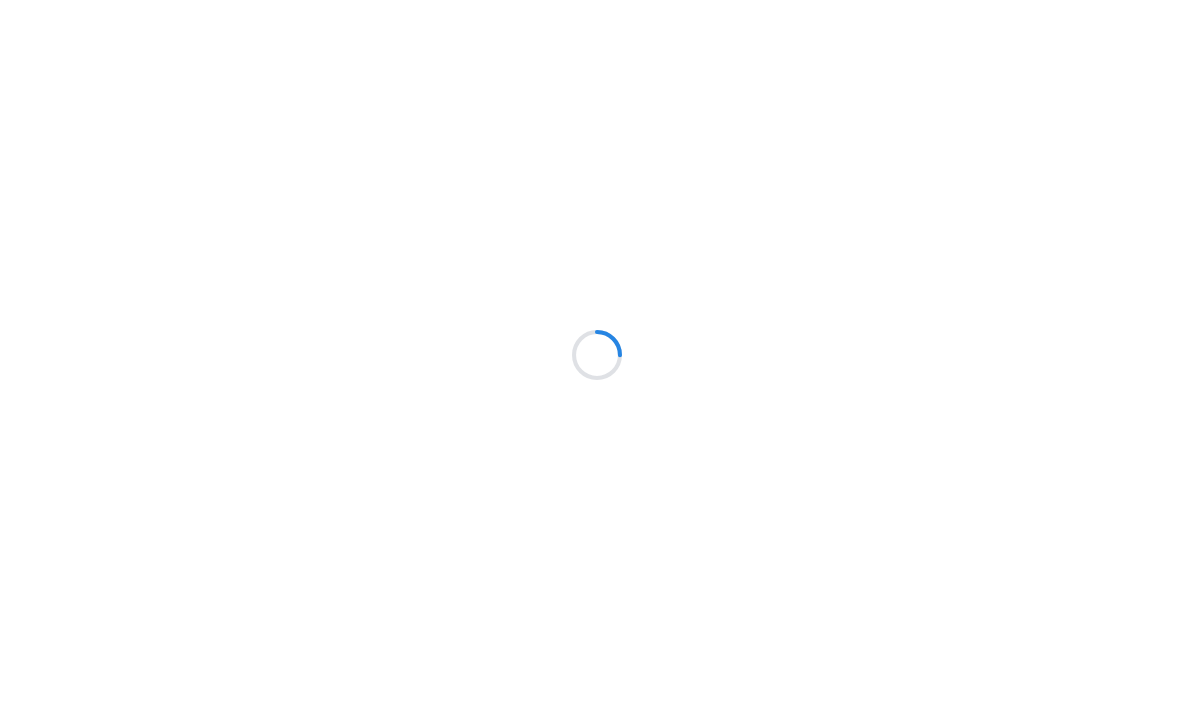 scroll, scrollTop: 0, scrollLeft: 0, axis: both 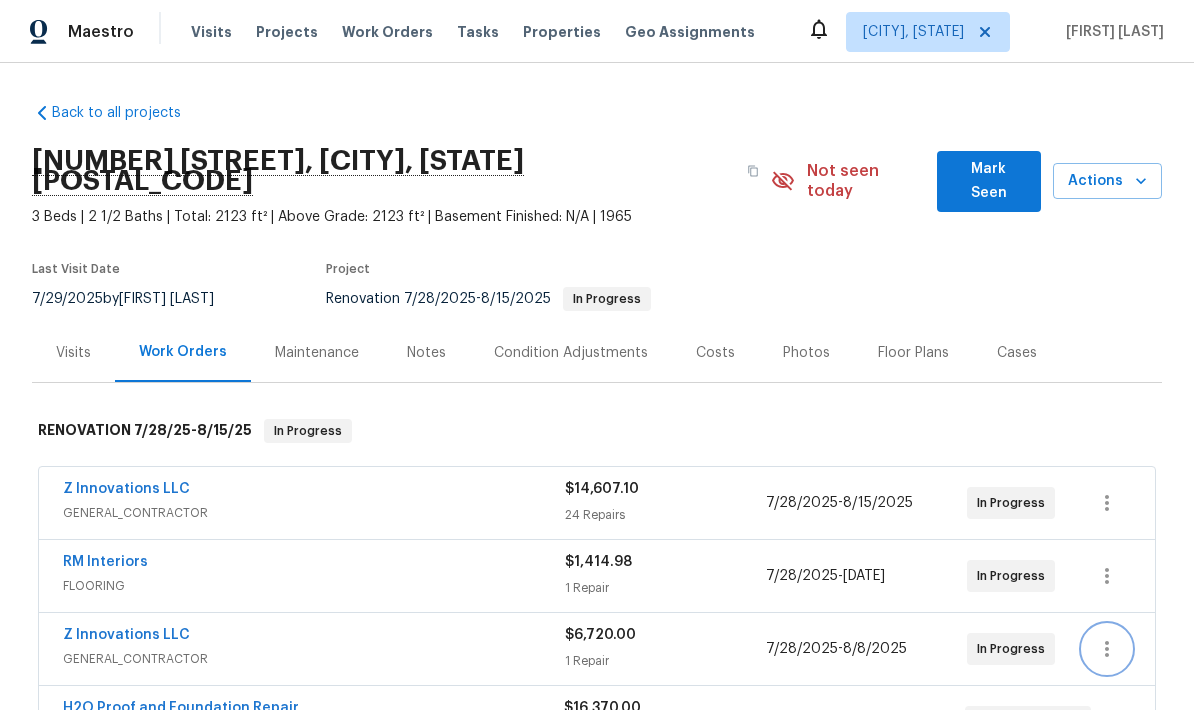 click 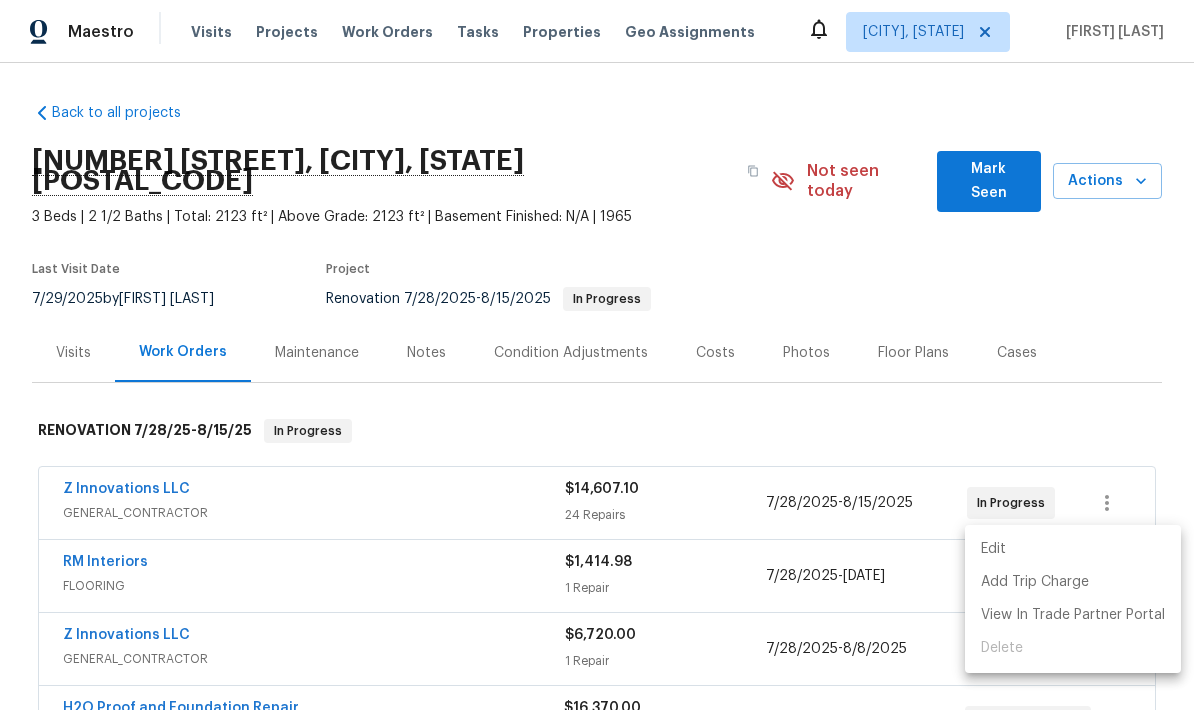 click on "Edit" at bounding box center (1073, 549) 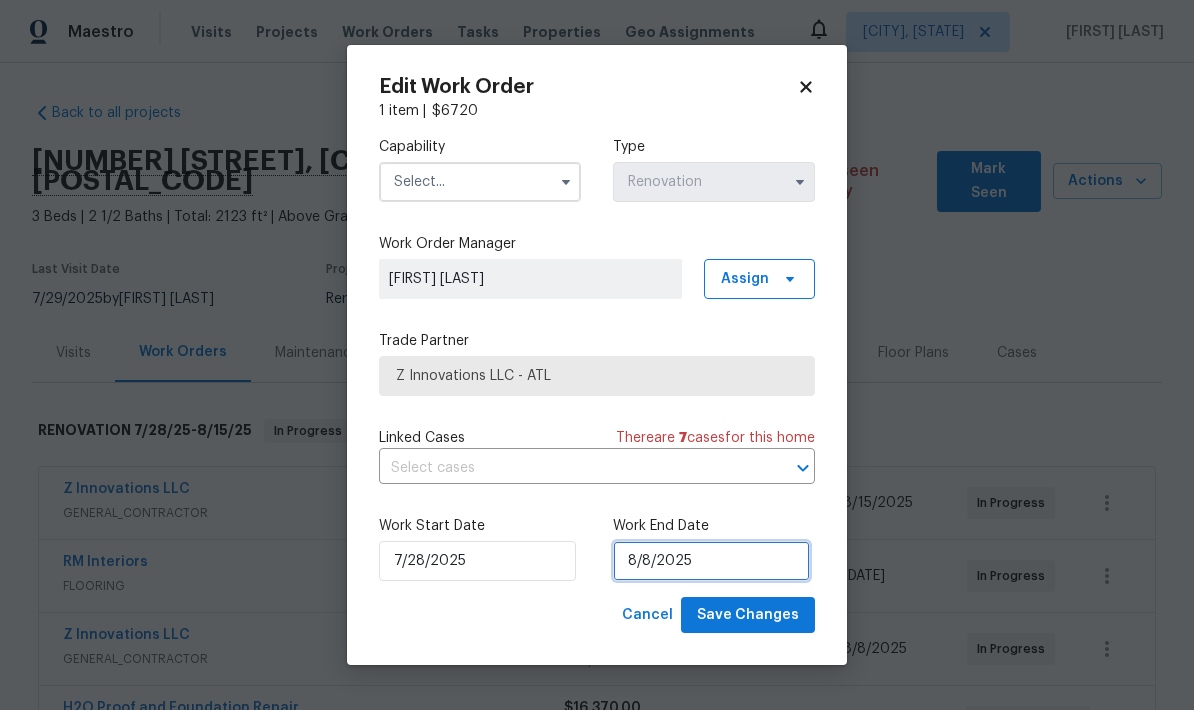 click on "8/8/2025" at bounding box center [711, 561] 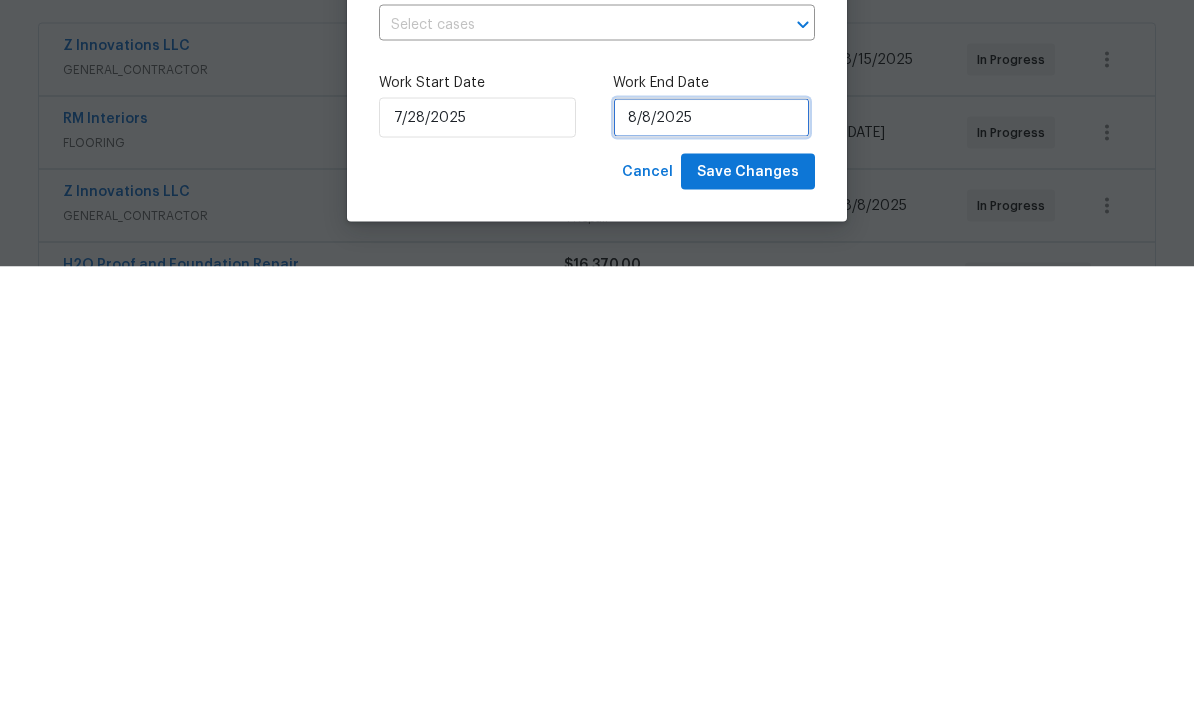 select on "7" 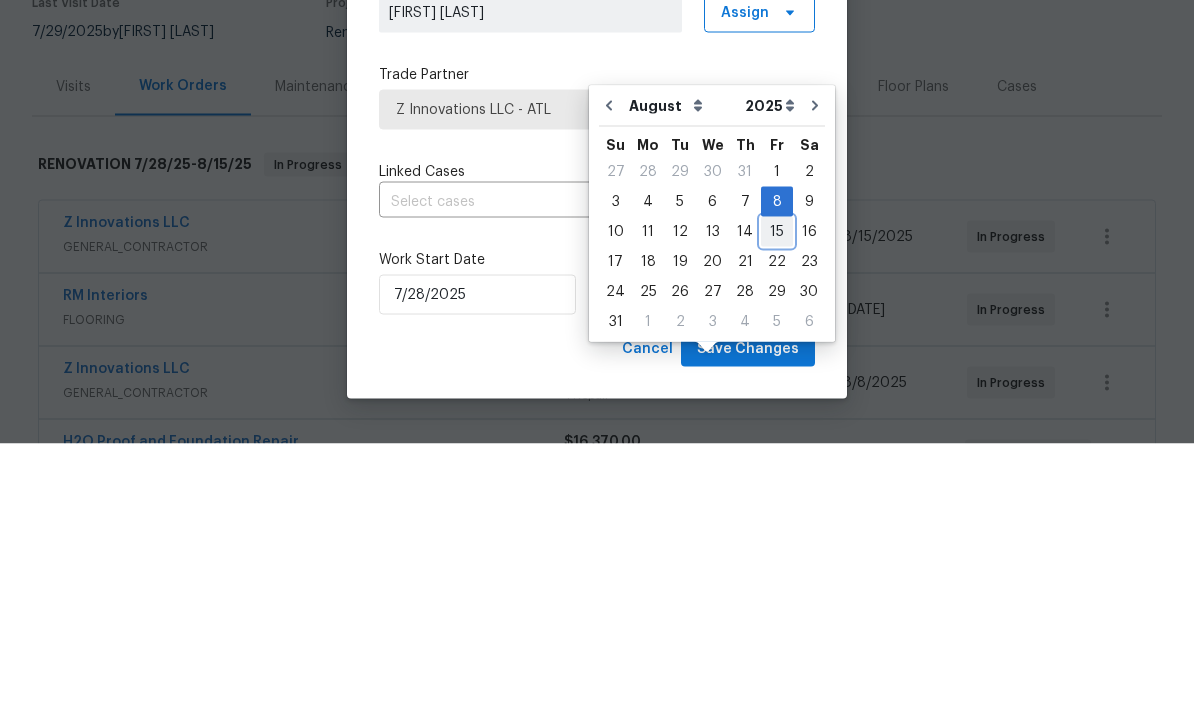 click on "15" at bounding box center [777, 498] 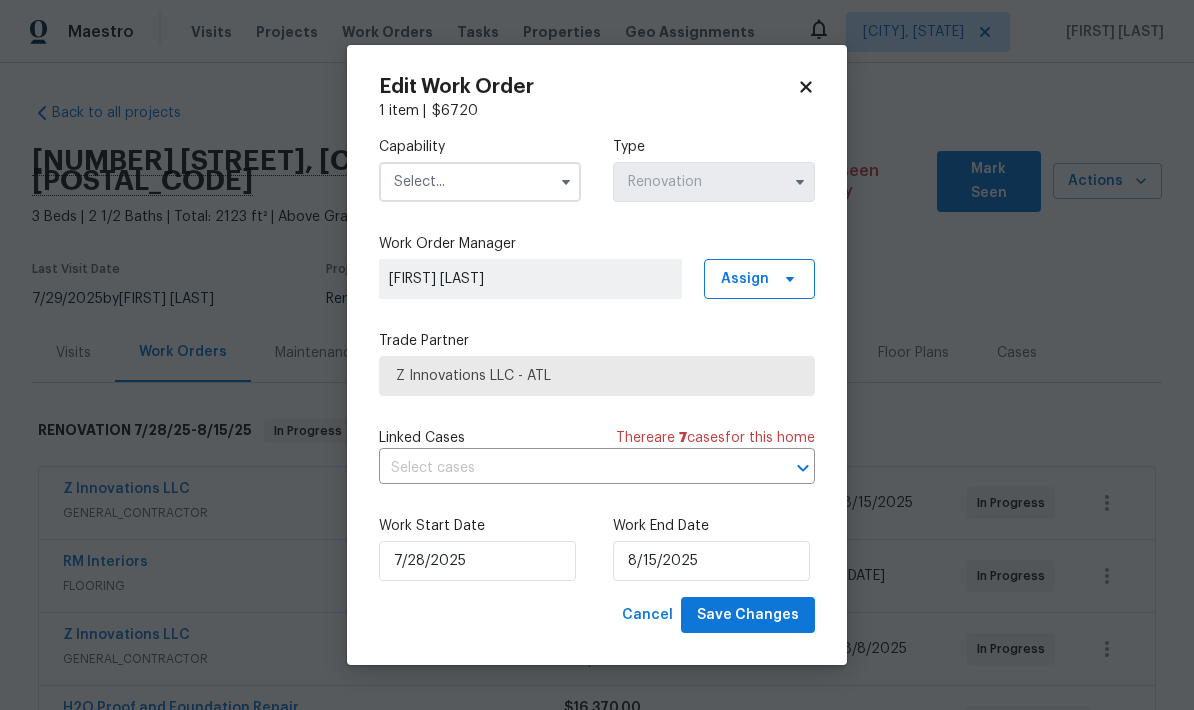click at bounding box center (480, 182) 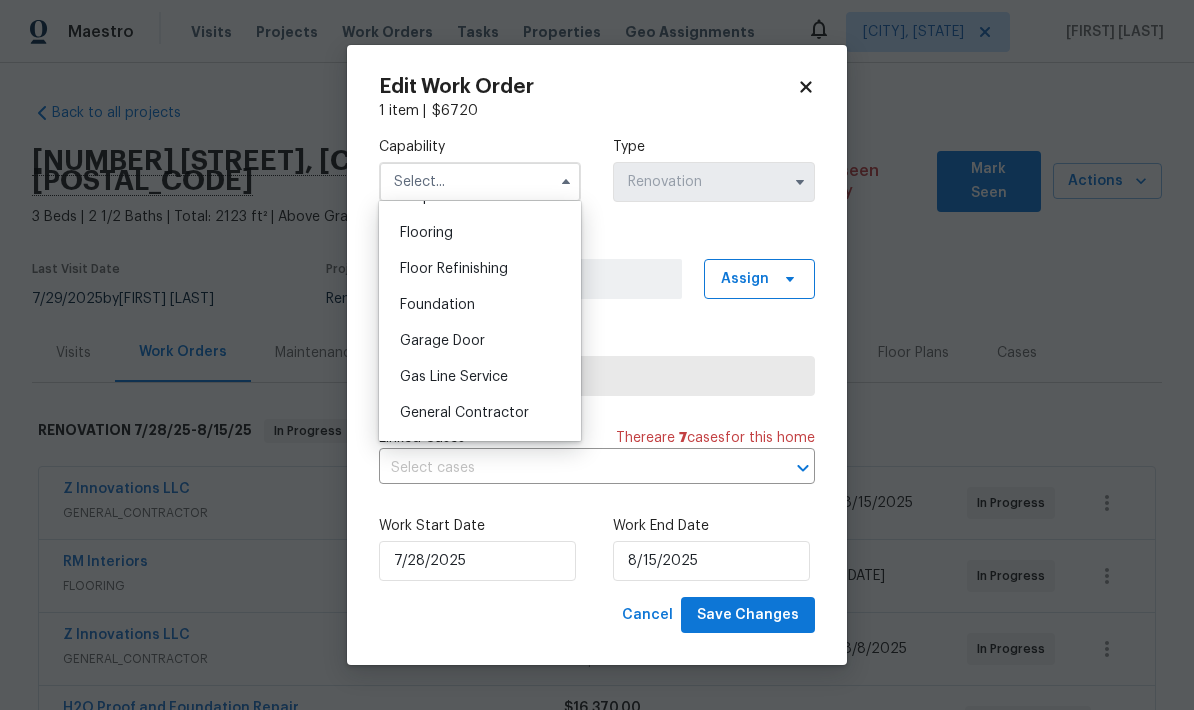 scroll, scrollTop: 775, scrollLeft: 0, axis: vertical 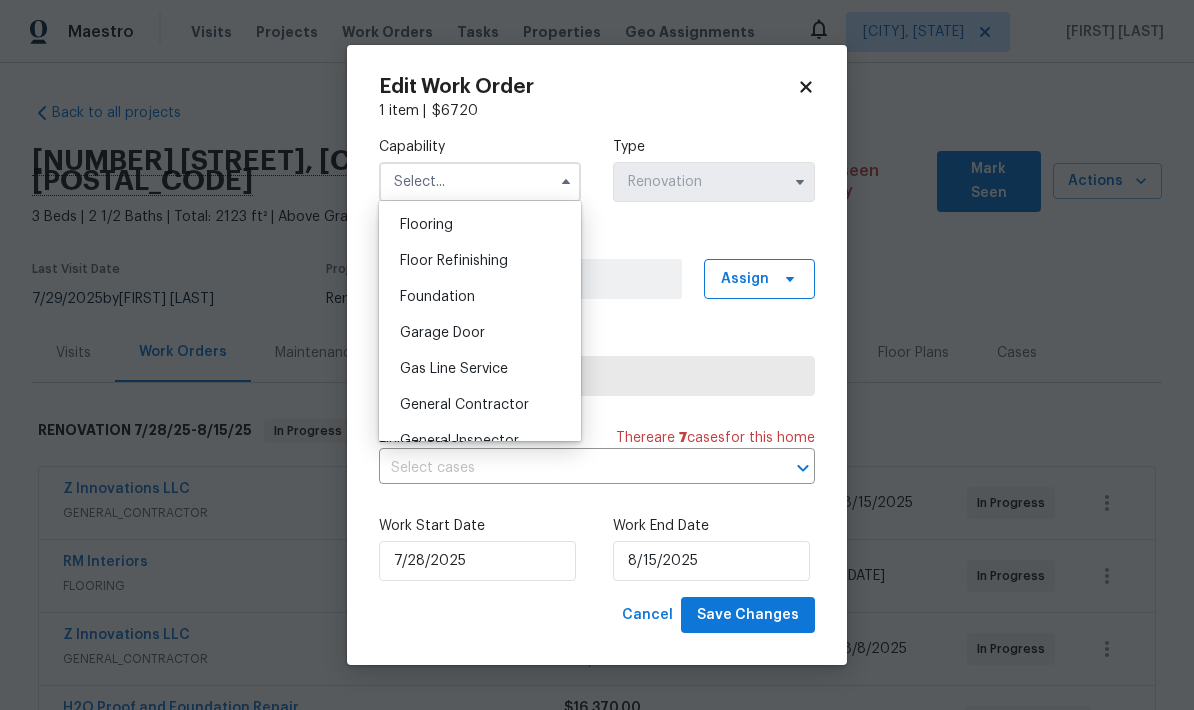 click on "General Contractor" at bounding box center (464, 405) 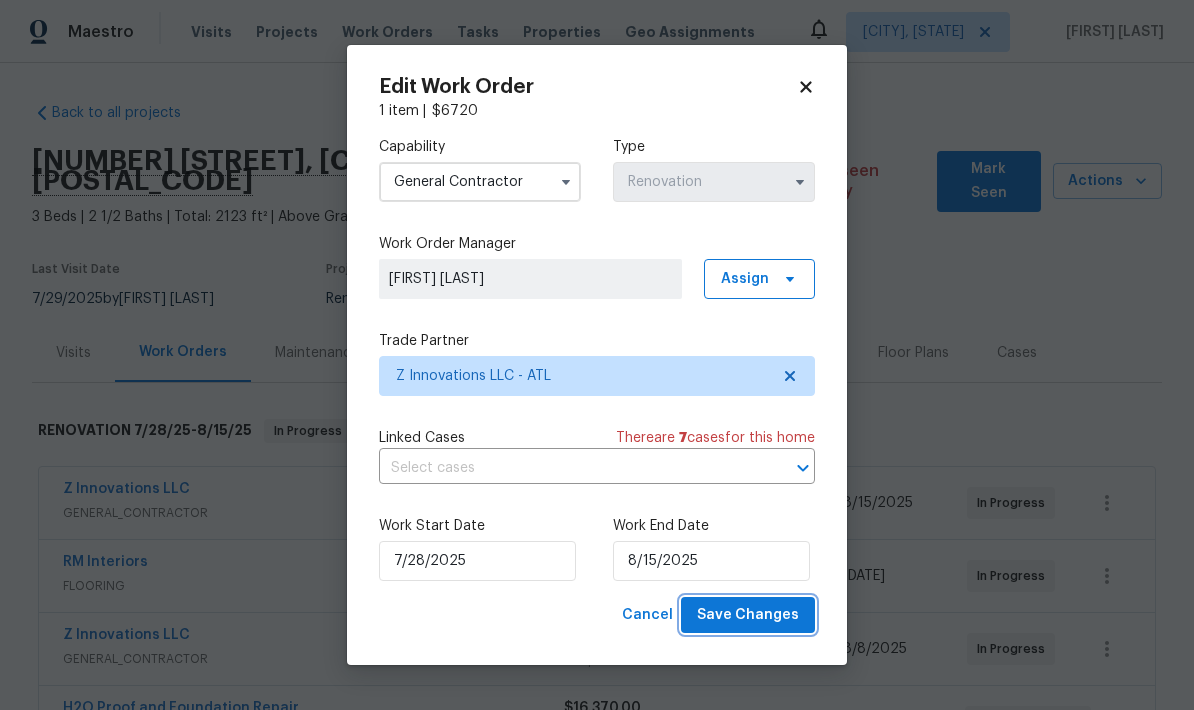 click on "Save Changes" at bounding box center [748, 615] 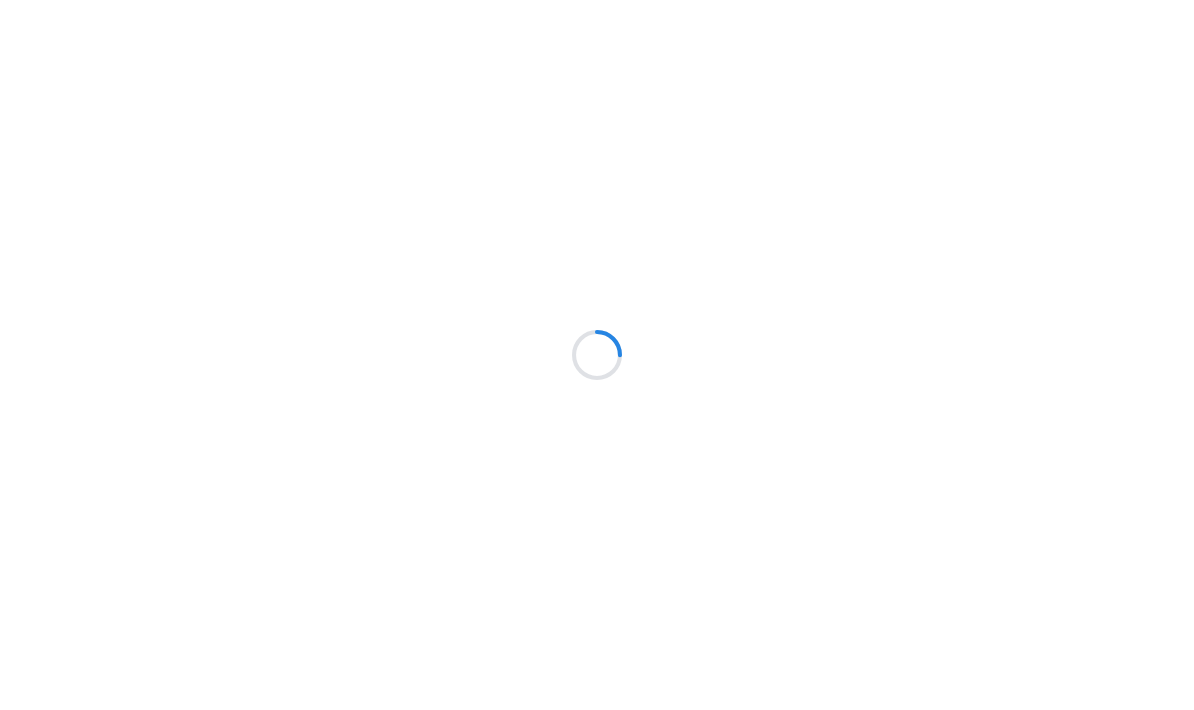 scroll, scrollTop: 0, scrollLeft: 0, axis: both 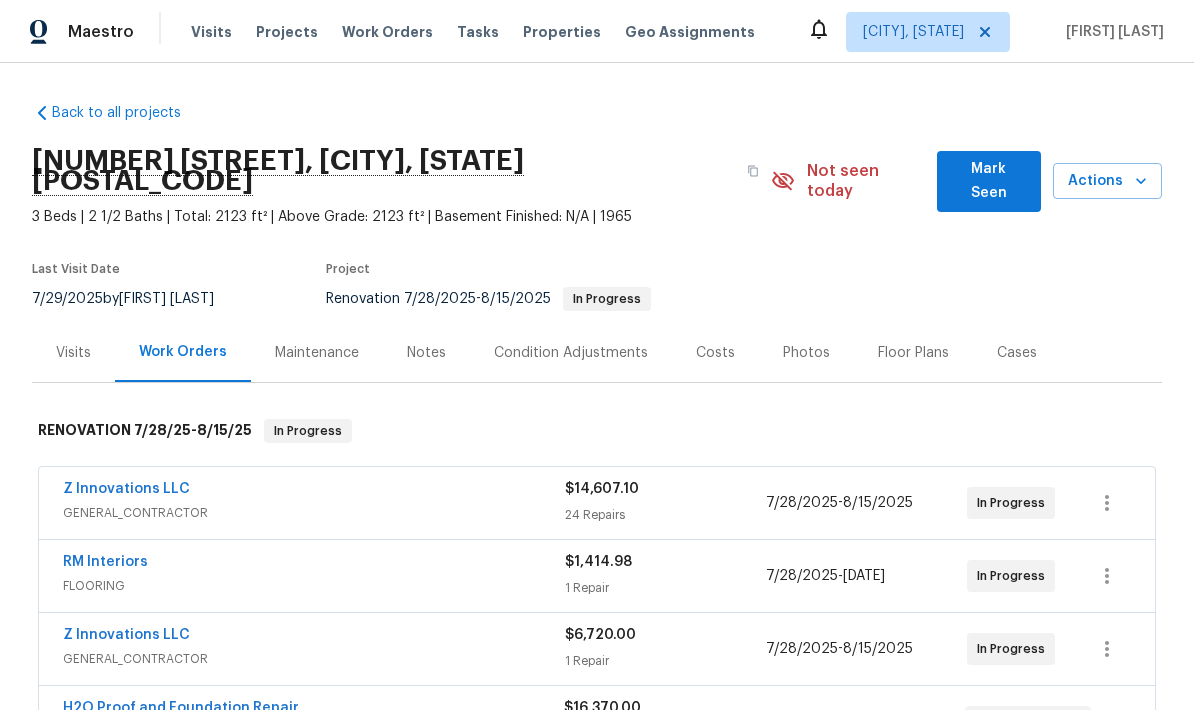 click on "Notes" at bounding box center (426, 353) 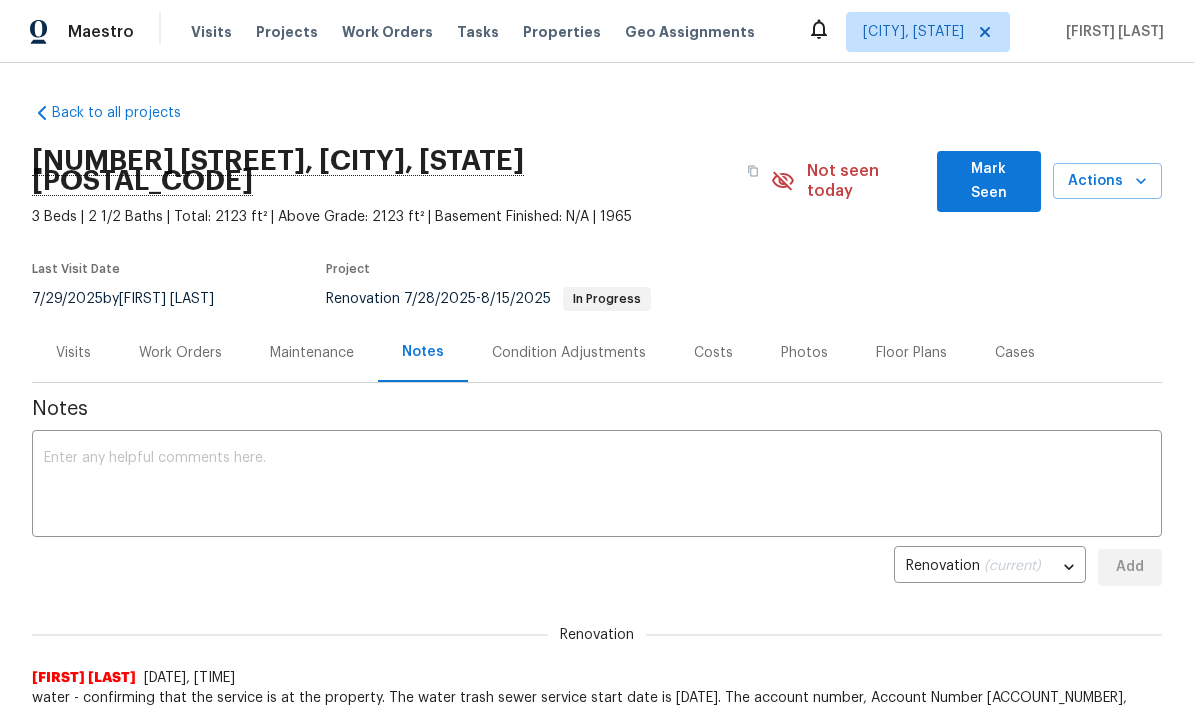 click at bounding box center (597, 486) 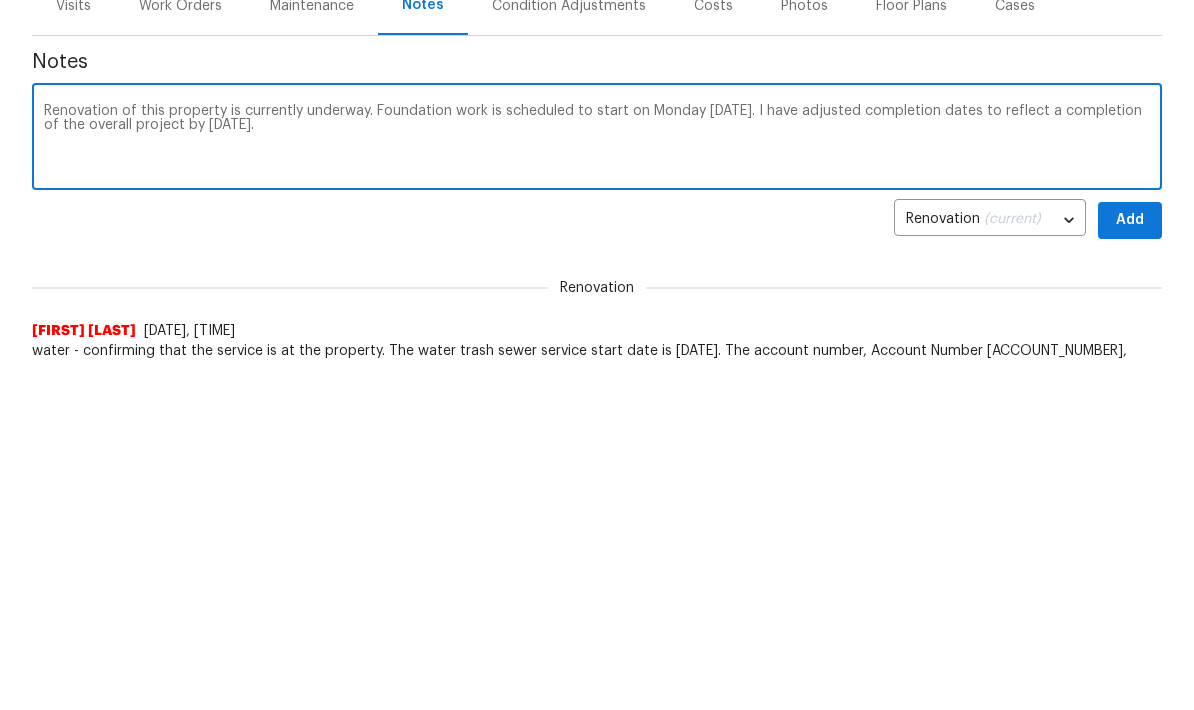 click on "Renovation of this property is currently underway. Foundation work is scheduled to start on Monday 8/11. I have adjusted completion dates to reflect a completion of the overall project by 8/15." at bounding box center (597, 486) 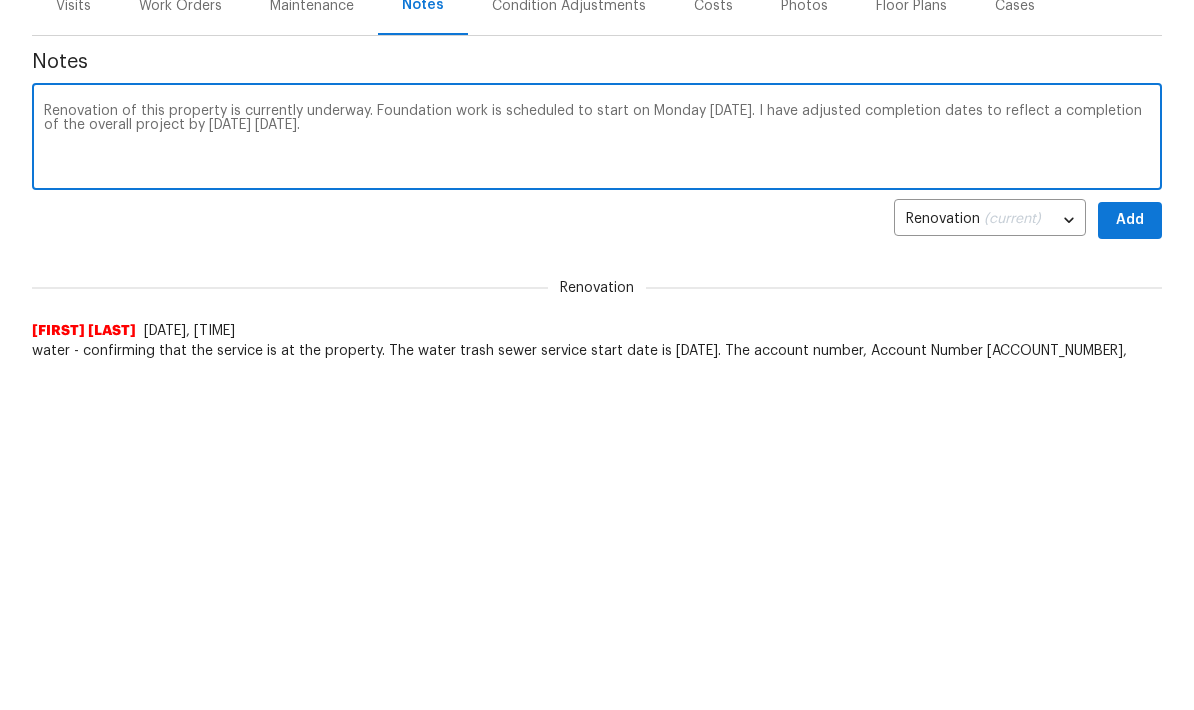 type on "Renovation of this property is currently underway. Foundation work is scheduled to start on Monday 8/11. I have adjusted completion dates to reflect a completion of the overall project by Friday 8/15." 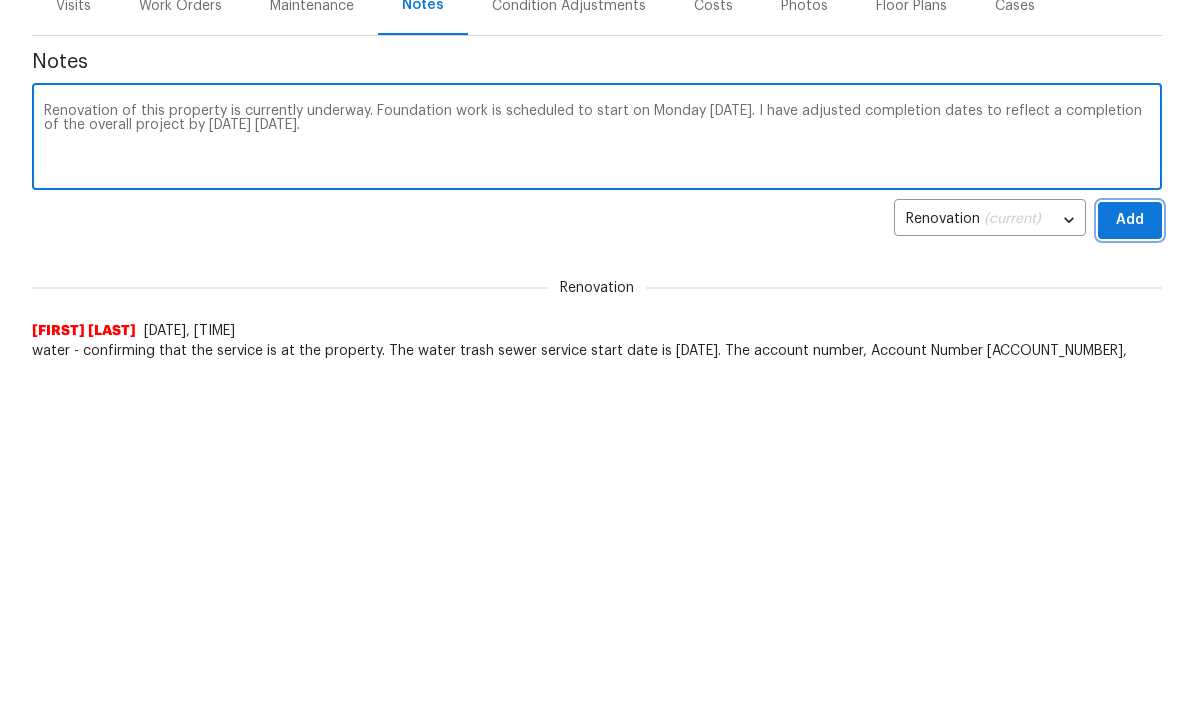 click on "Add" at bounding box center [1130, 567] 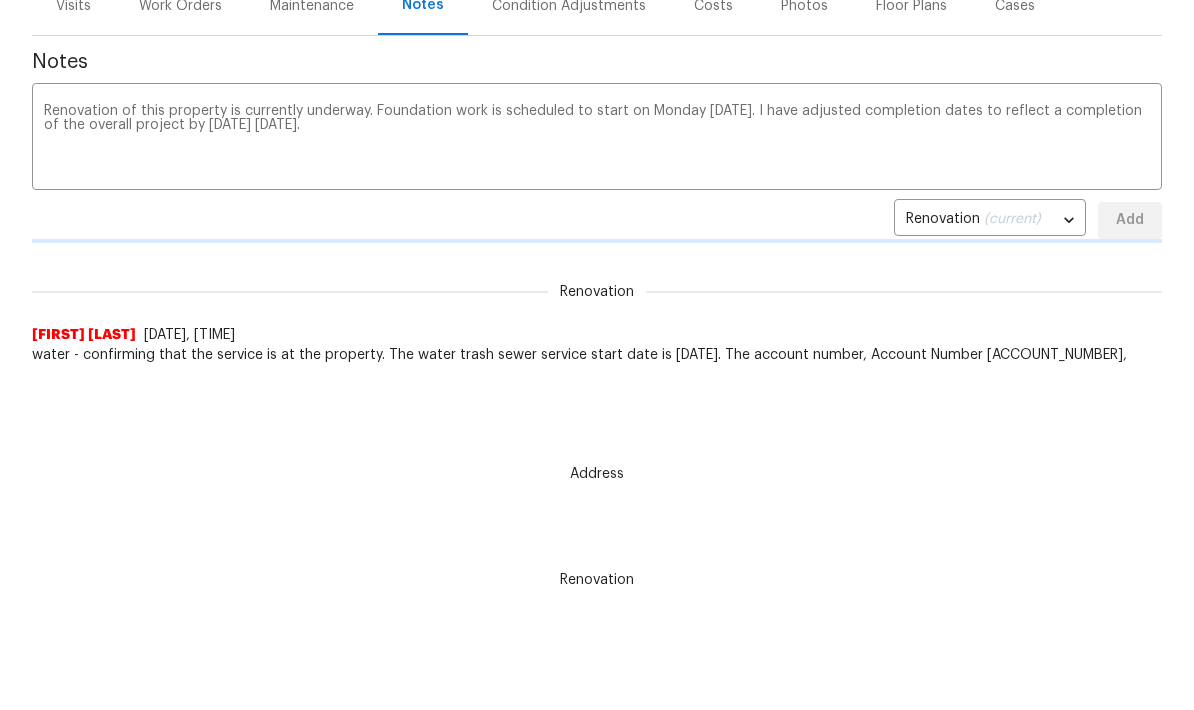 type 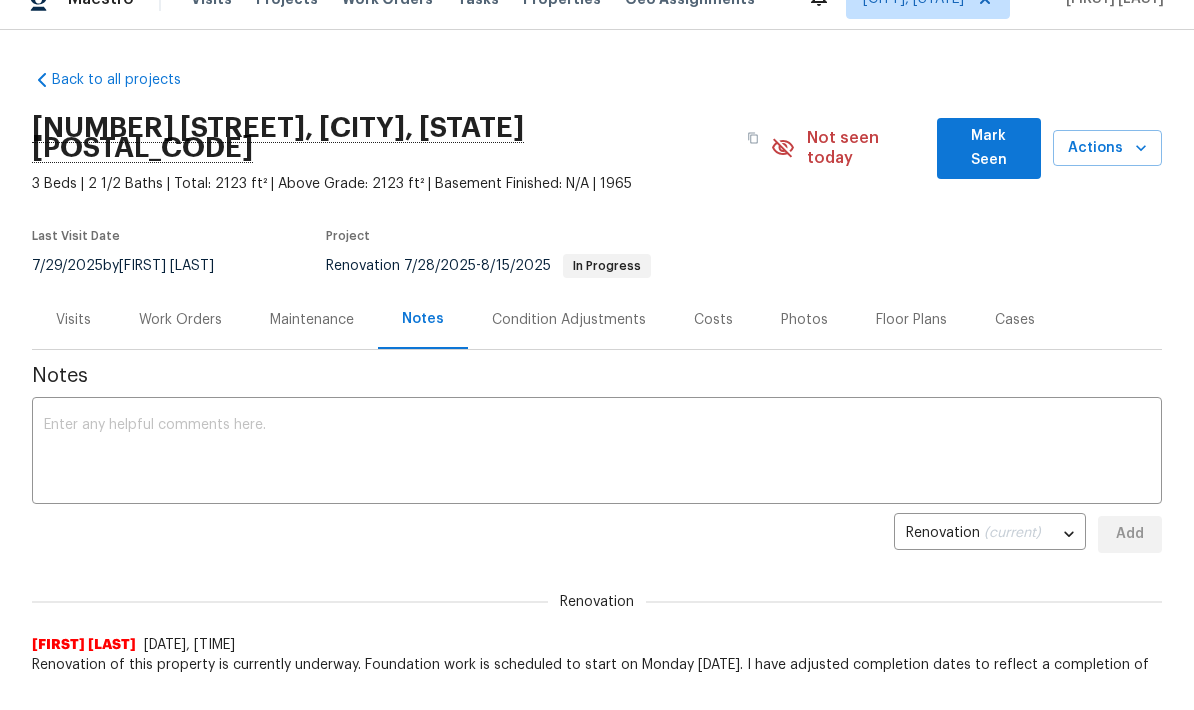 scroll, scrollTop: 0, scrollLeft: 0, axis: both 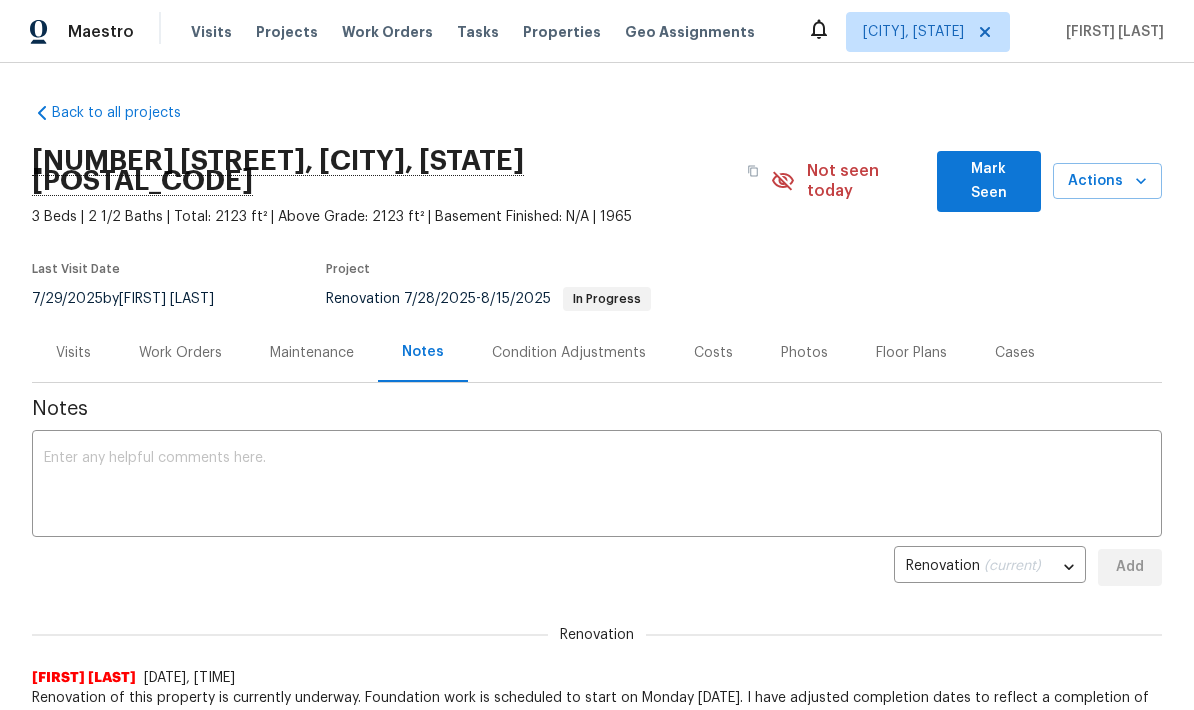 click on "Mark Seen" at bounding box center (989, 181) 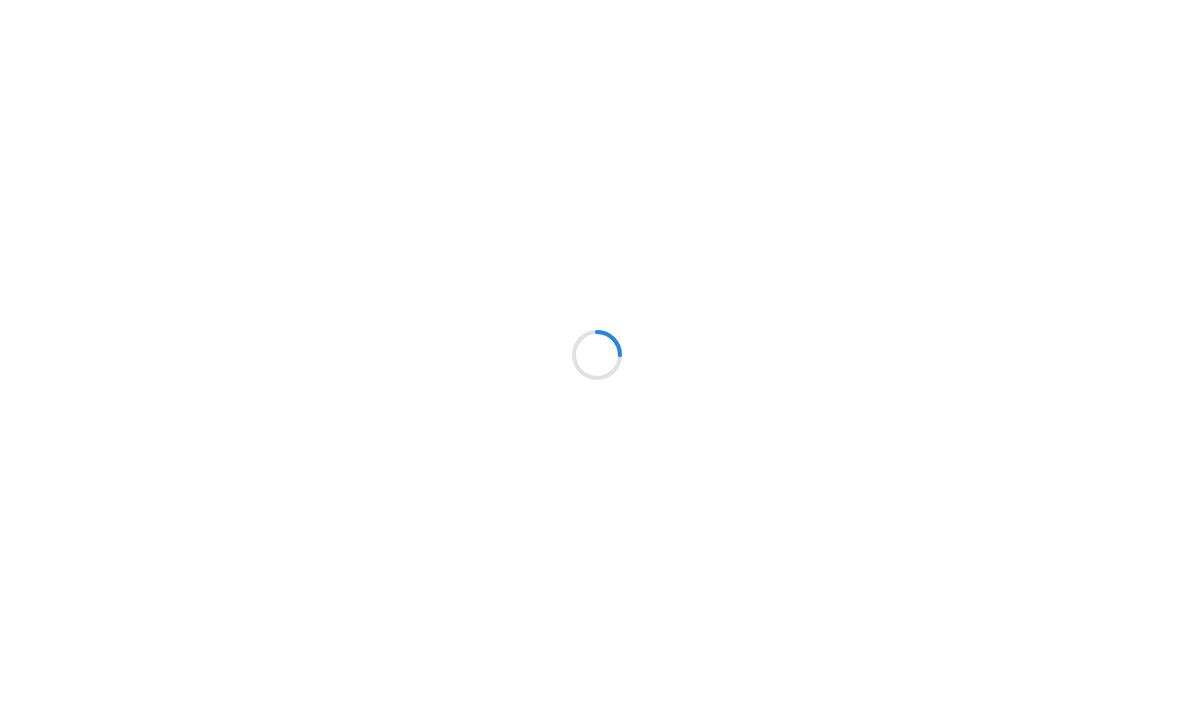 scroll, scrollTop: 0, scrollLeft: 0, axis: both 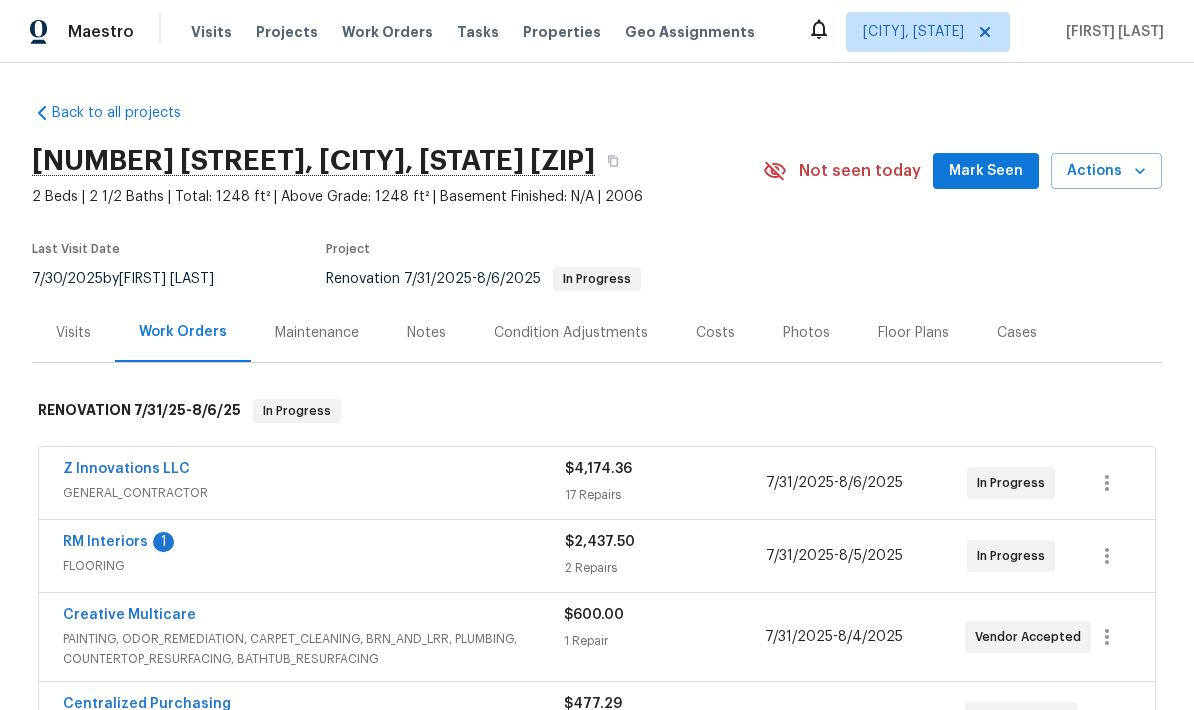 click on "RM Interiors" at bounding box center (105, 542) 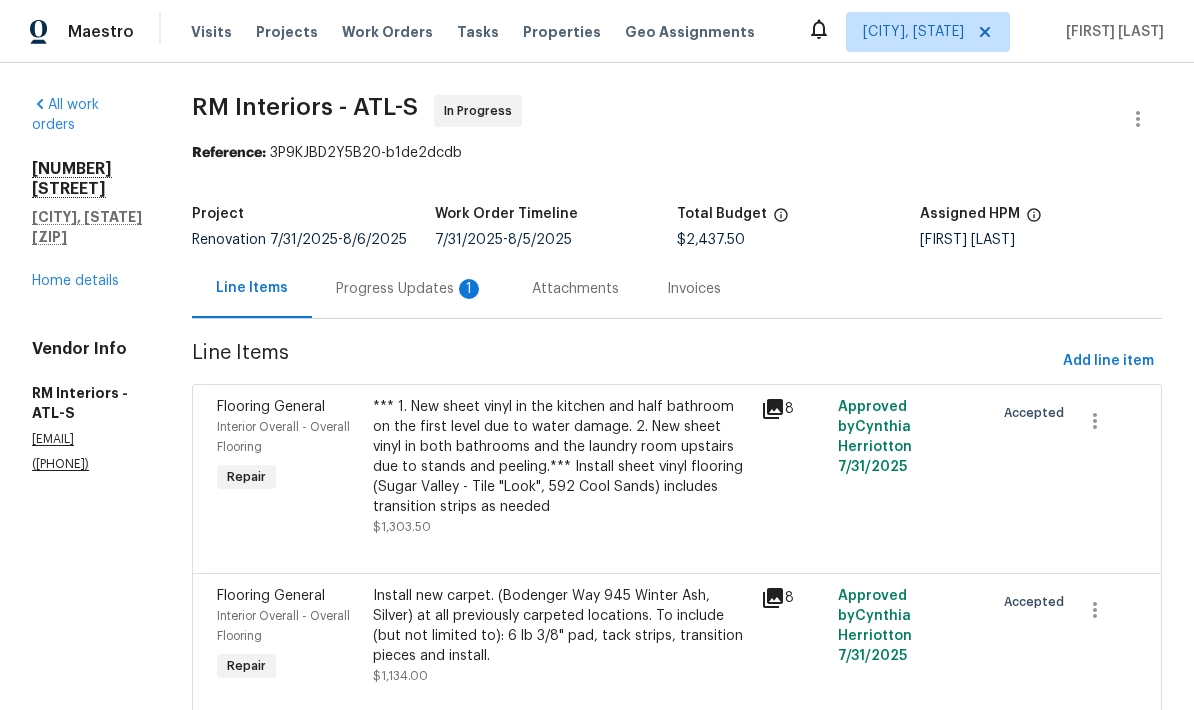 scroll, scrollTop: 72, scrollLeft: 0, axis: vertical 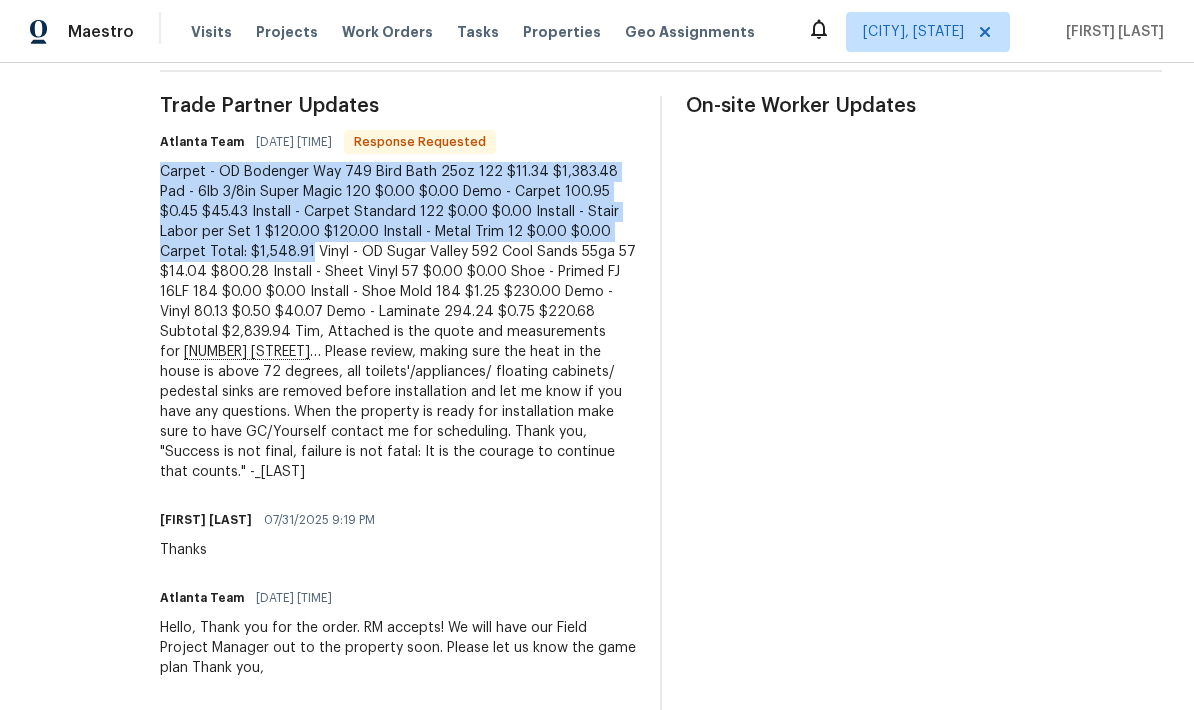 copy on "Carpet - OD Bodenger Way 749 Bird Bath 25oz 122 $11.34 $1,383.48
Pad - 6lb 3/8in Super Magic 120 $0.00 $0.00
Demo - Carpet 100.95 $0.45 $45.43
Install - Carpet Standard 122 $0.00 $0.00
Install - Stair Labor per Set 1 $120.00 $120.00
Install - Metal Trim 12 $0.00 $0.00
Carpet Total: $1,548.91" 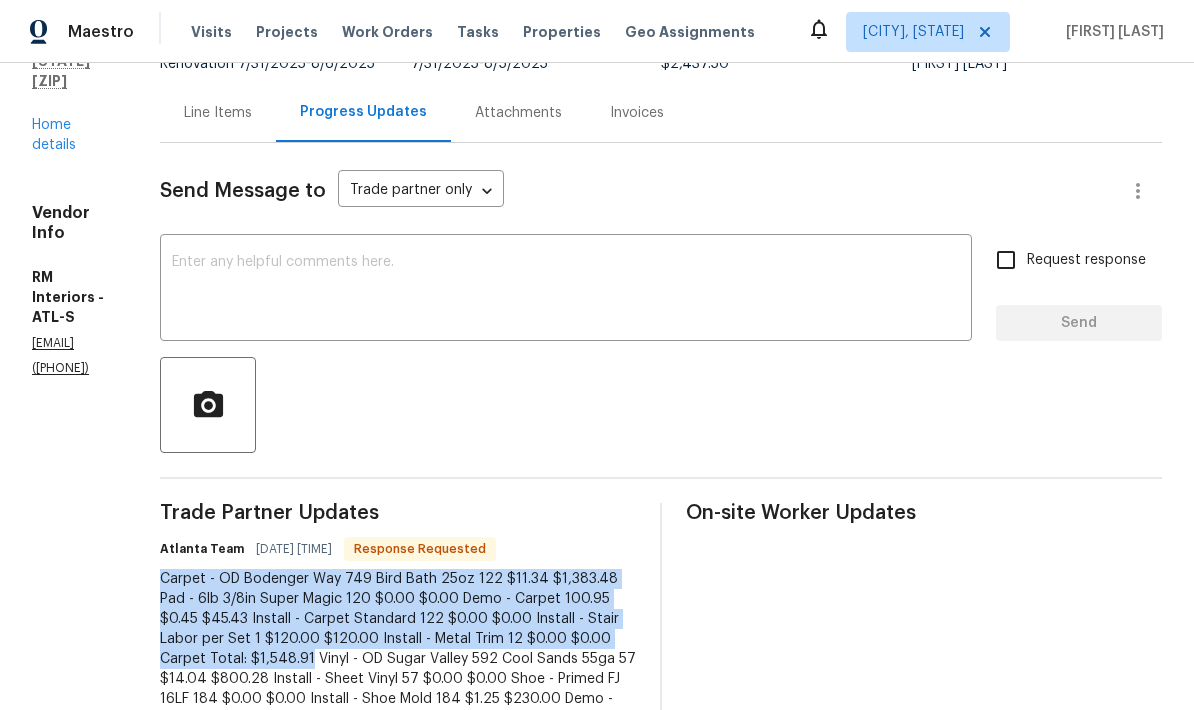scroll, scrollTop: 177, scrollLeft: 0, axis: vertical 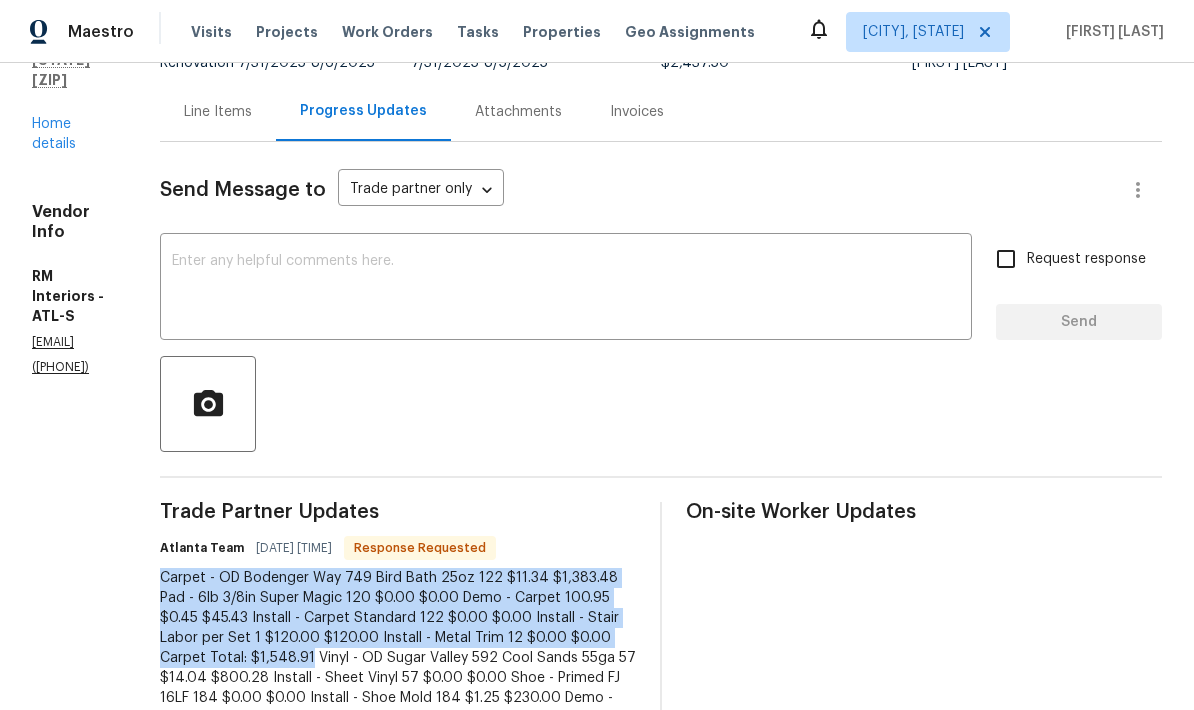click on "Line Items" at bounding box center (218, 112) 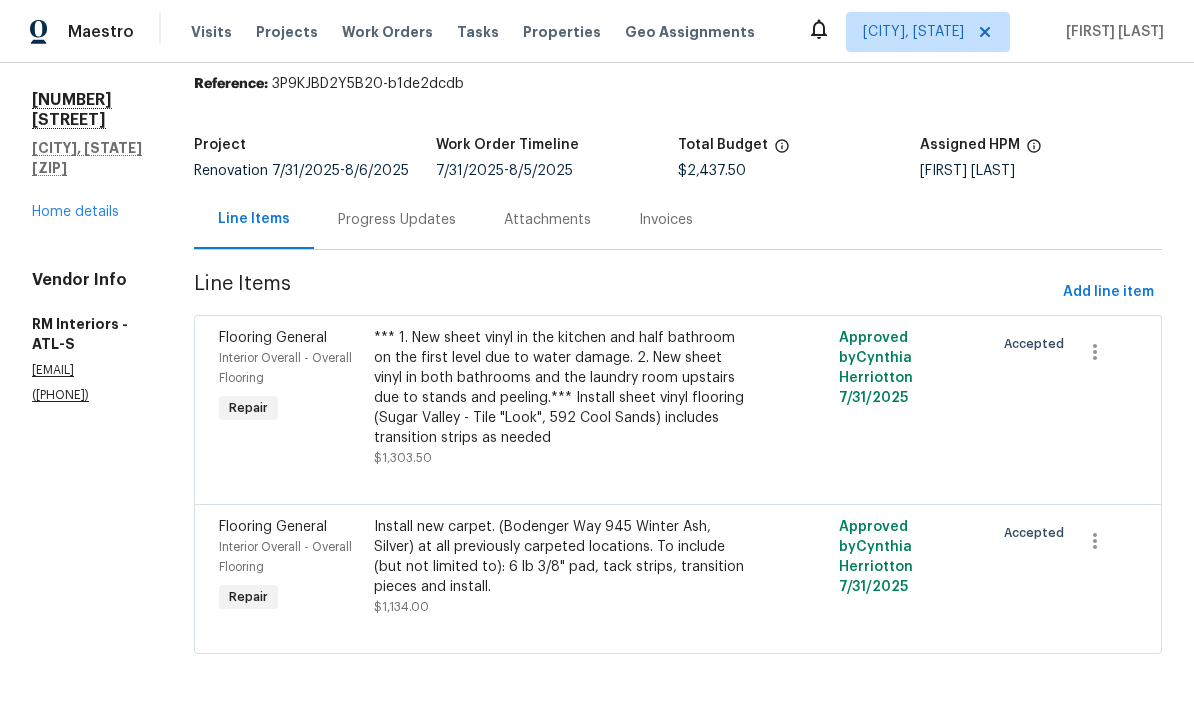 scroll, scrollTop: 0, scrollLeft: 0, axis: both 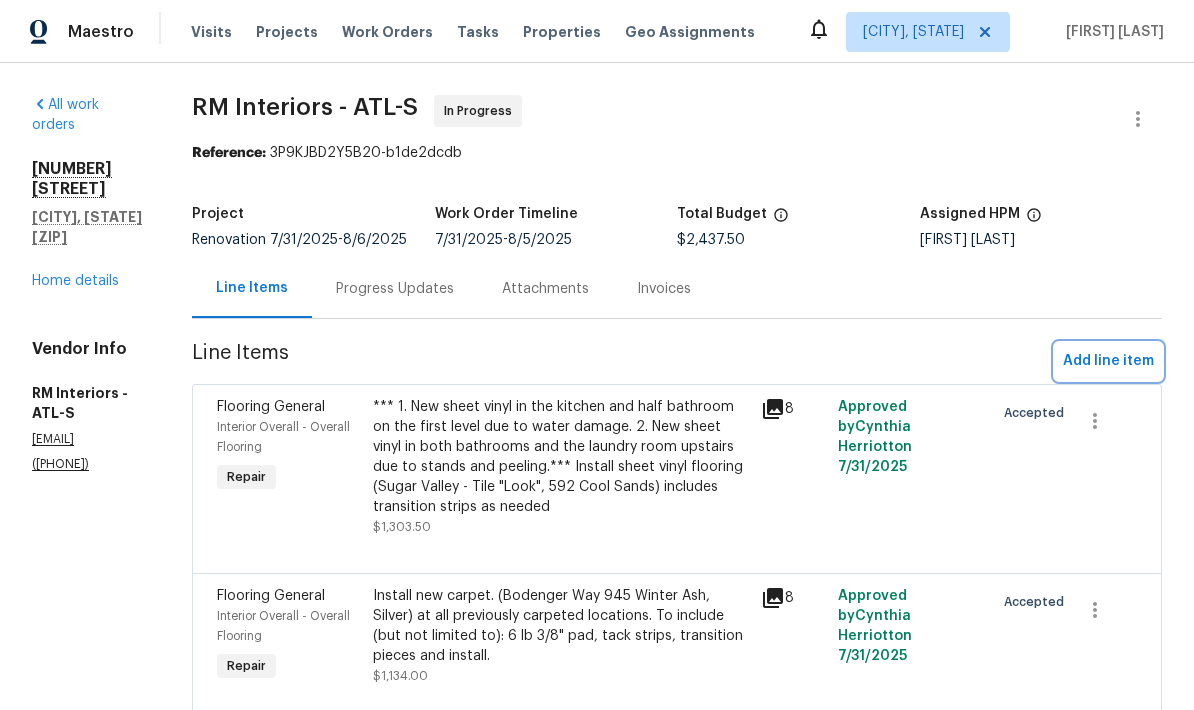 click on "Add line item" at bounding box center (1108, 361) 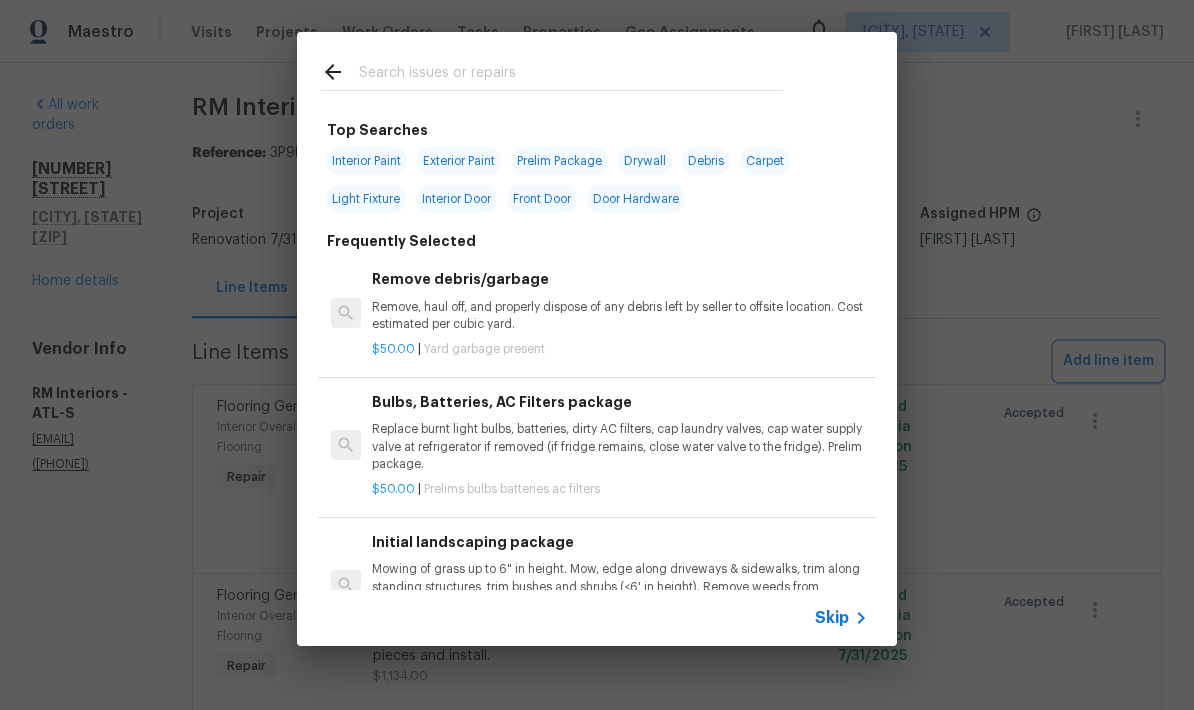 click on "Top Searches Interior Paint Exterior Paint Prelim Package Drywall Debris Carpet Light Fixture Interior Door Front Door Door Hardware Frequently Selected Remove debris/garbage Remove, haul off, and properly dispose of any debris left by seller to offsite location. Cost estimated per cubic yard. $50.00   |   Yard garbage present Bulbs, Batteries, AC Filters package Replace burnt light bulbs, batteries, dirty AC filters, cap laundry valves, cap water supply valve at refrigerator if removed (if fridge remains, close water valve to the fridge). Prelim package. $50.00   |   Prelims bulbs batteries ac filters Initial landscaping package Mowing of grass up to 6" in height. Mow, edge along driveways & sidewalks, trim along standing structures, trim bushes and shrubs (<6' in height). Remove weeds from previously maintained flowerbeds and remove standing yard debris (small twigs, non seasonal falling leaves).  Use leaf blower to remove clippings from hard surfaces." $70.00   |   Prelims landscaping $10.00   |   $75.00" at bounding box center (597, 339) 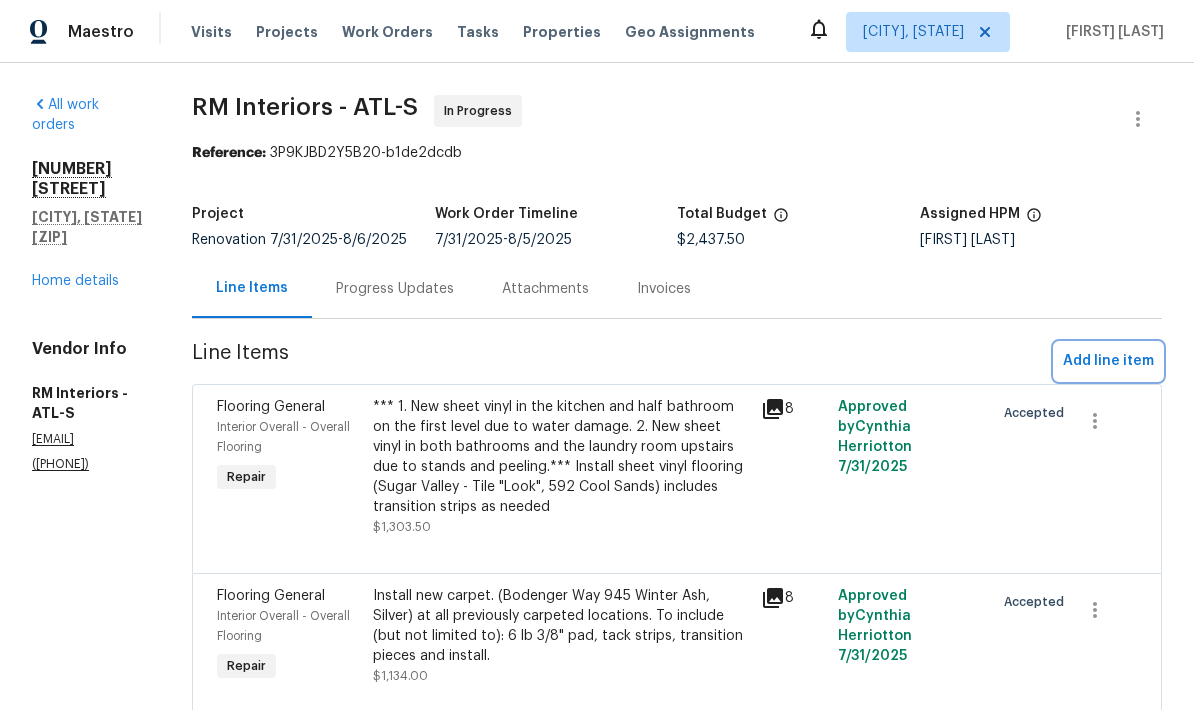 click on "Add line item" at bounding box center (1108, 361) 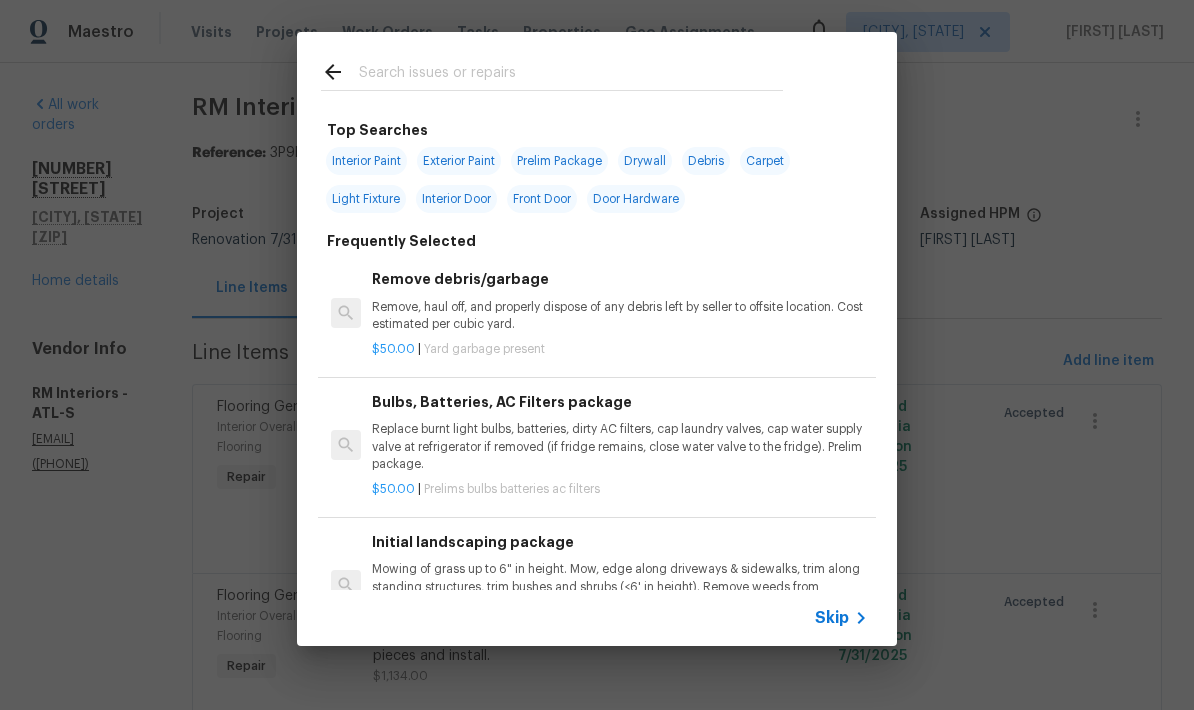 click at bounding box center [571, 75] 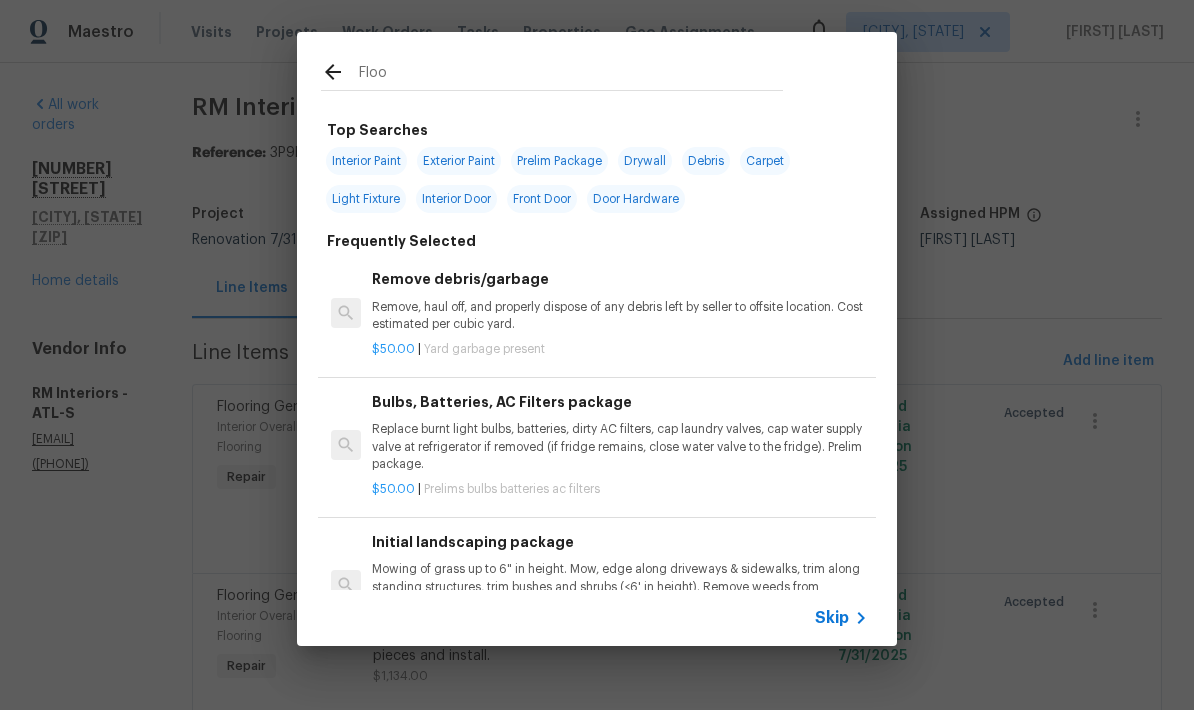 type on "Floor" 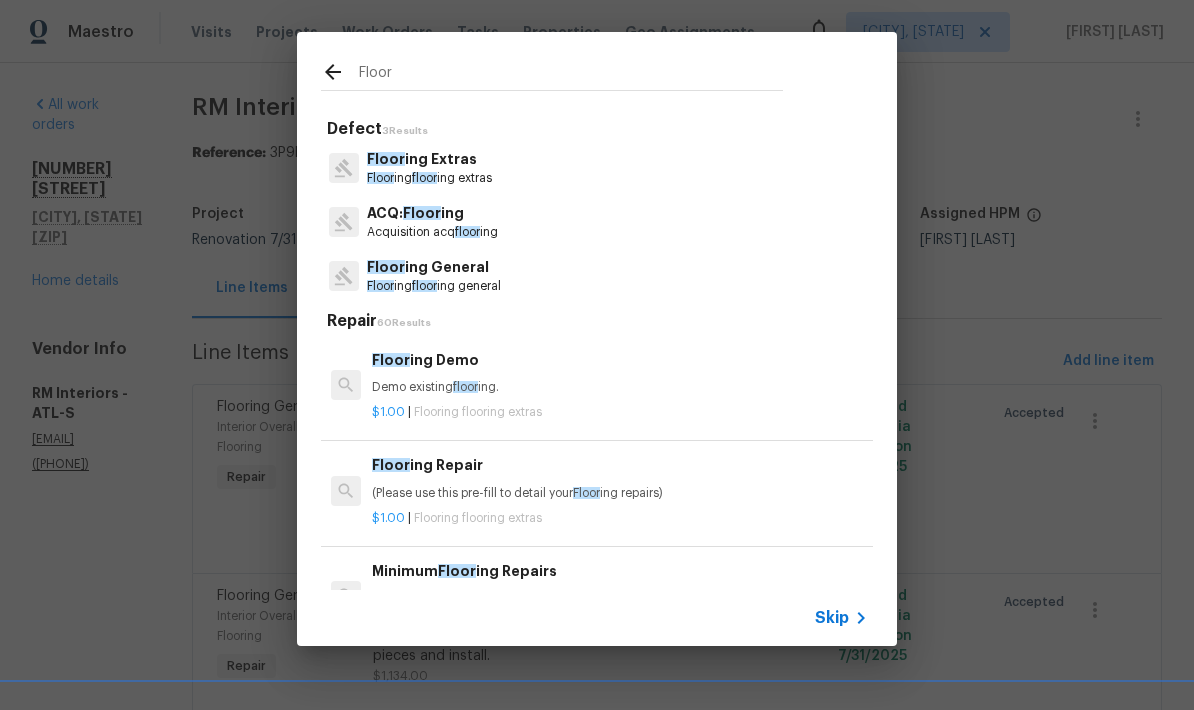 click on "Floor ing  floor ing extras" at bounding box center [429, 178] 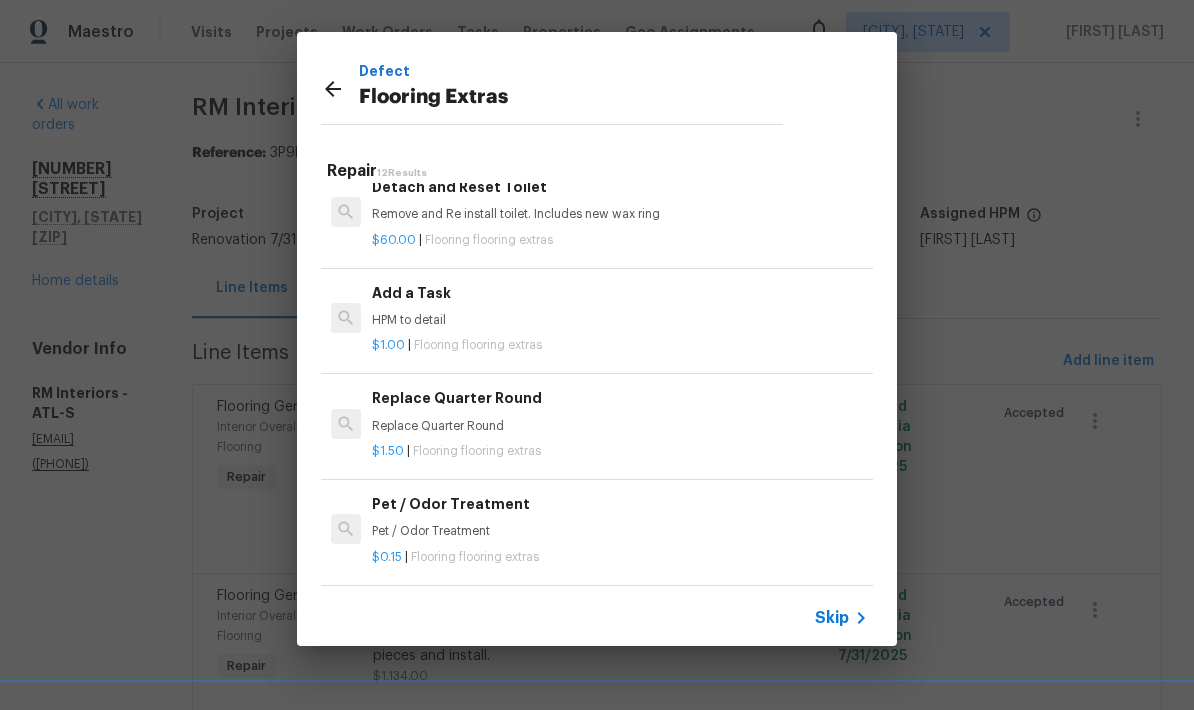 scroll, scrollTop: 656, scrollLeft: 0, axis: vertical 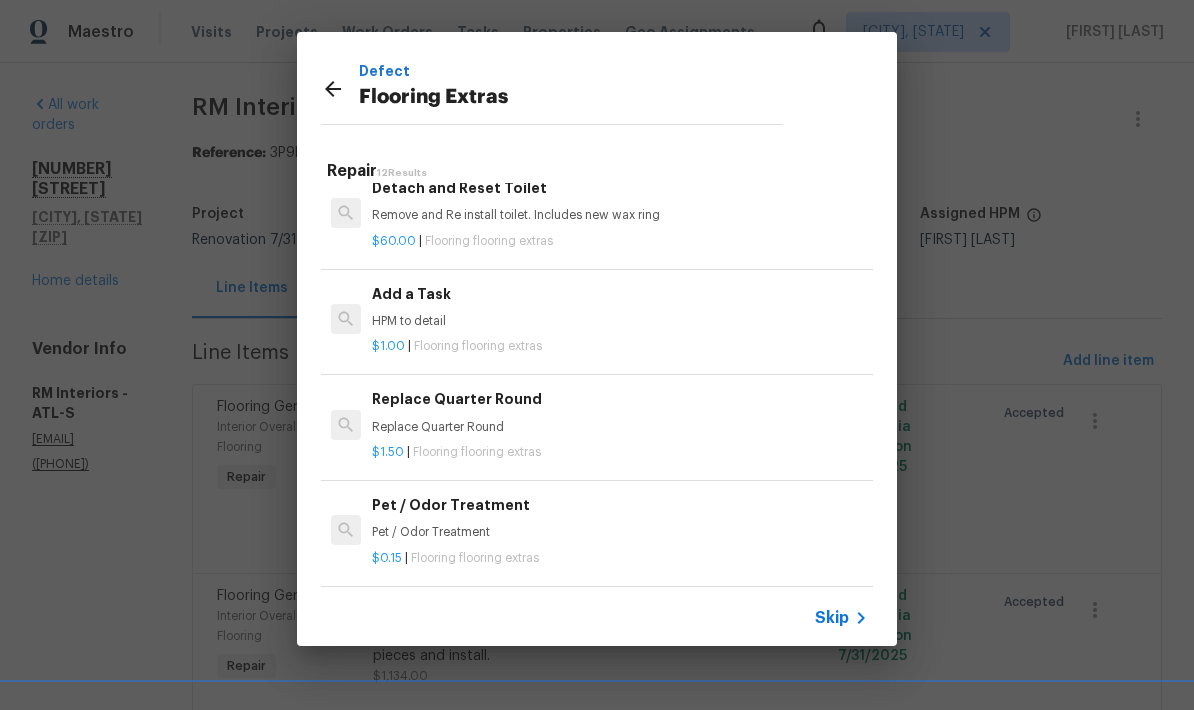 click on "HPM to detail" at bounding box center (620, 321) 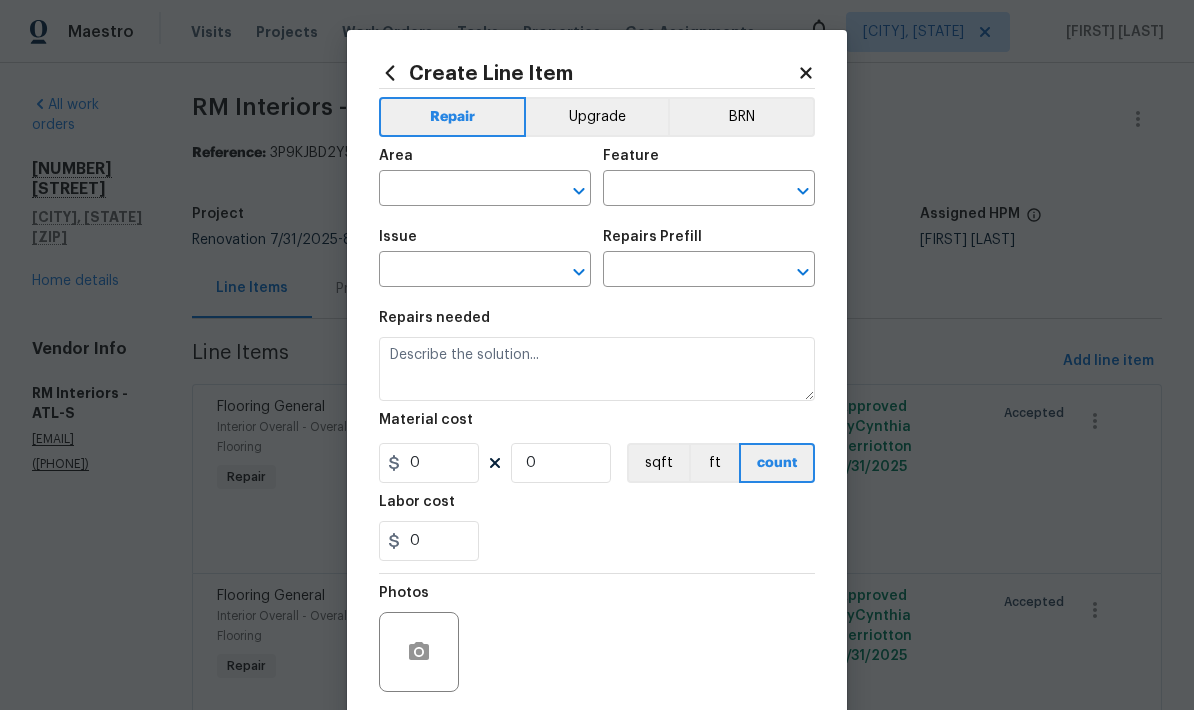 type on "Overall Flooring" 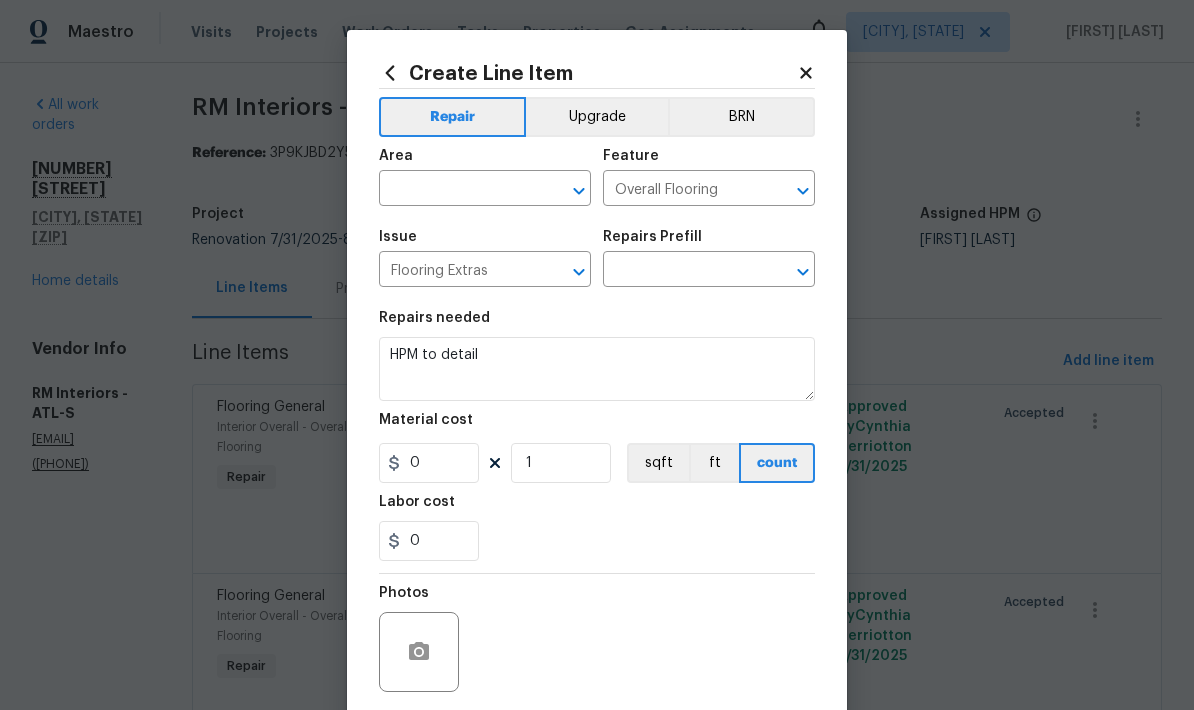 type on "Add a Task $1.00" 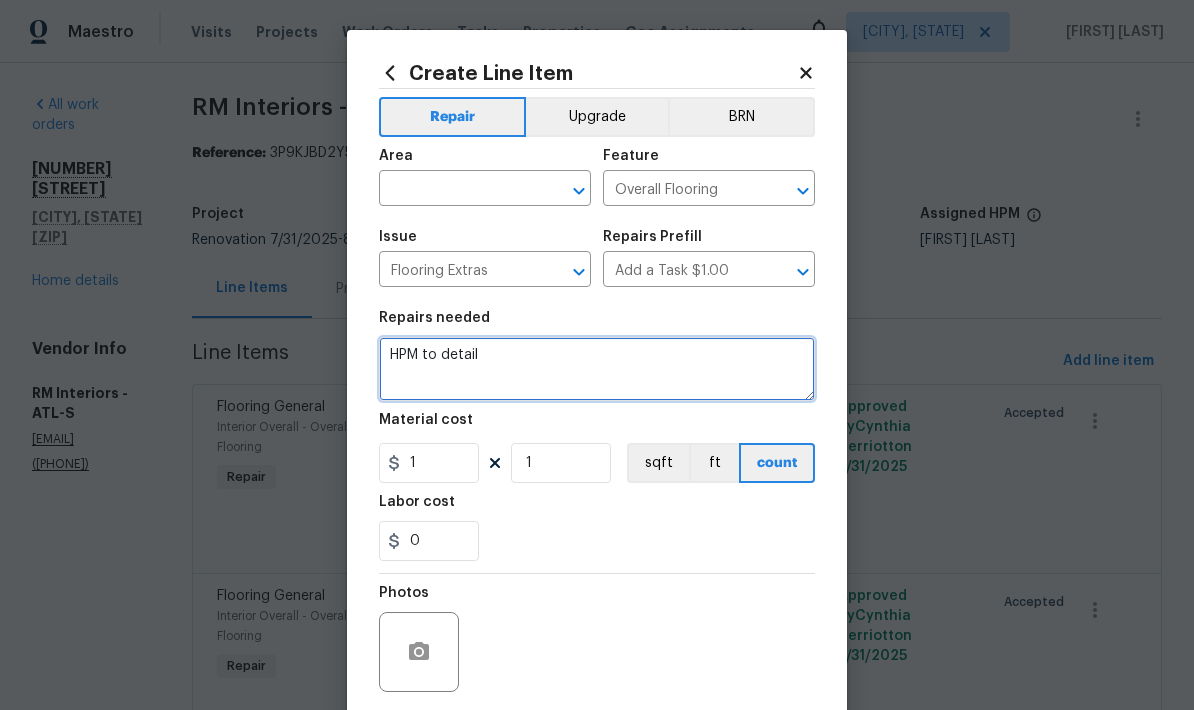 click on "HPM to detail" at bounding box center (597, 369) 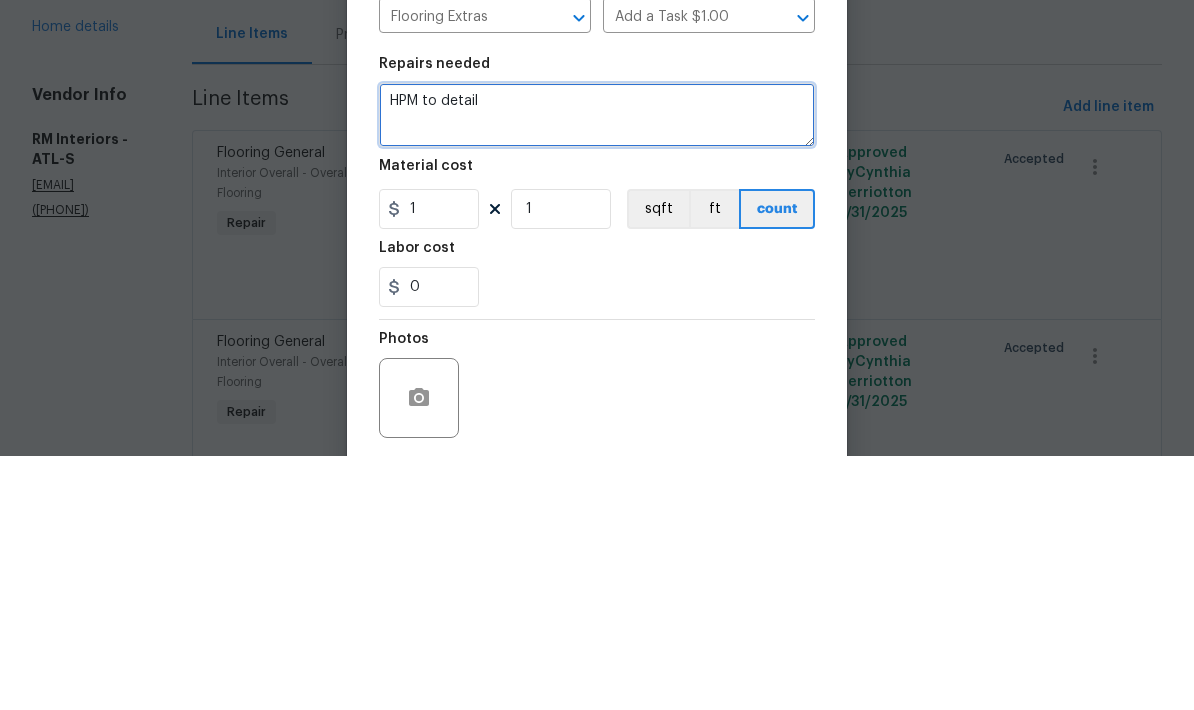 paste on "Carpet - OD Bodenger Way 749 Bird Bath 25oz 122 $11.34 $1,383.48 Pad - 6lb 3/8in Super Magic 120 $0.00 $0.00 Demo - Carpet 100.95 $0.45 $45.43 Install - Carpet Standard 122 $0.00 $0.00 Install - Stair Labor per Set 1 $120.00 $120.00 Install - Metal Trim 12 $0.00 $0.00 Carpet Total: $1,548.91" 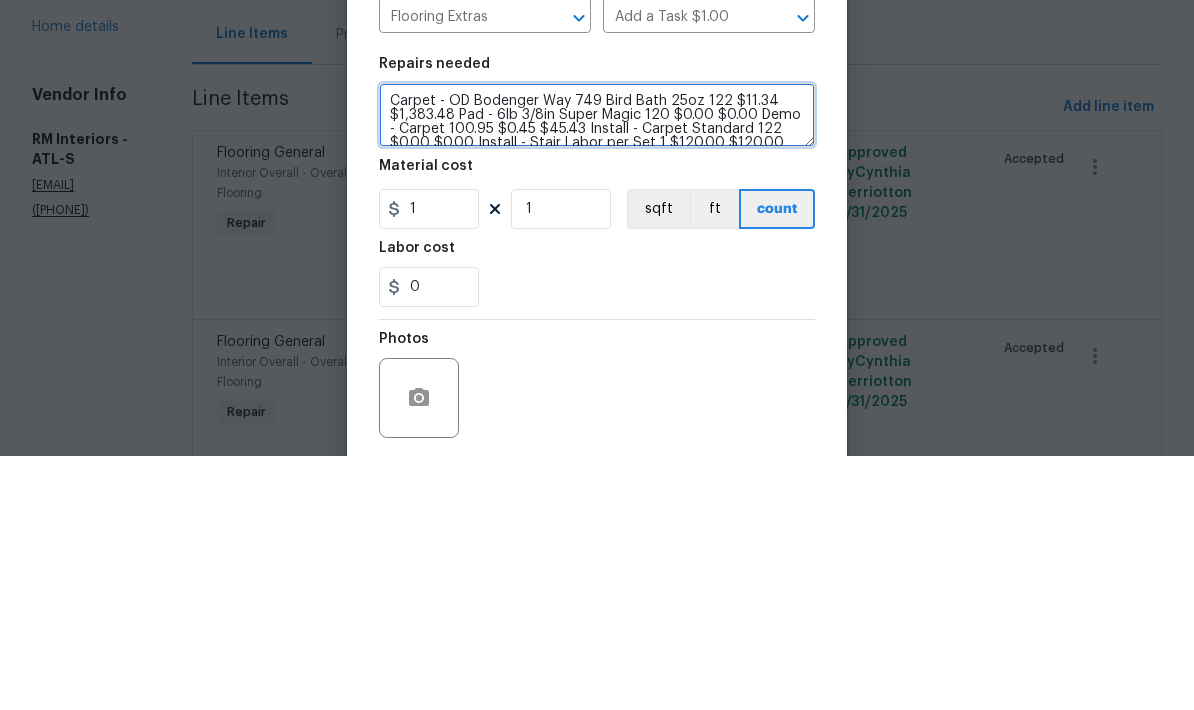 scroll, scrollTop: 28, scrollLeft: 0, axis: vertical 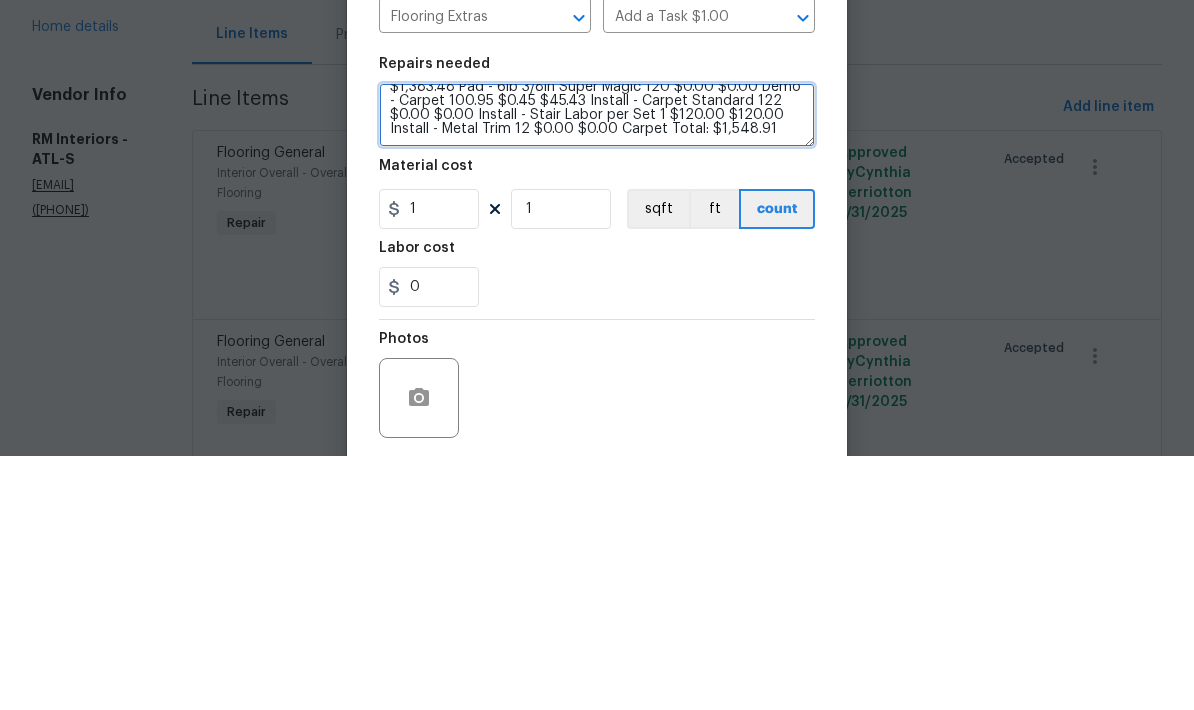 type on "Carpet - OD Bodenger Way 749 Bird Bath 25oz 122 $11.34 $1,383.48 Pad - 6lb 3/8in Super Magic 120 $0.00 $0.00 Demo - Carpet 100.95 $0.45 $45.43 Install - Carpet Standard 122 $0.00 $0.00 Install - Stair Labor per Set 1 $120.00 $120.00 Install - Metal Trim 12 $0.00 $0.00 Carpet Total: $1,548.91" 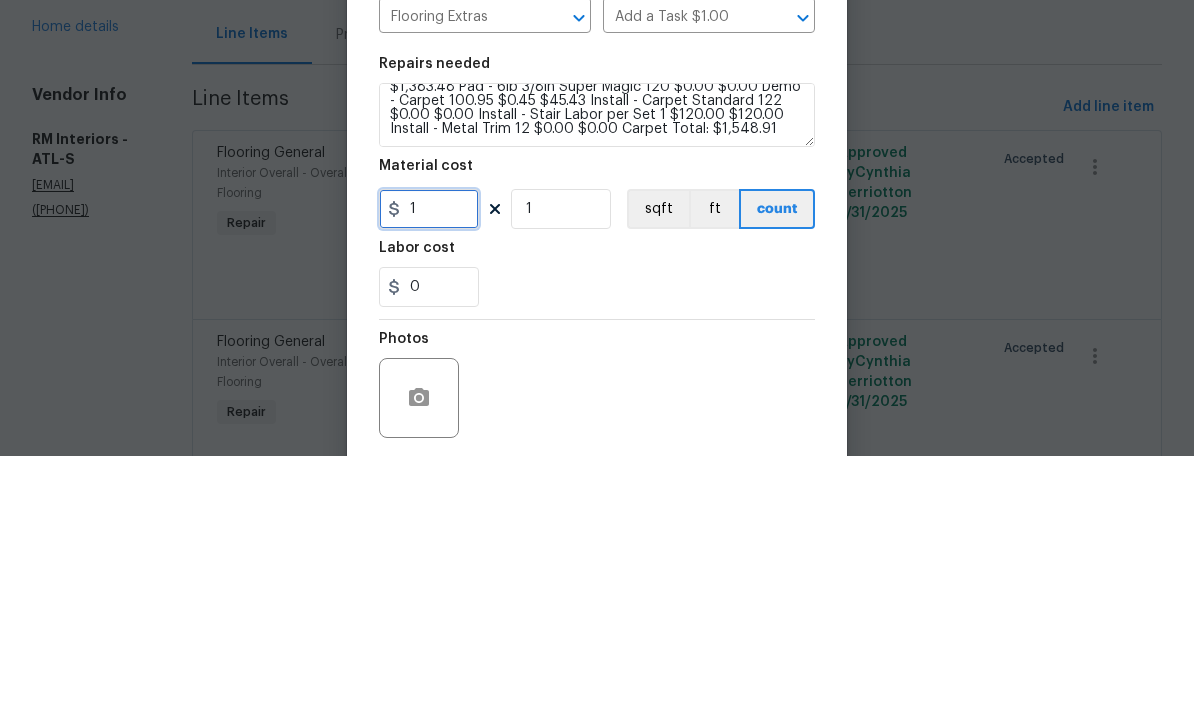 click on "1" at bounding box center (429, 463) 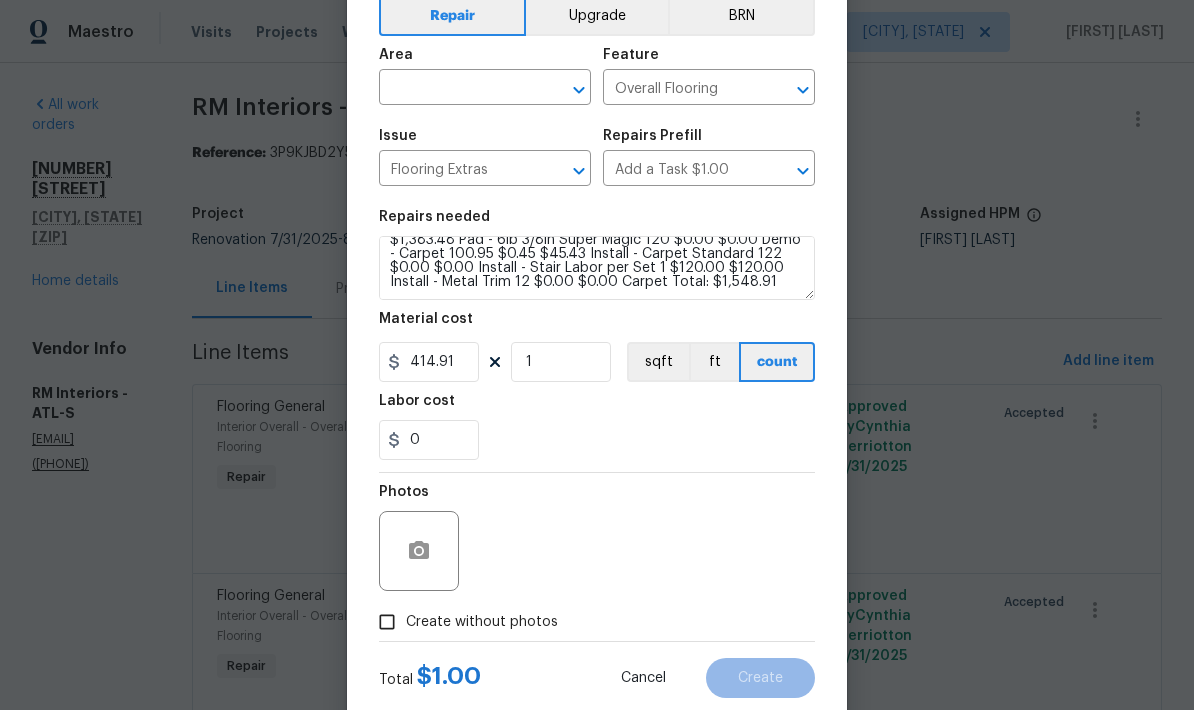 scroll, scrollTop: 130, scrollLeft: 0, axis: vertical 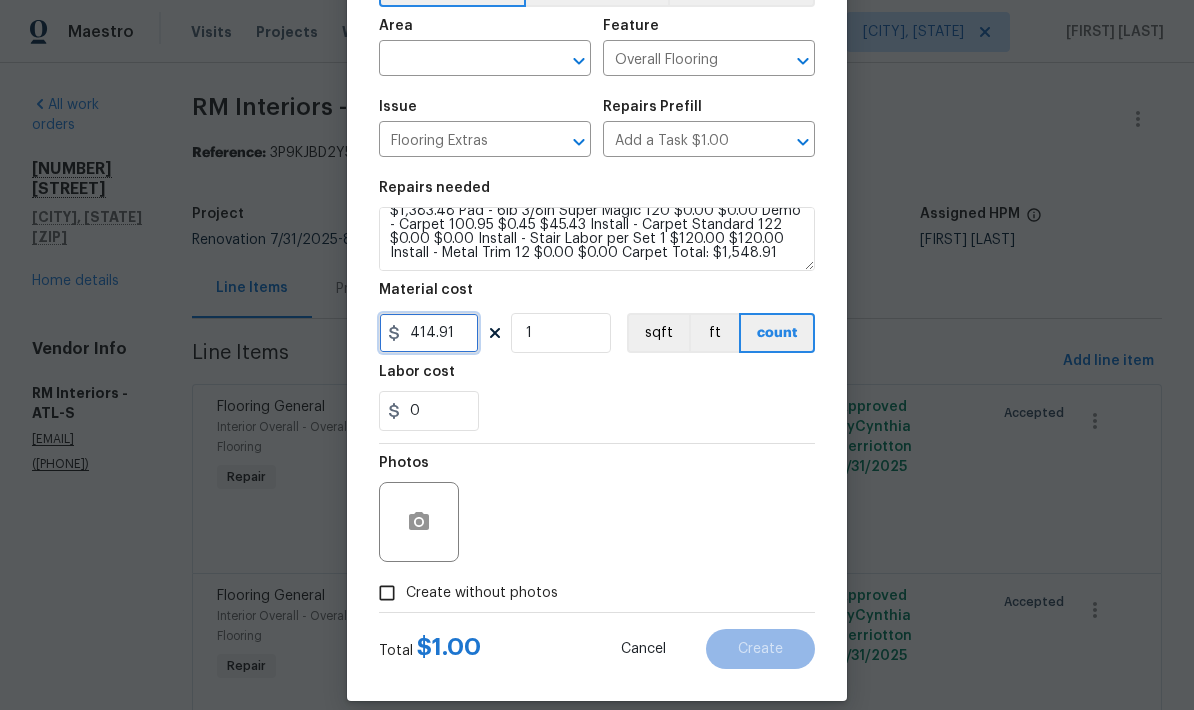 type on "414.91" 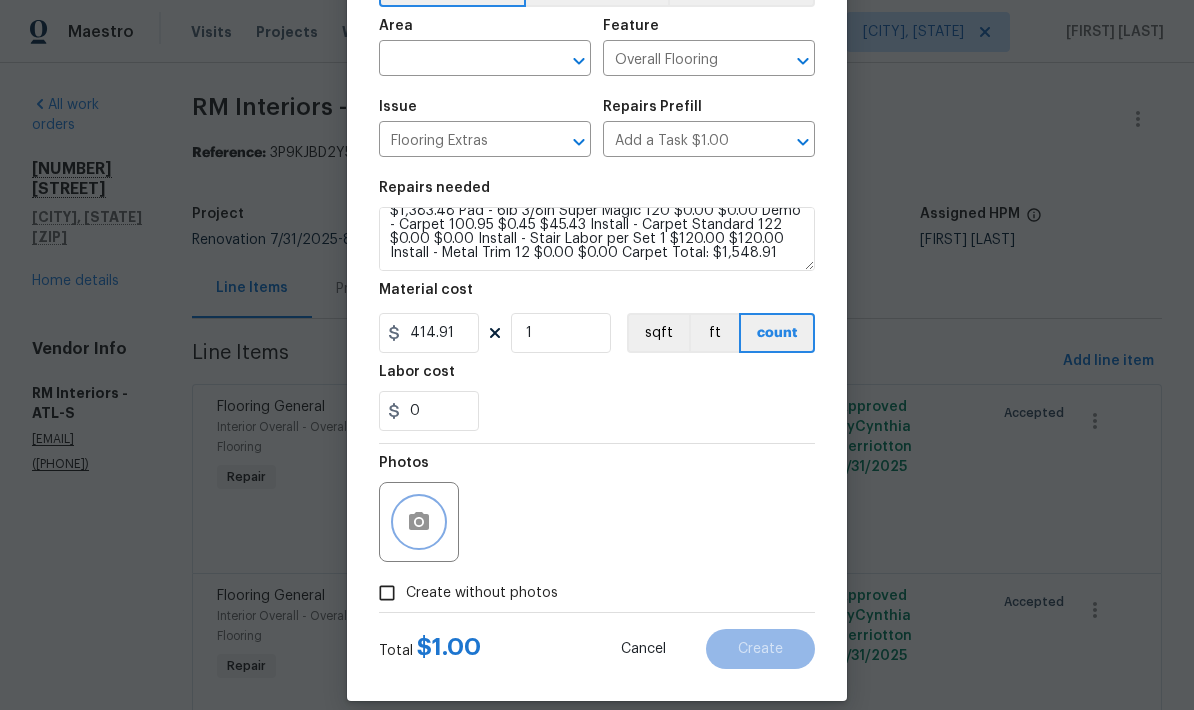 click 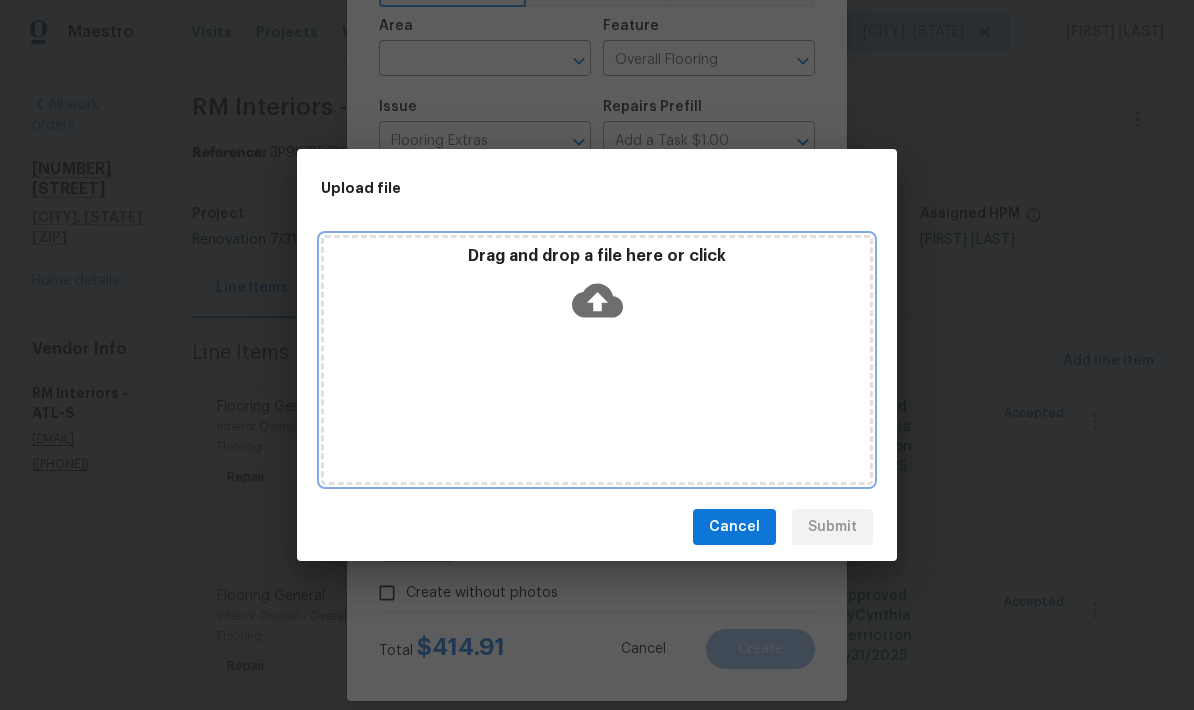 click 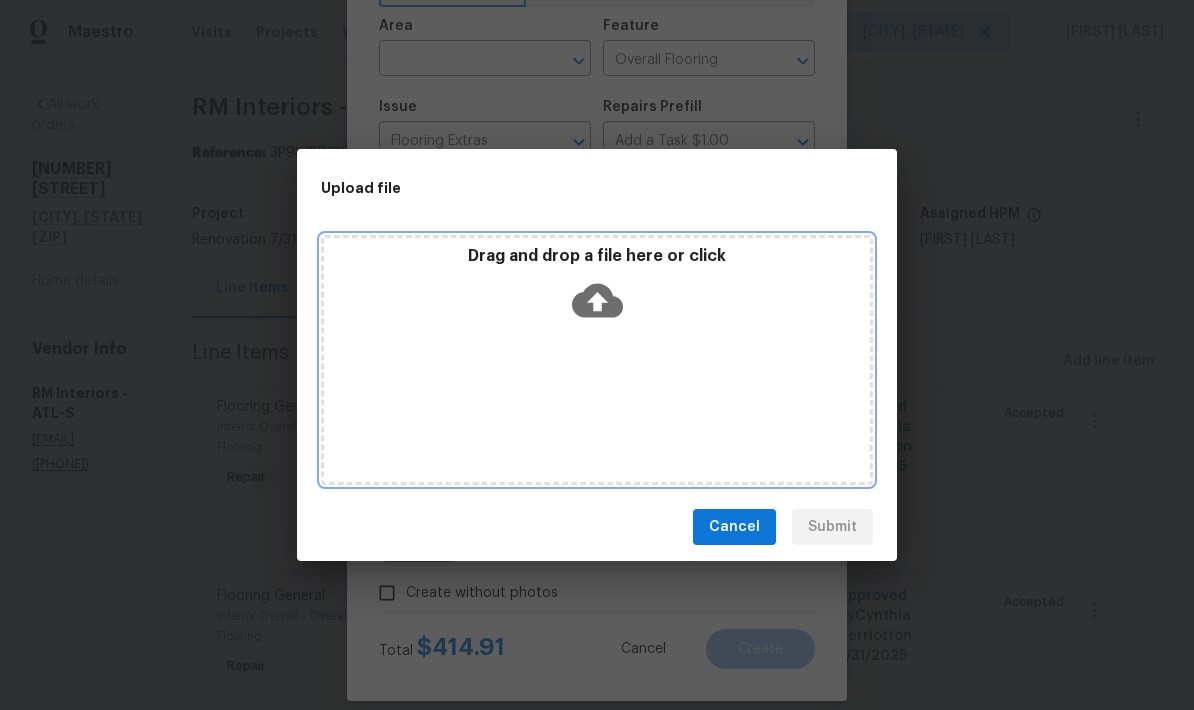 click 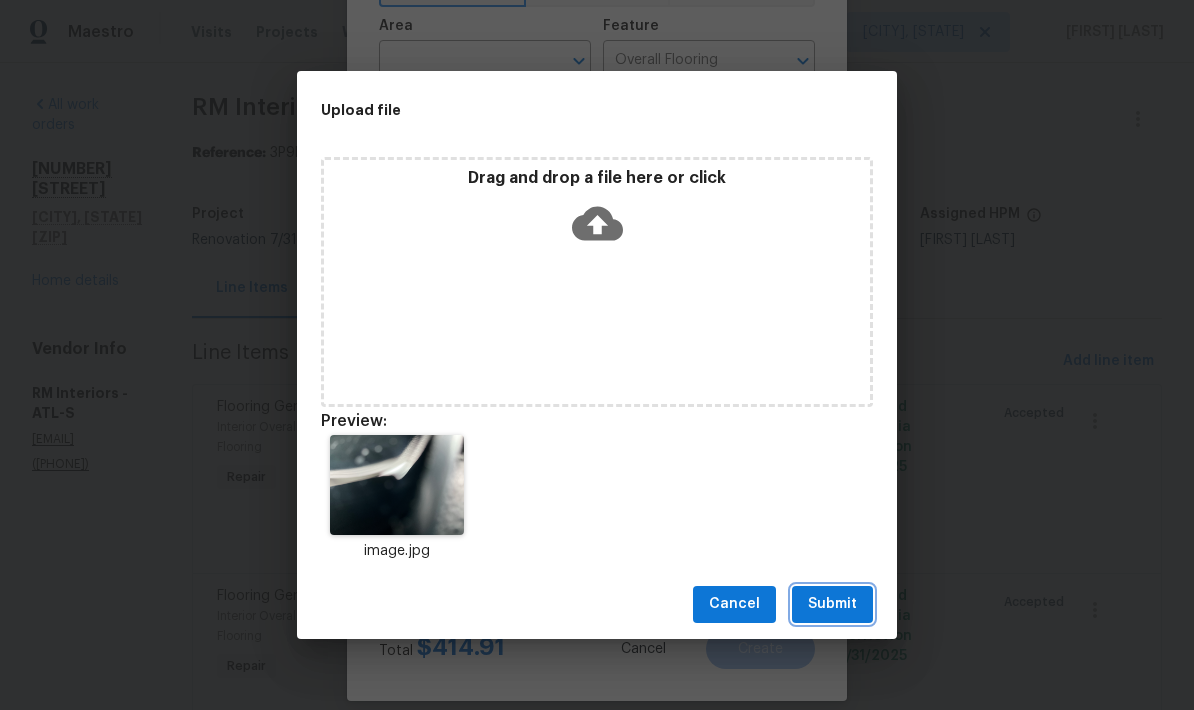 click on "Submit" at bounding box center [832, 604] 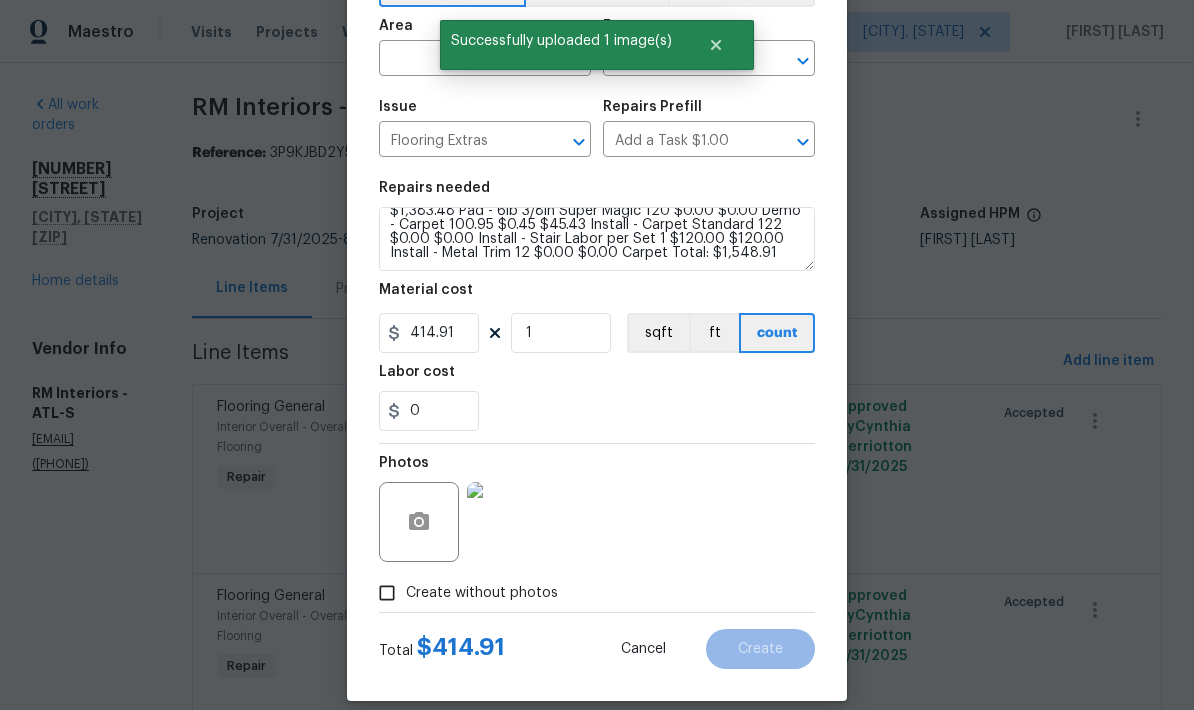 click at bounding box center (457, 60) 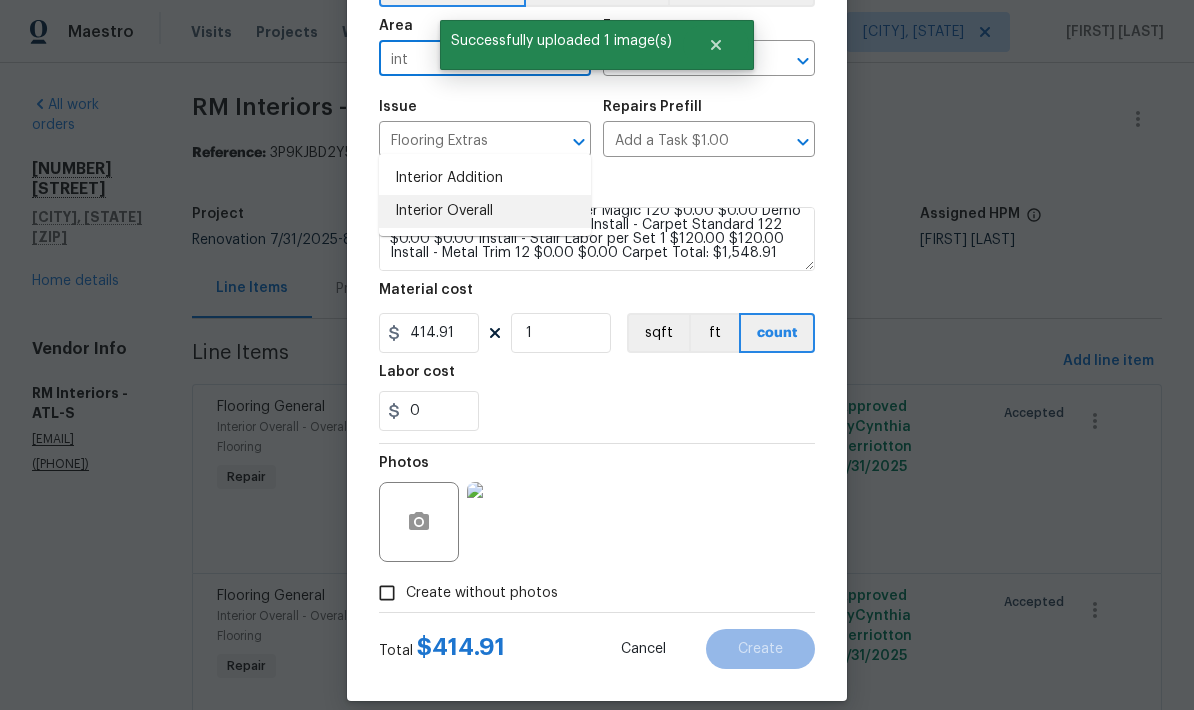 click on "Interior Overall" at bounding box center [485, 211] 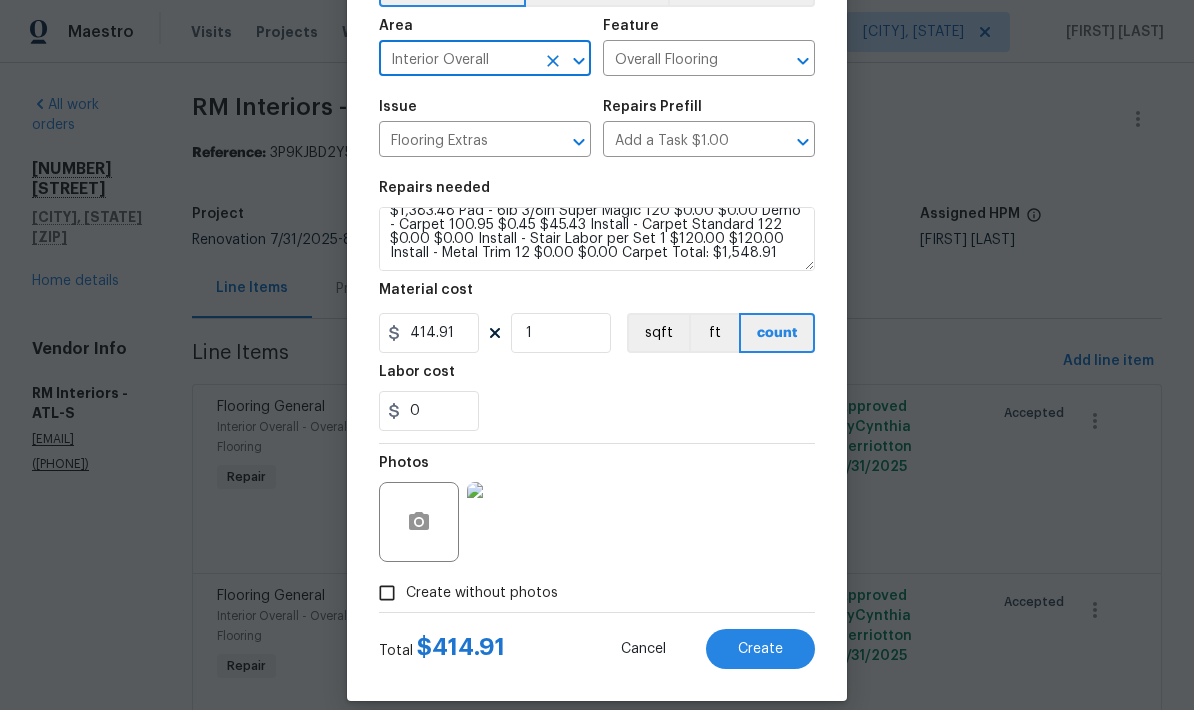 click on "Create" at bounding box center [760, 649] 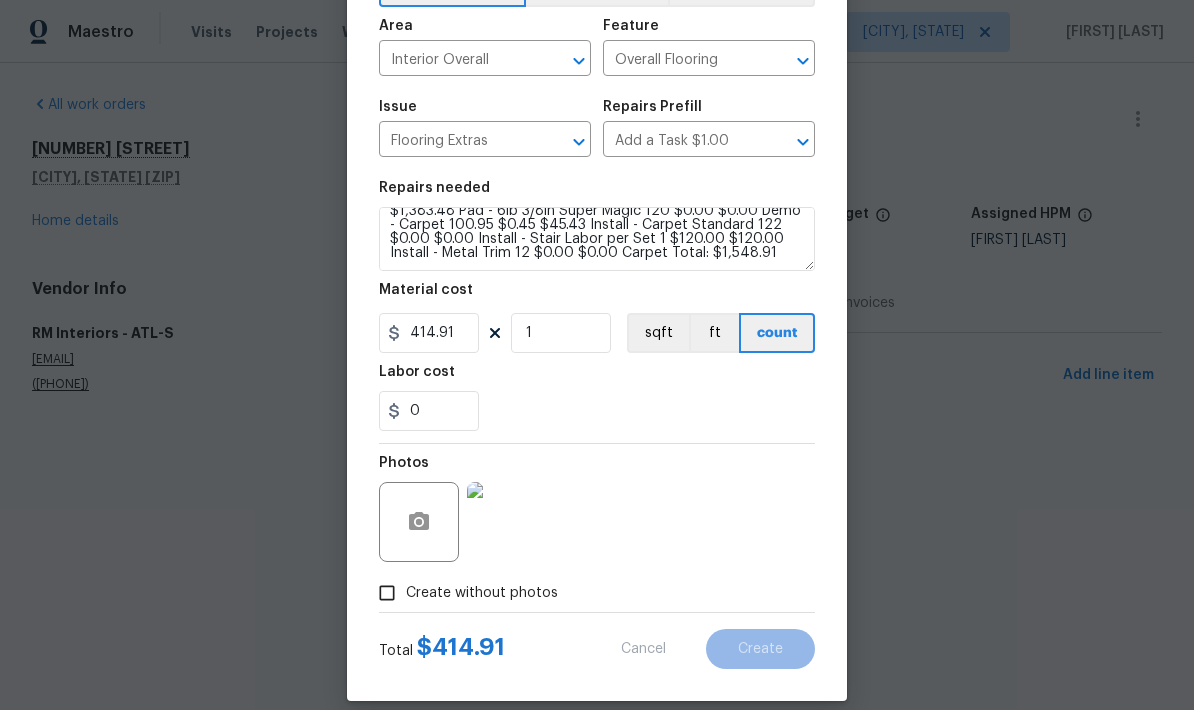 scroll, scrollTop: 0, scrollLeft: 0, axis: both 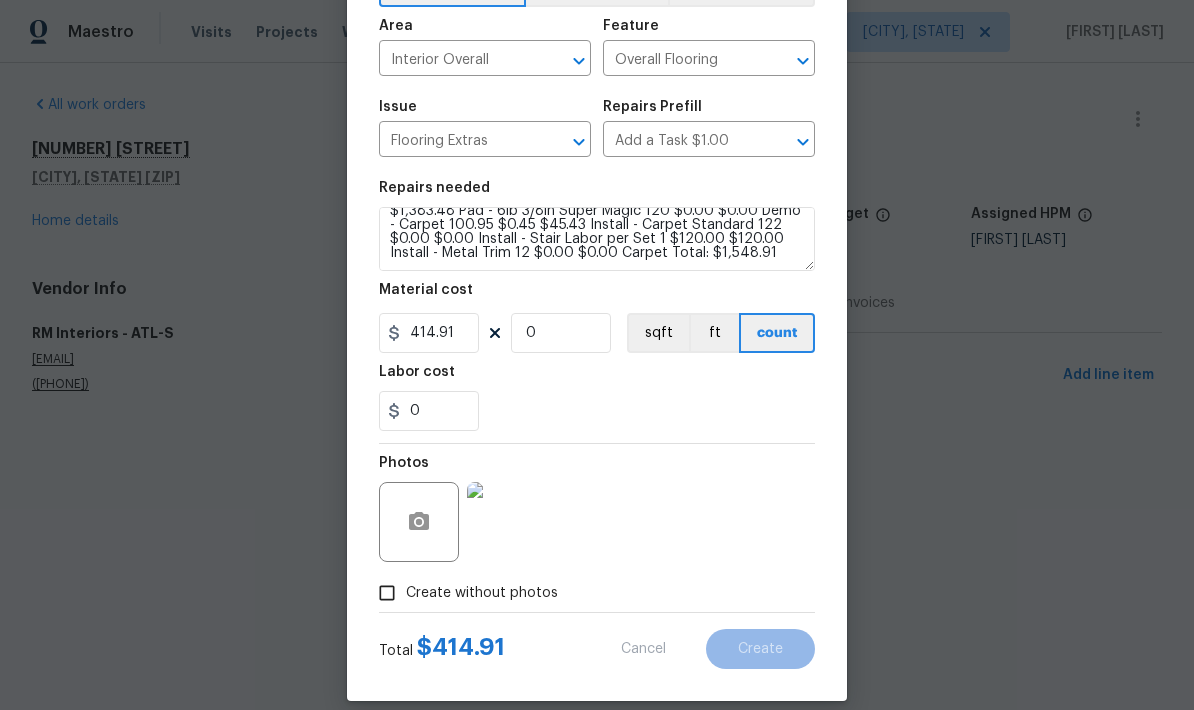type 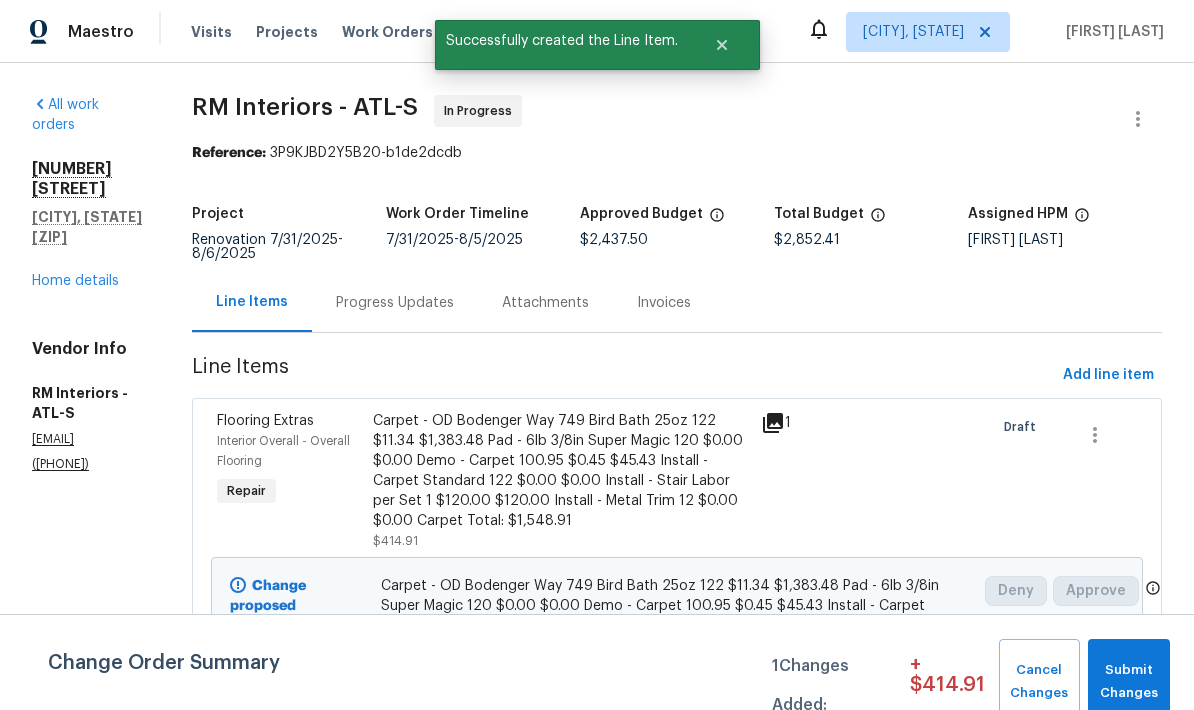click on "Progress Updates" at bounding box center [395, 303] 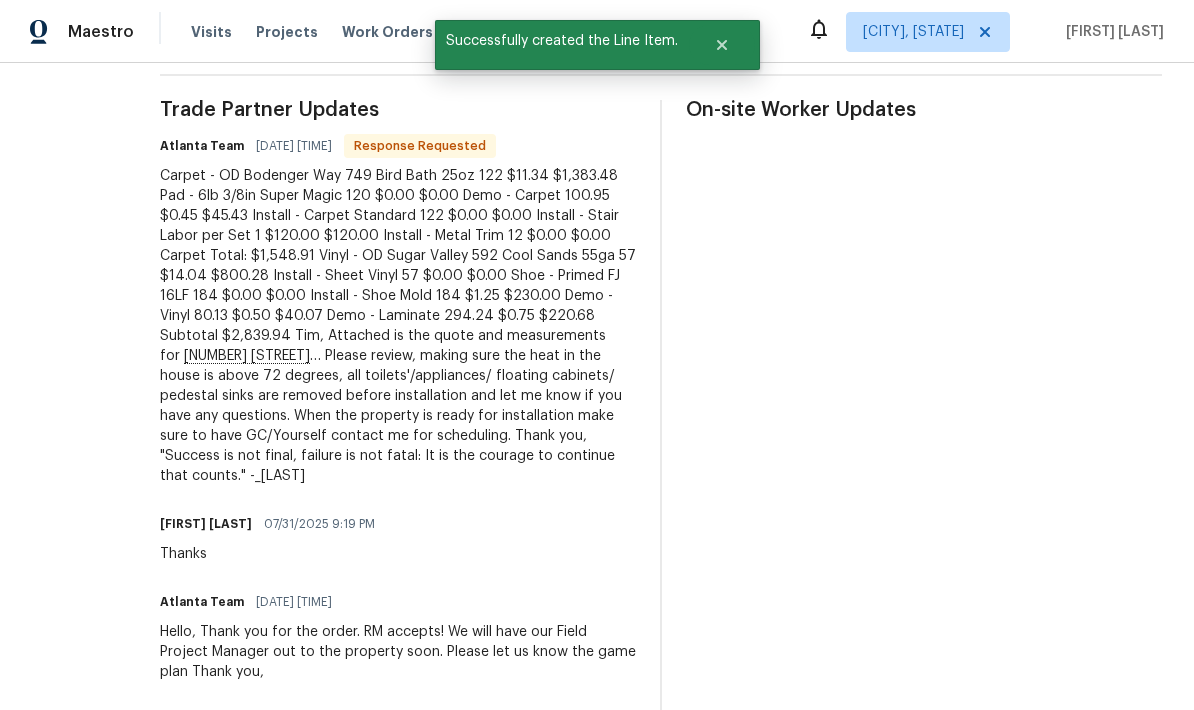 scroll, scrollTop: 592, scrollLeft: 0, axis: vertical 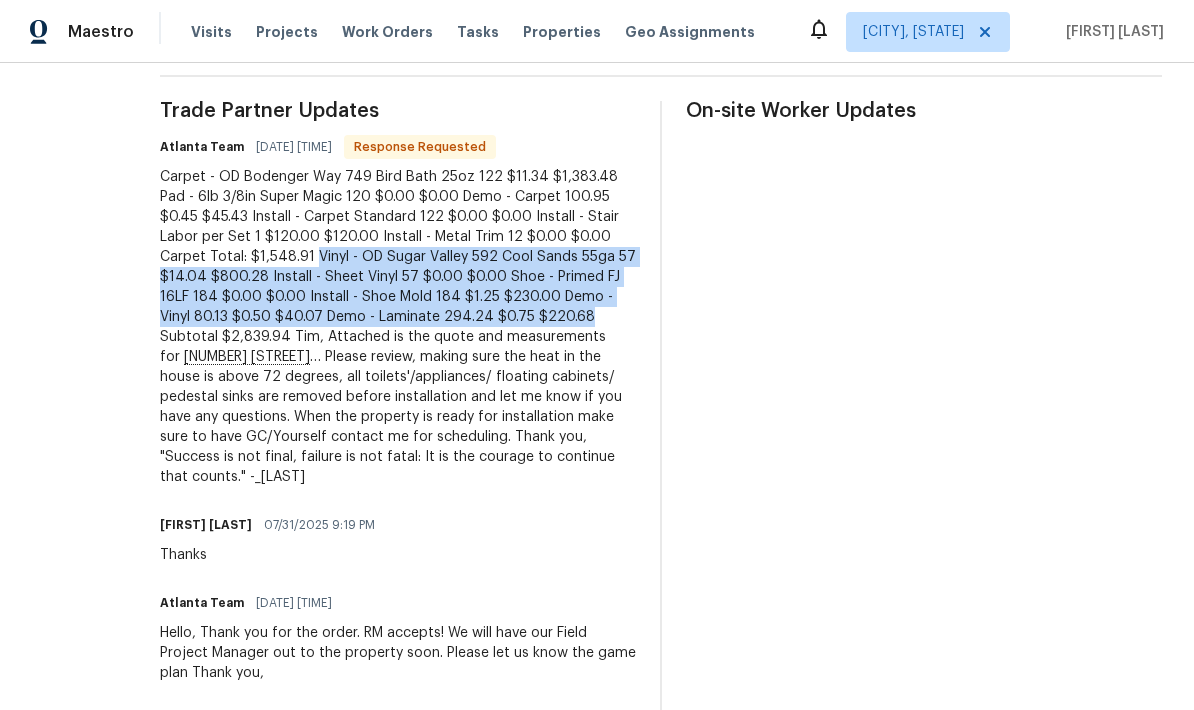 copy on "Vinyl - OD Sugar Valley 592 Cool Sands 55ga 57 $14.04 $800.28
Install - Sheet Vinyl 57 $0.00 $0.00
Shoe - Primed FJ 16LF 184 $0.00 $0.00
Install - Shoe Mold 184 $1.25 $230.00
Demo - Vinyl 80.13 $0.50 $40.07
Demo - Laminate 294.24 $0.75 $220.68" 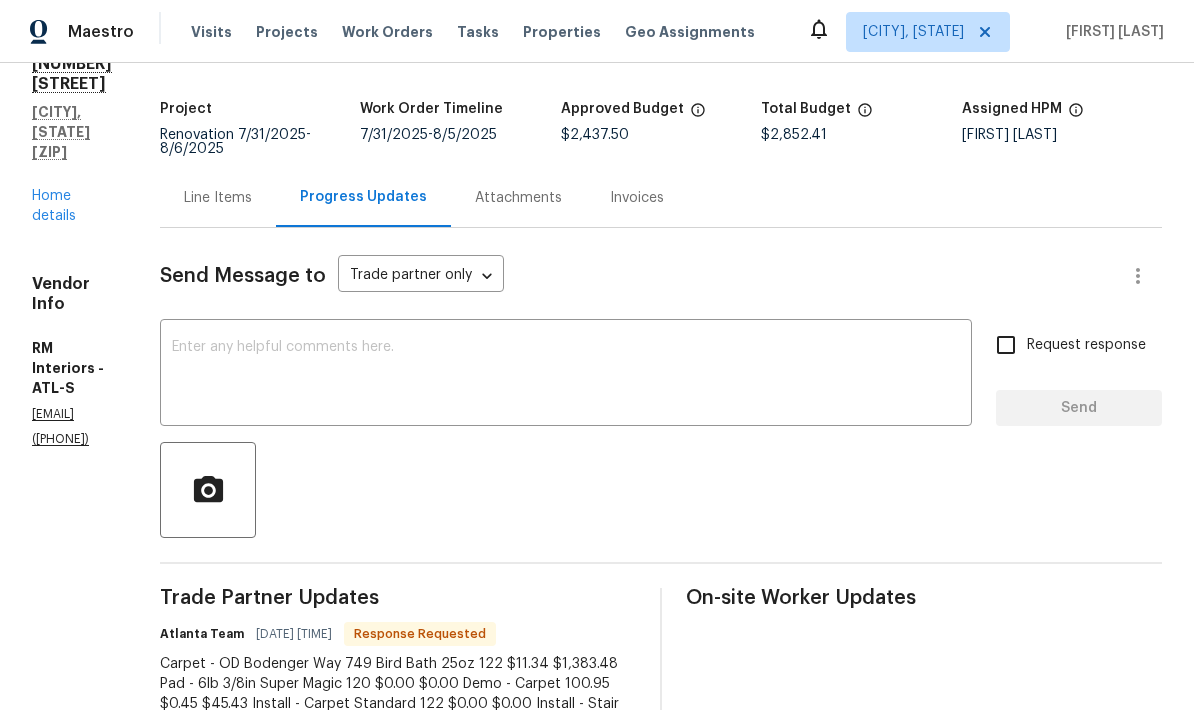 scroll, scrollTop: 68, scrollLeft: 0, axis: vertical 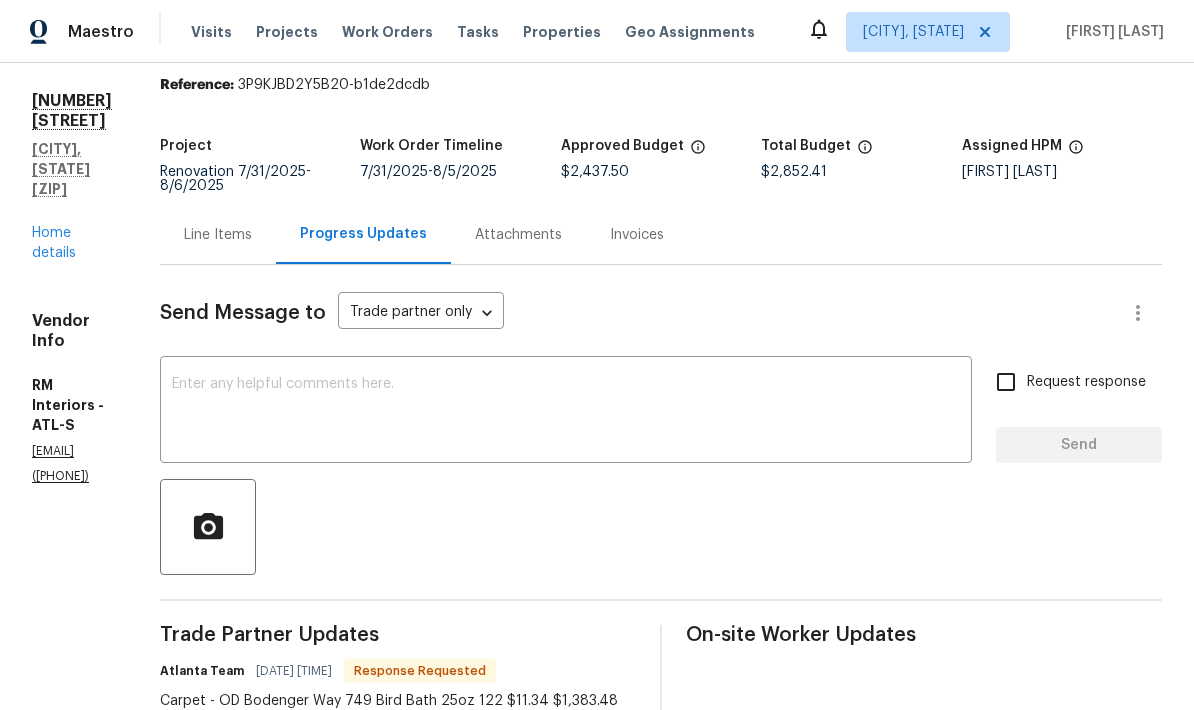 click on "Line Items" at bounding box center [218, 235] 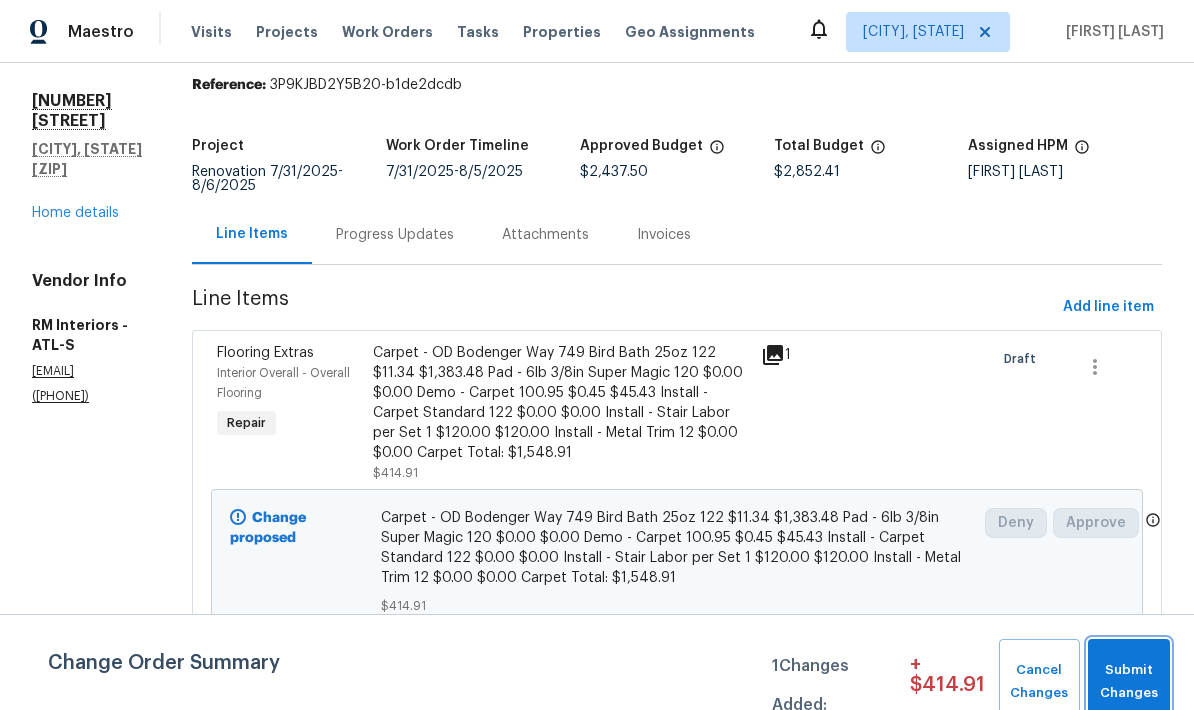 click on "Submit Changes" at bounding box center (1129, 682) 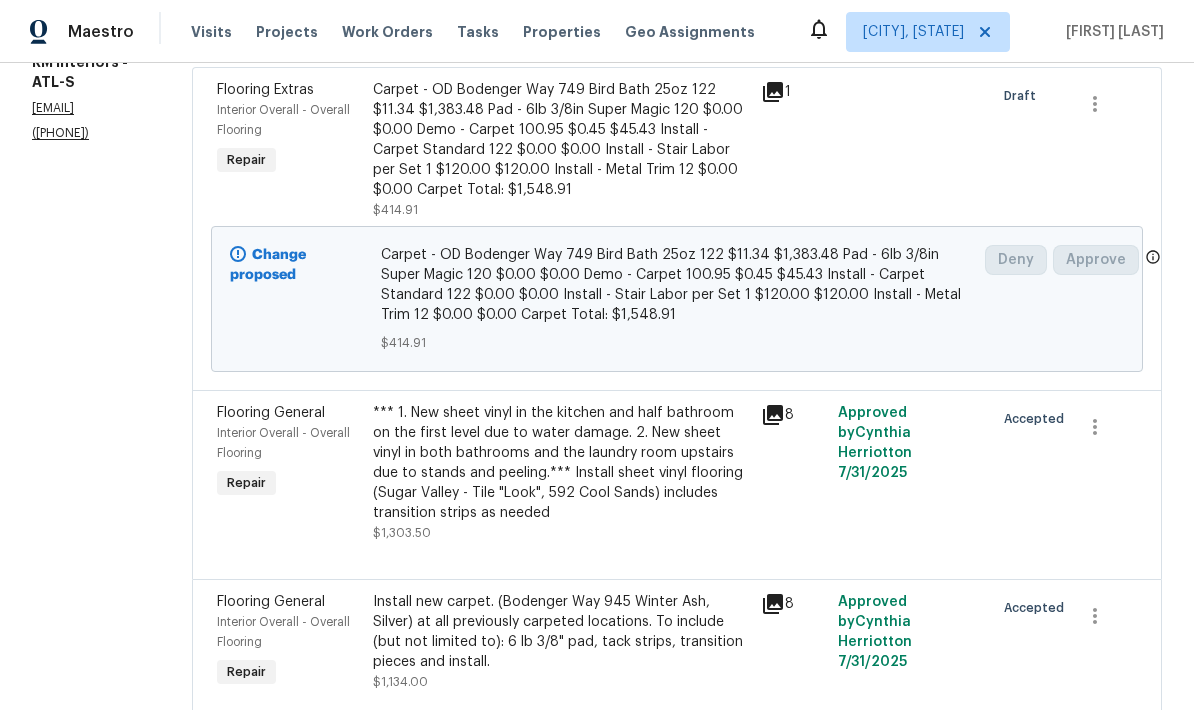 scroll, scrollTop: 330, scrollLeft: 0, axis: vertical 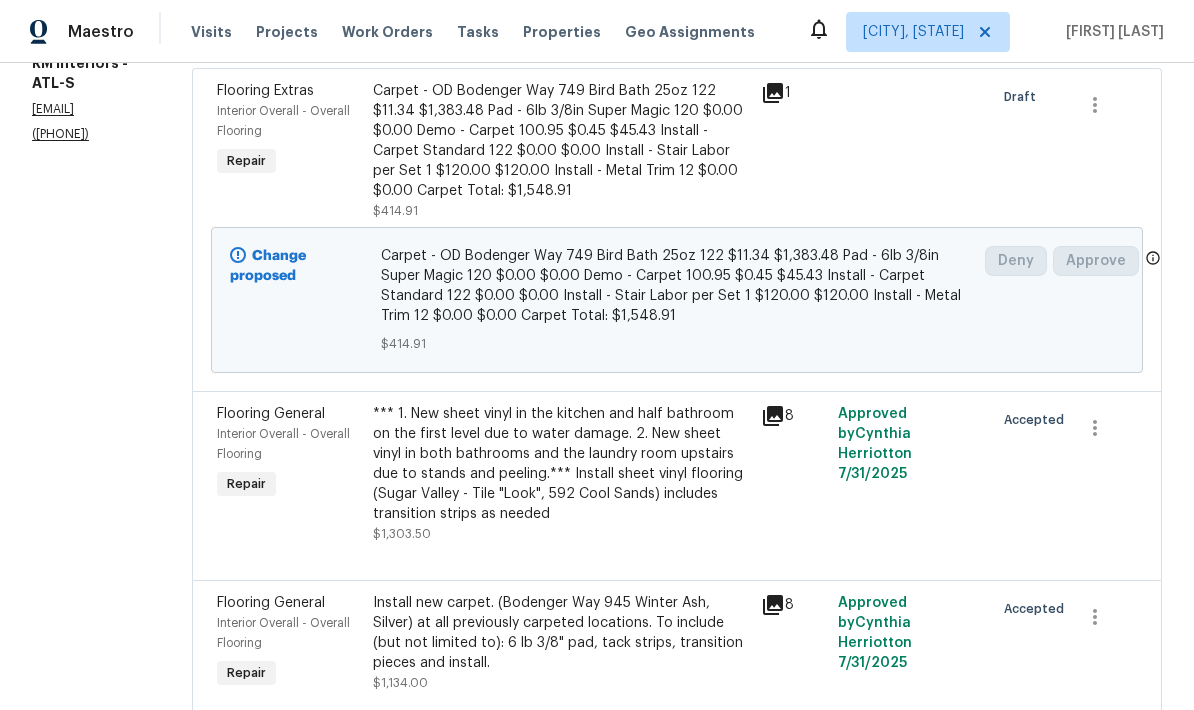 click on "*** 1. New sheet vinyl in the kitchen and half bathroom on the first level due to water damage. 2. New sheet vinyl in both bathrooms and the laundry room upstairs due to stands and peeling.***
Install sheet vinyl flooring (Sugar Valley - Tile "Look", 592 Cool Sands) includes transition strips as needed" at bounding box center (561, 464) 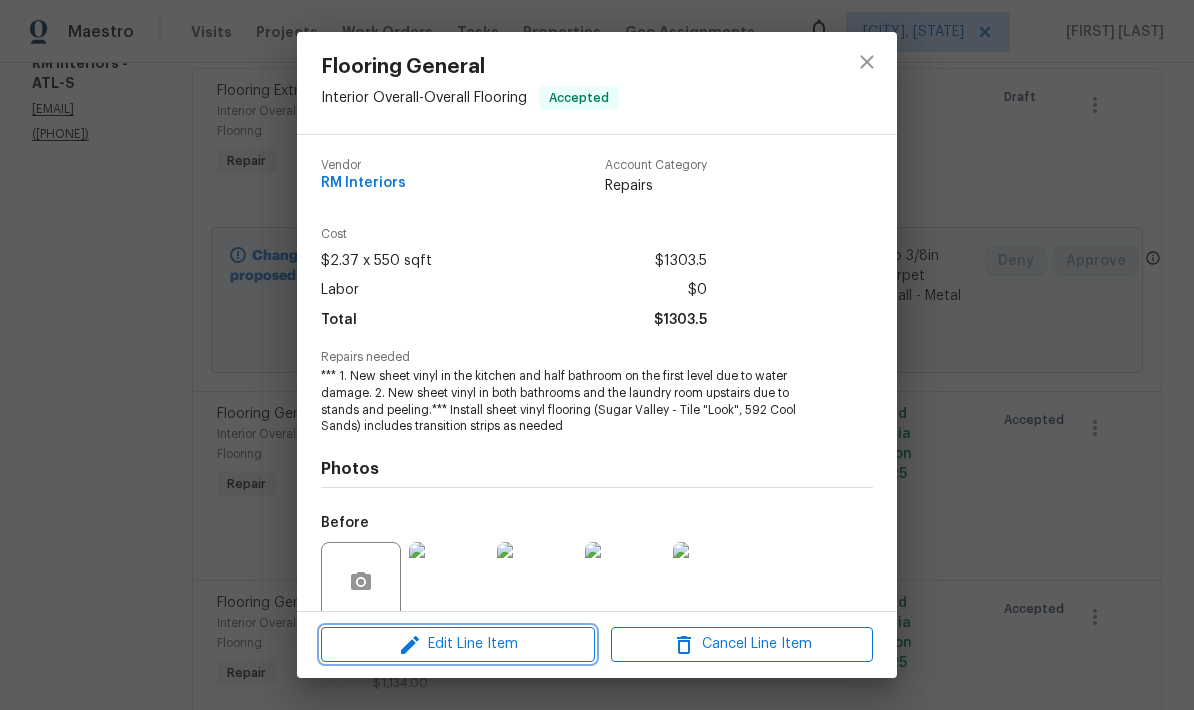 click on "Edit Line Item" at bounding box center [458, 644] 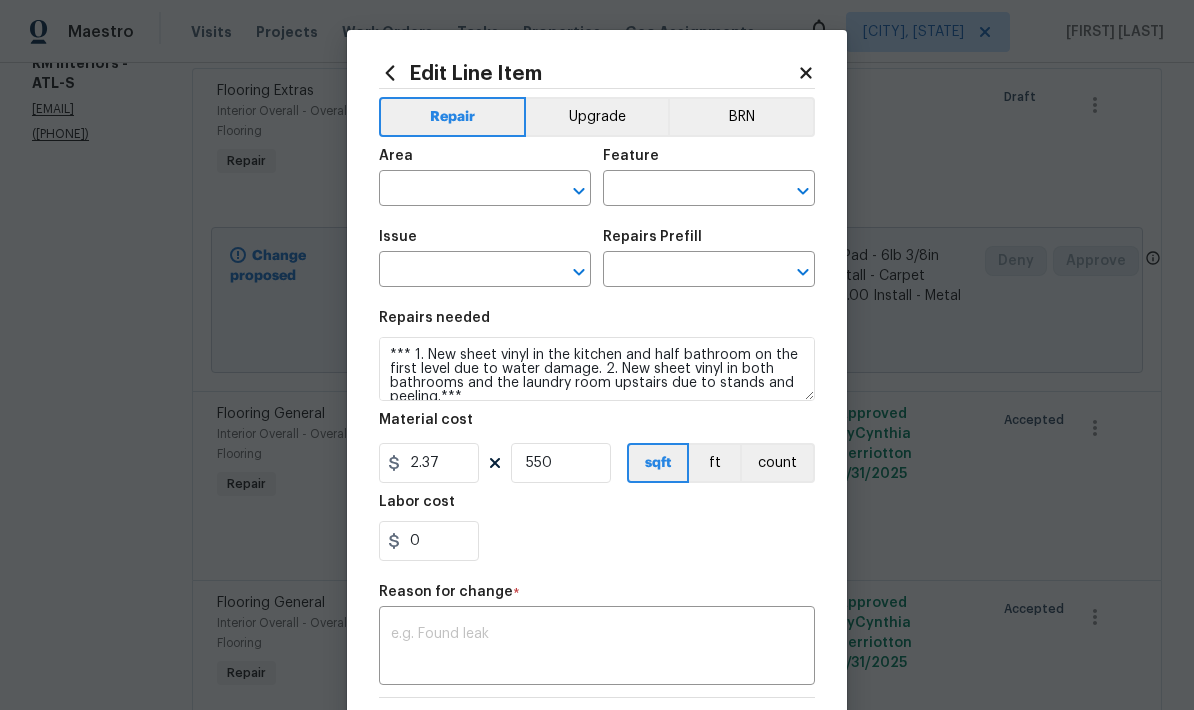 type on "Interior Overall" 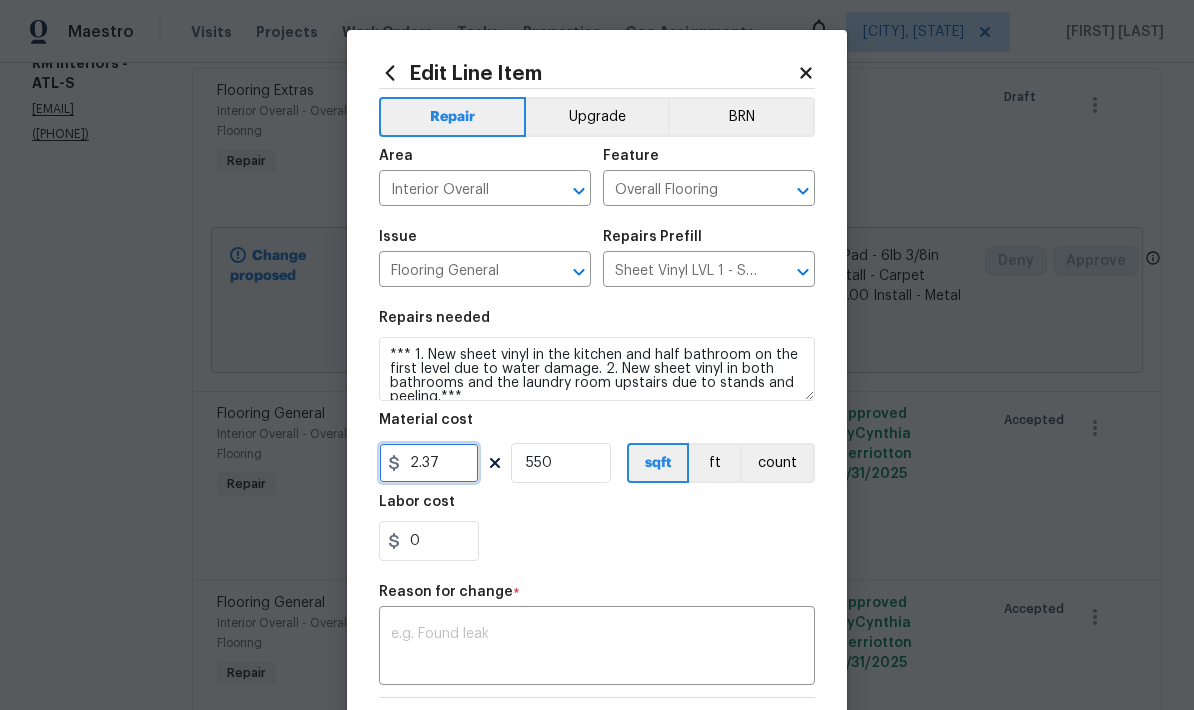 click on "2.37" at bounding box center (429, 463) 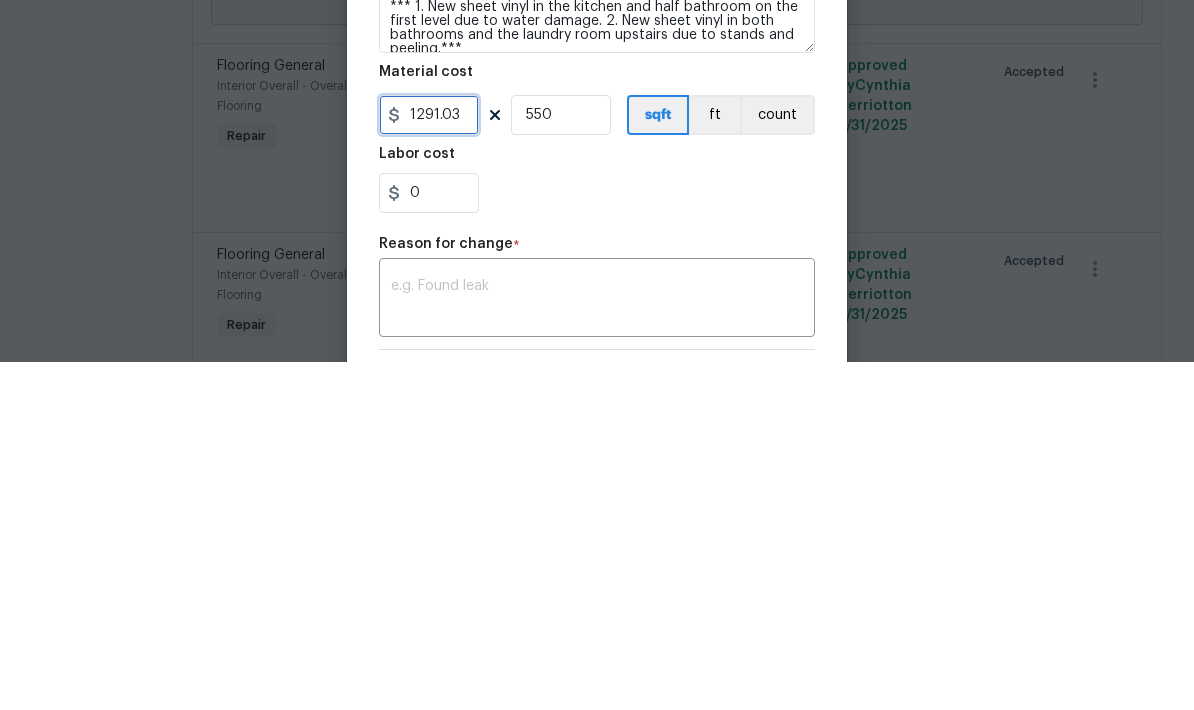 type on "1291.03" 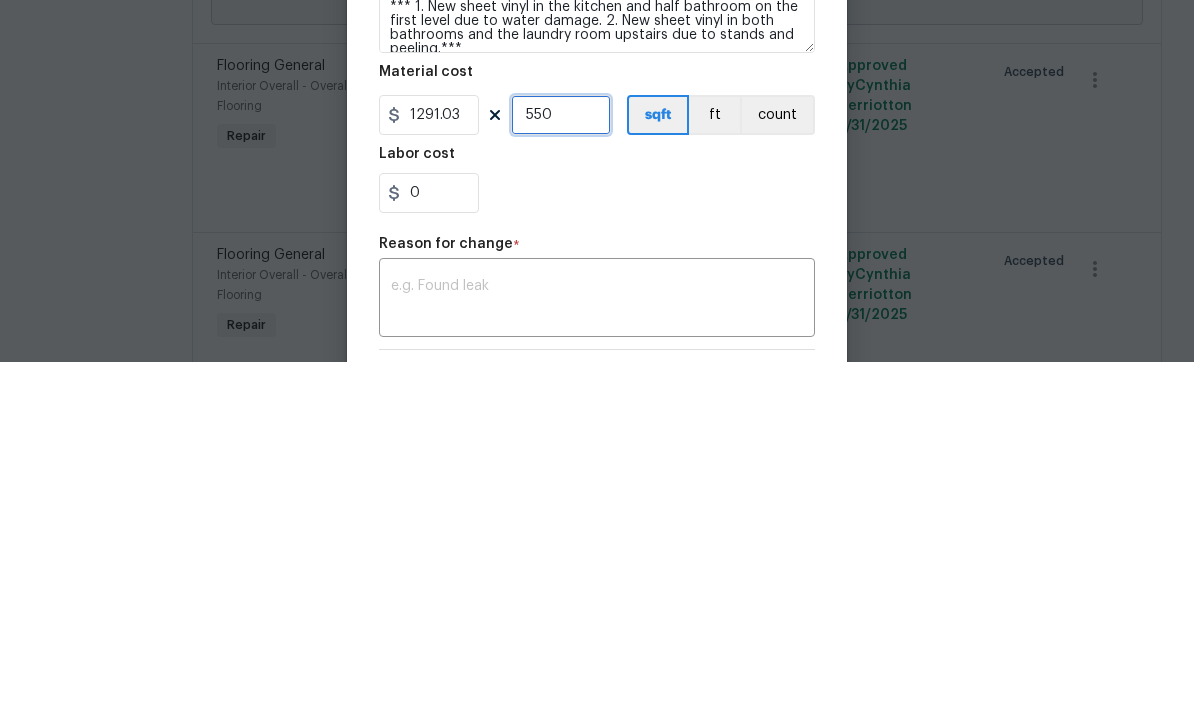 click on "550" at bounding box center [561, 463] 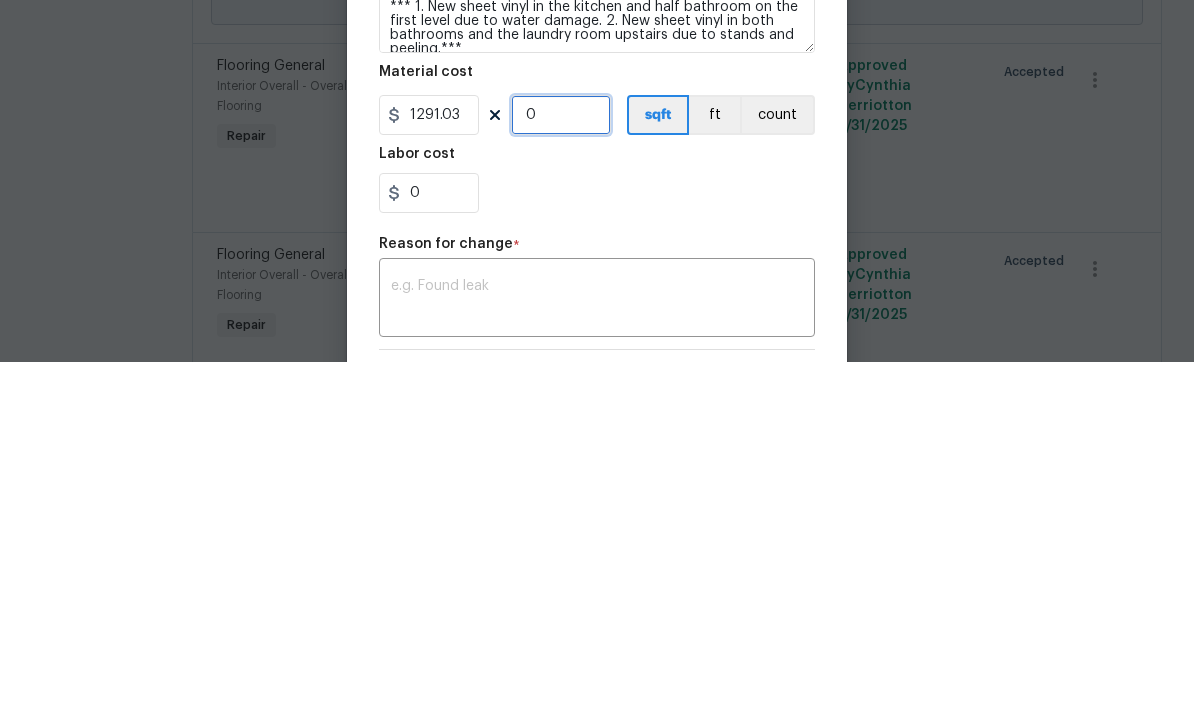 type on "1" 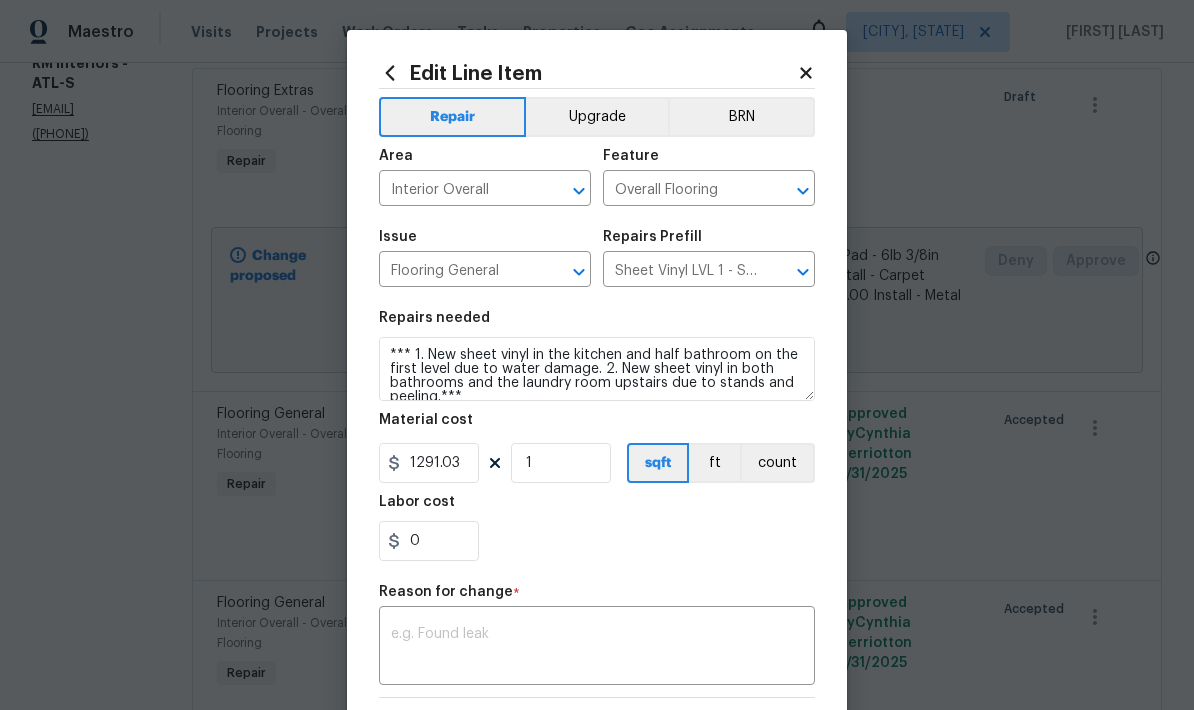 click on "x ​" at bounding box center [597, 648] 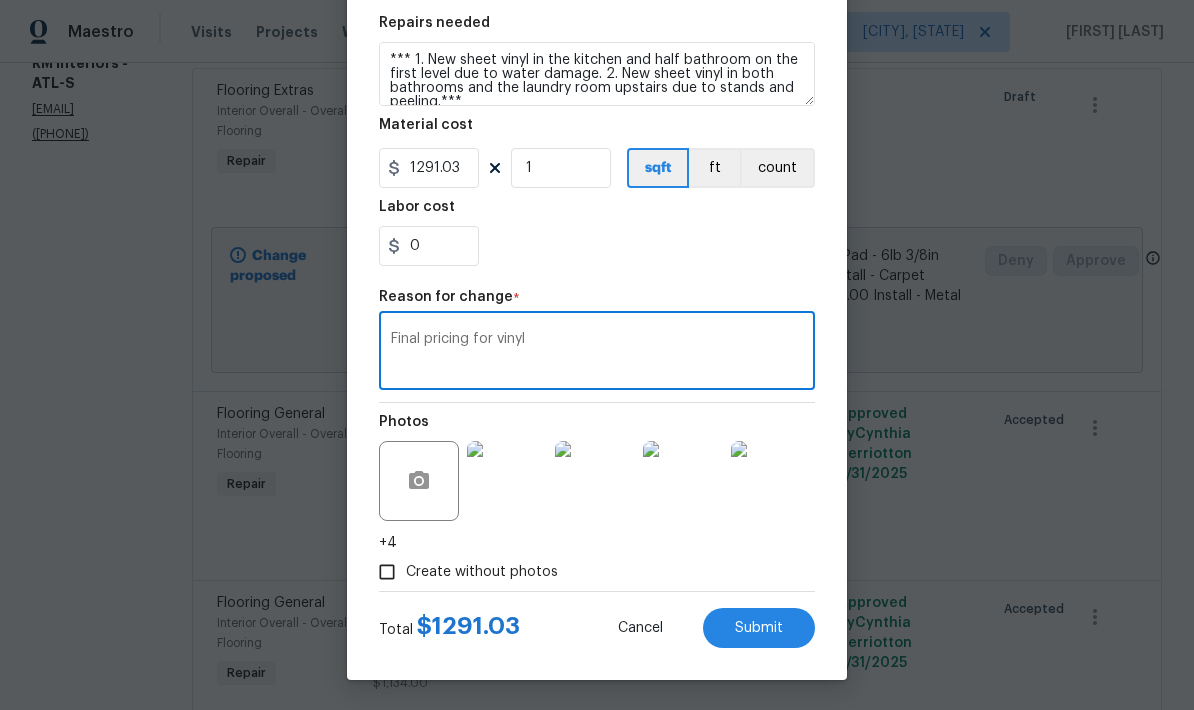scroll, scrollTop: 299, scrollLeft: 0, axis: vertical 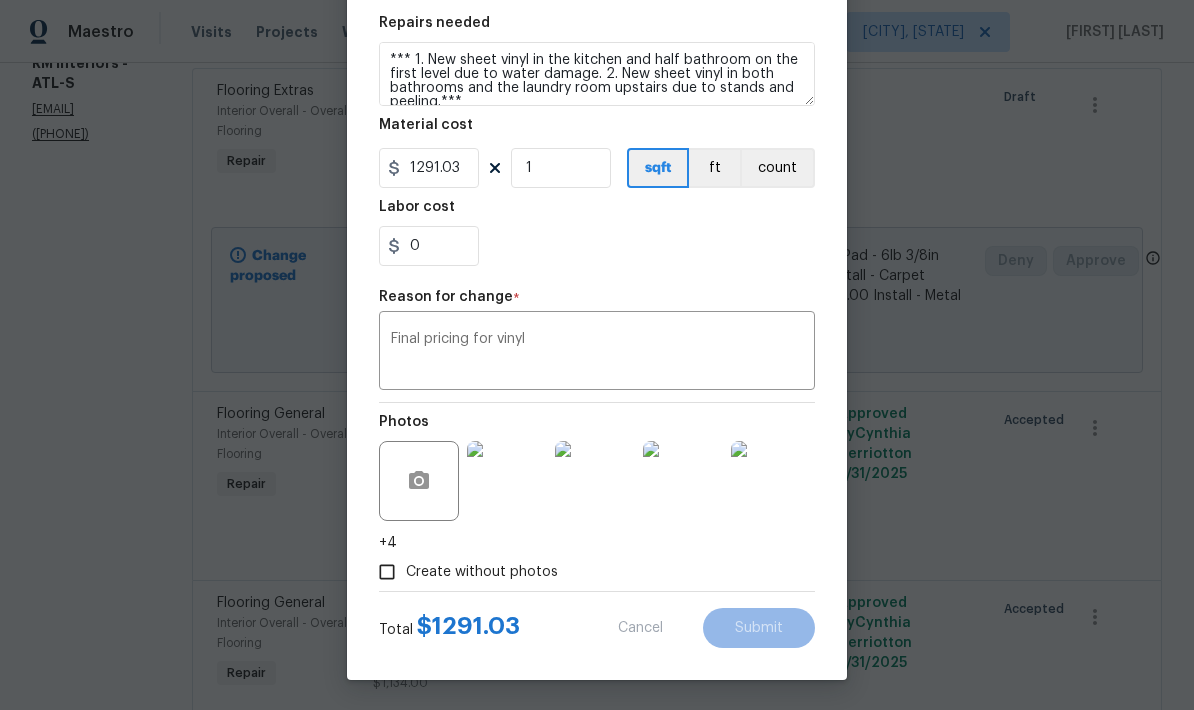 type on "2.37" 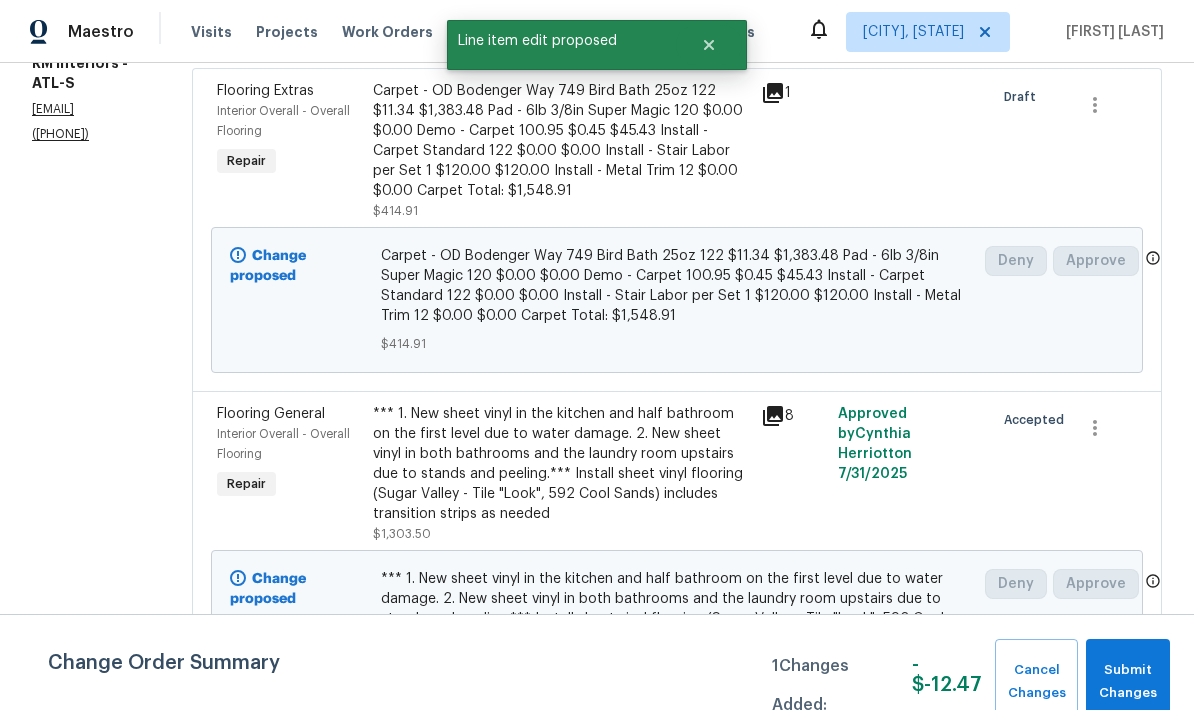 scroll, scrollTop: 0, scrollLeft: 0, axis: both 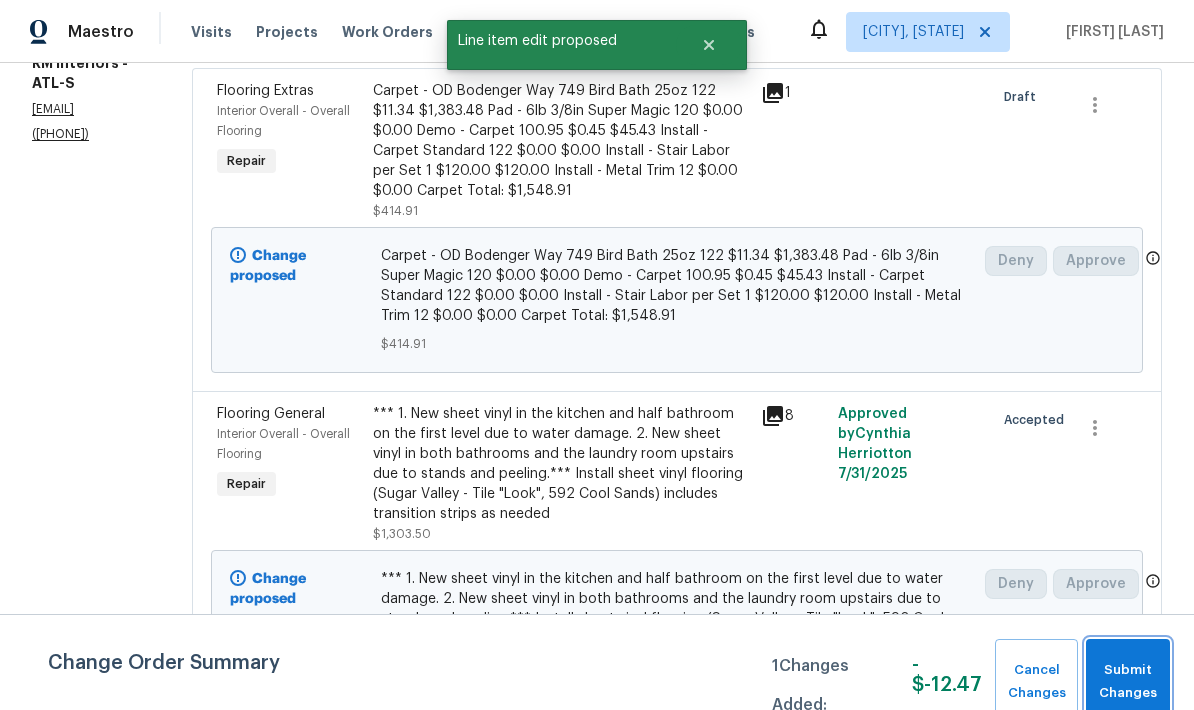 click on "Submit Changes" at bounding box center [1128, 682] 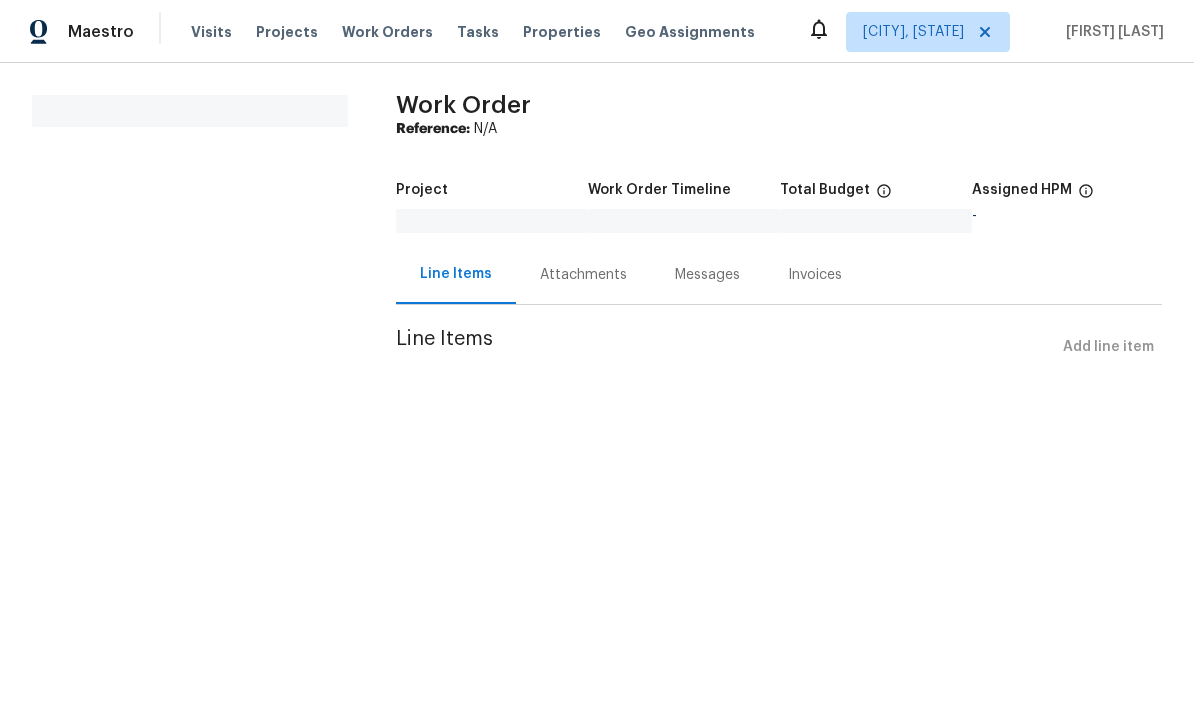 scroll, scrollTop: 0, scrollLeft: 0, axis: both 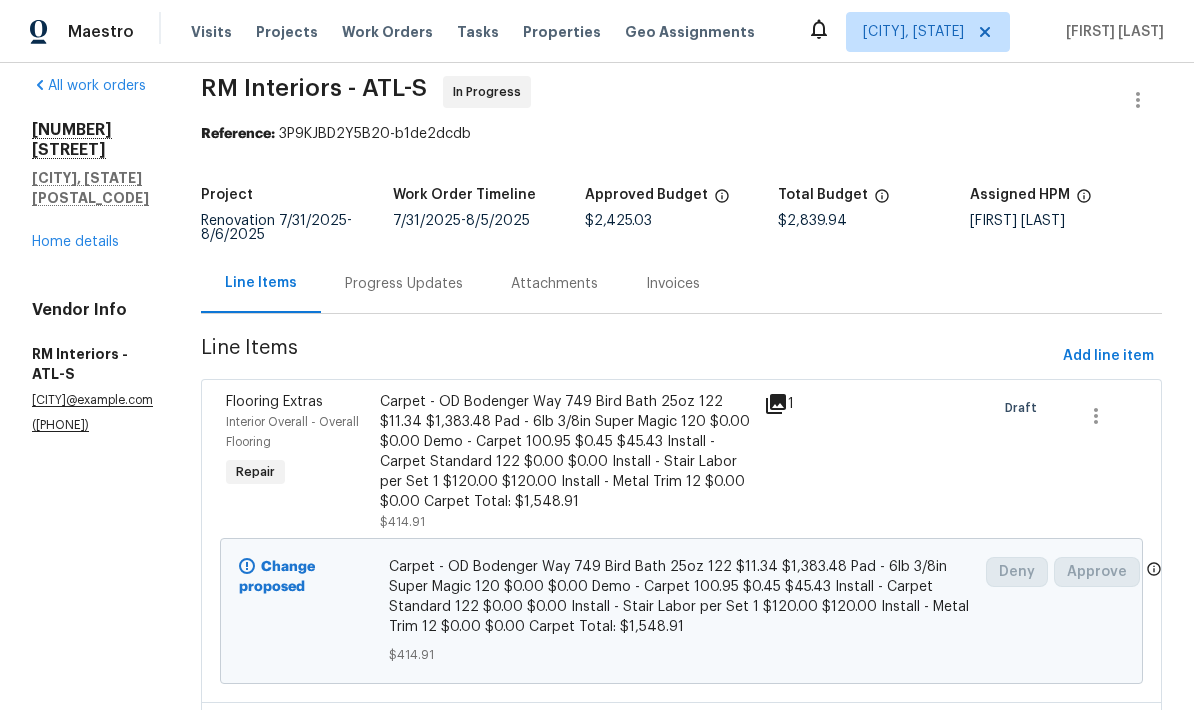 click on "Progress Updates" at bounding box center (404, 284) 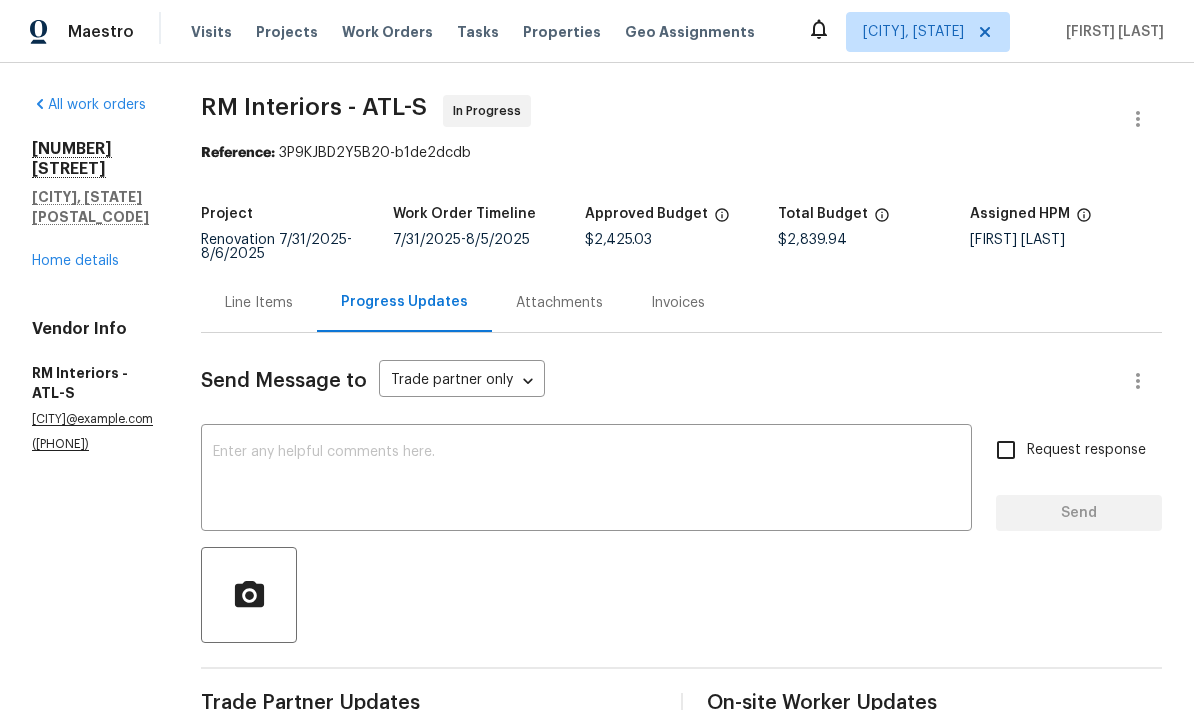 scroll, scrollTop: 0, scrollLeft: 0, axis: both 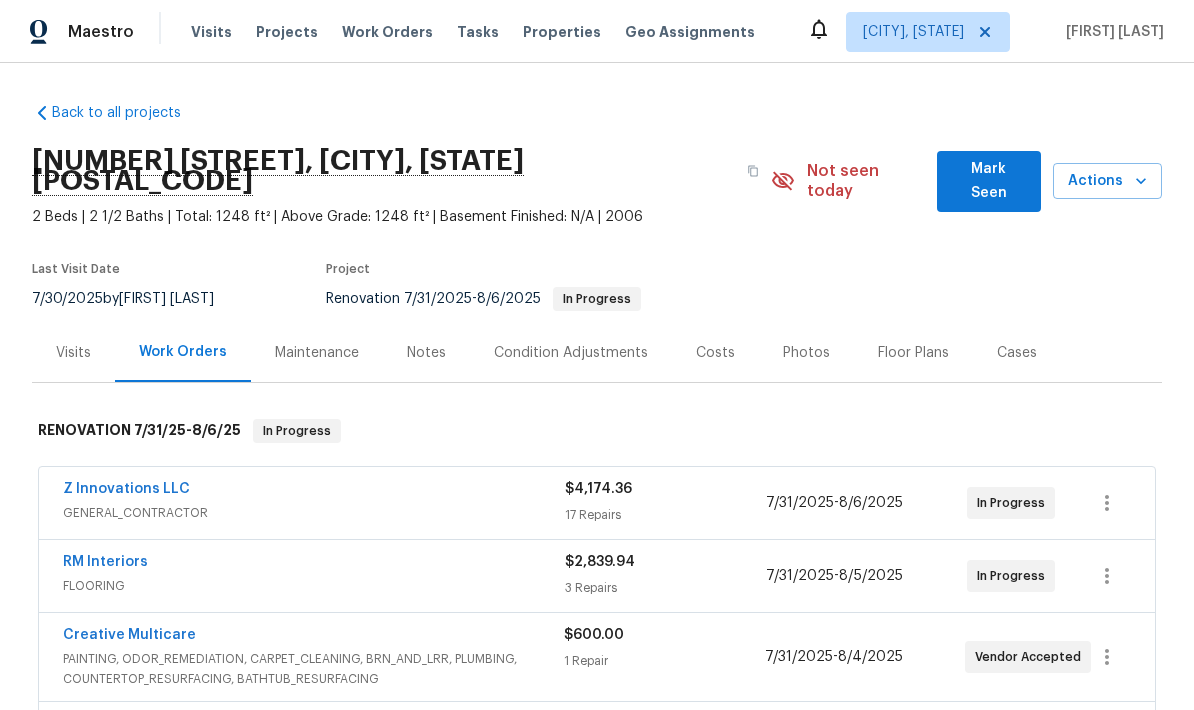 click on "Notes" at bounding box center [426, 353] 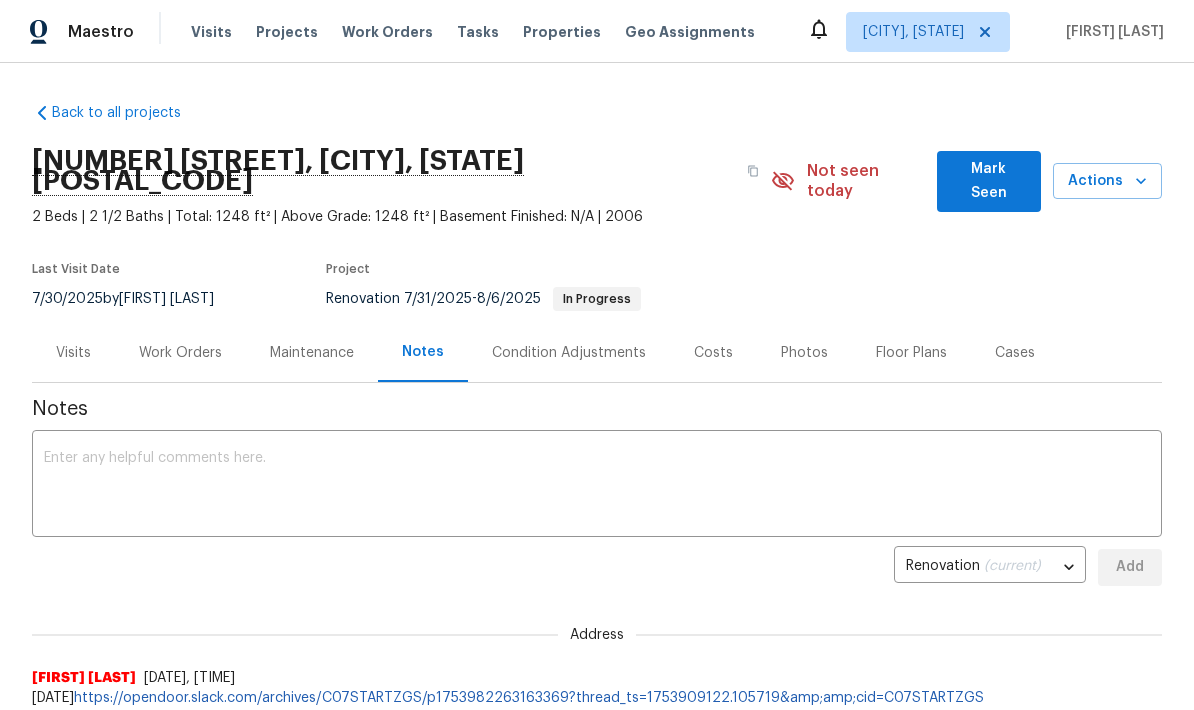 click at bounding box center (597, 486) 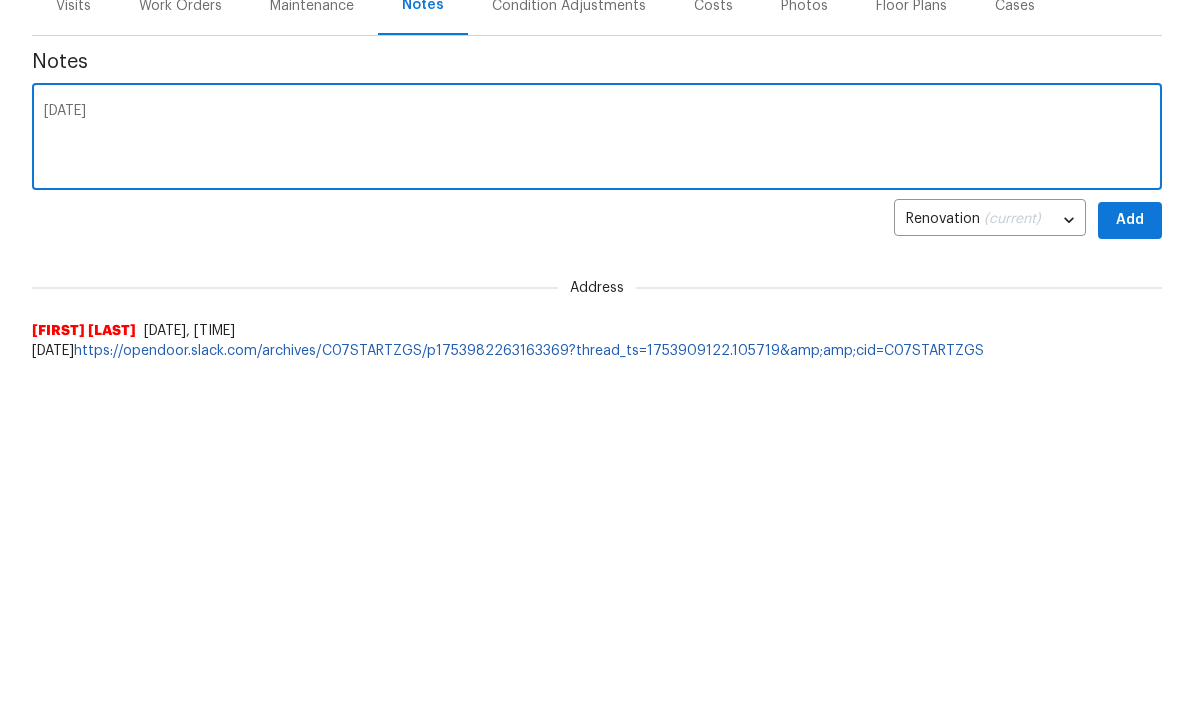 type on "[DATE]" 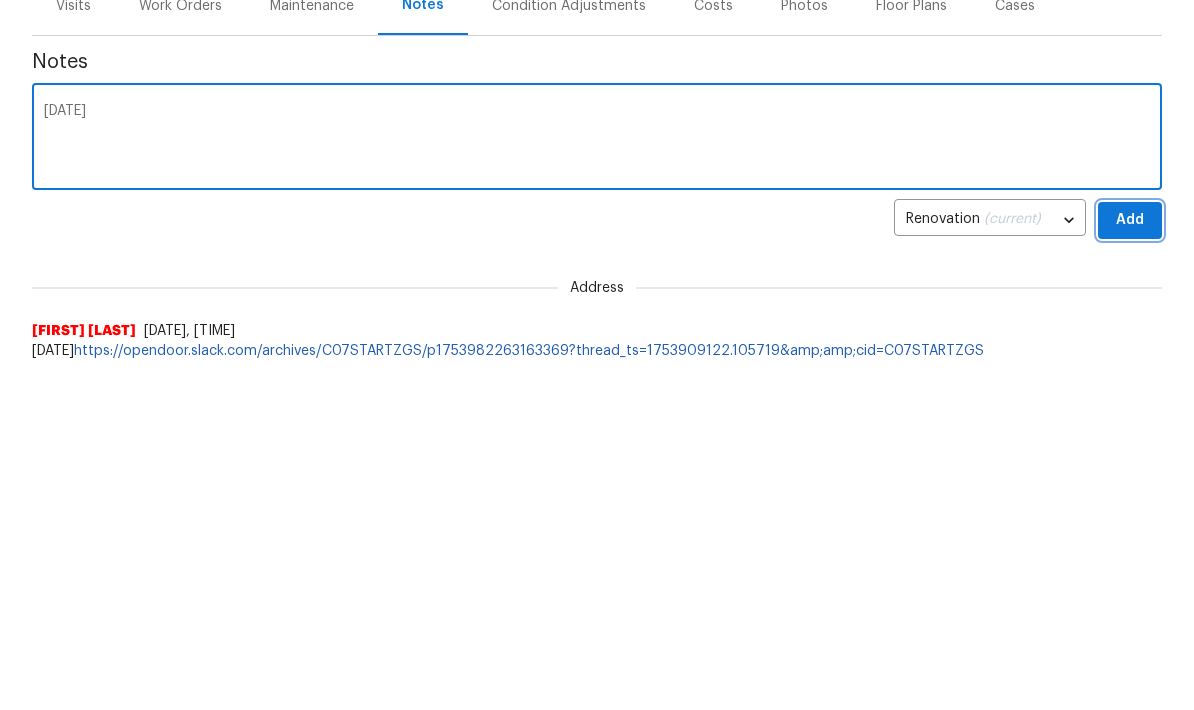 click on "Add" at bounding box center (1130, 567) 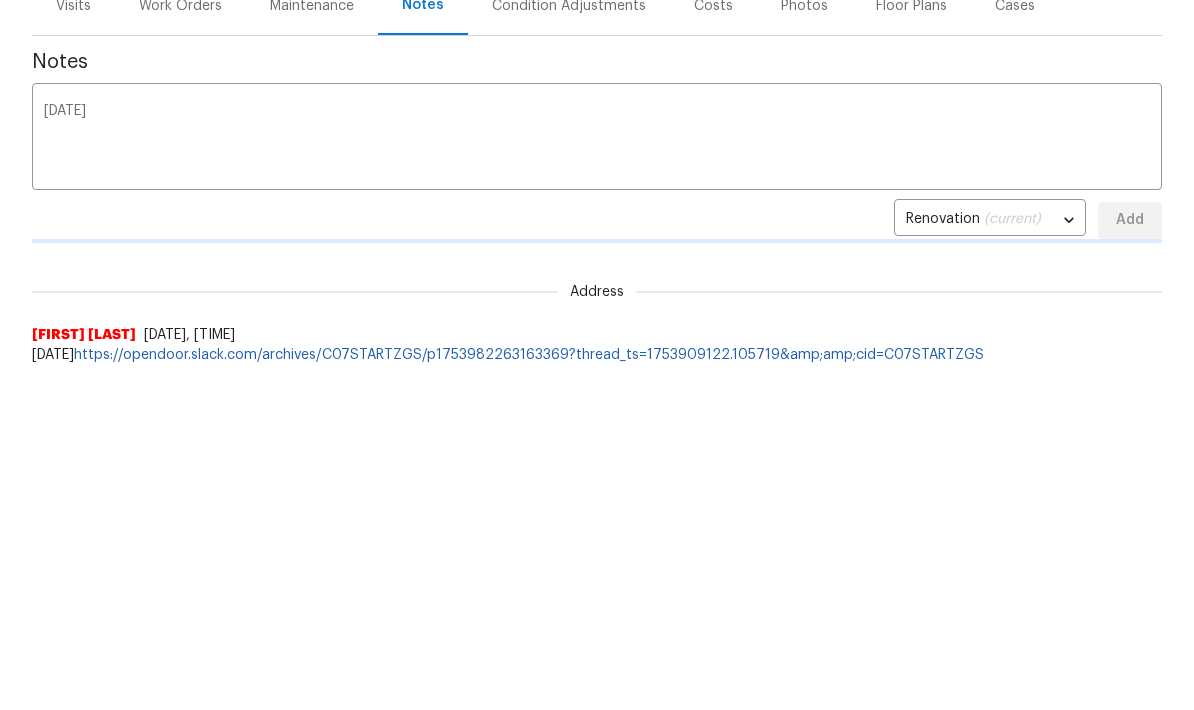 scroll, scrollTop: 347, scrollLeft: 0, axis: vertical 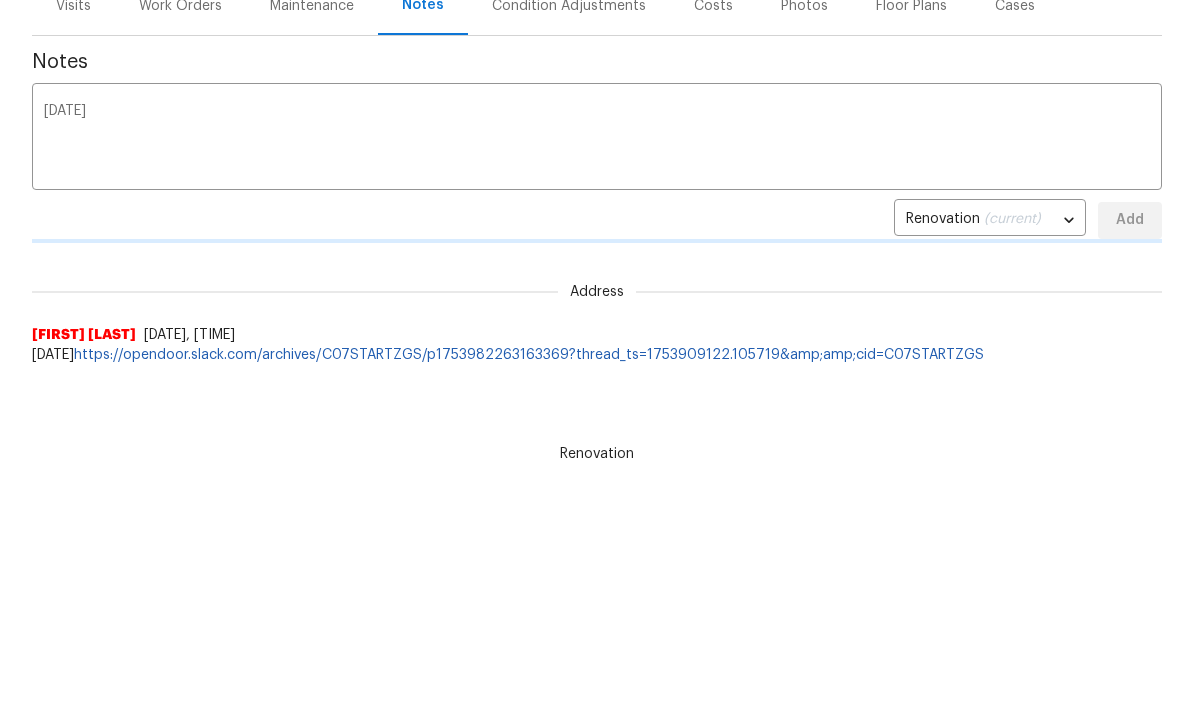 type 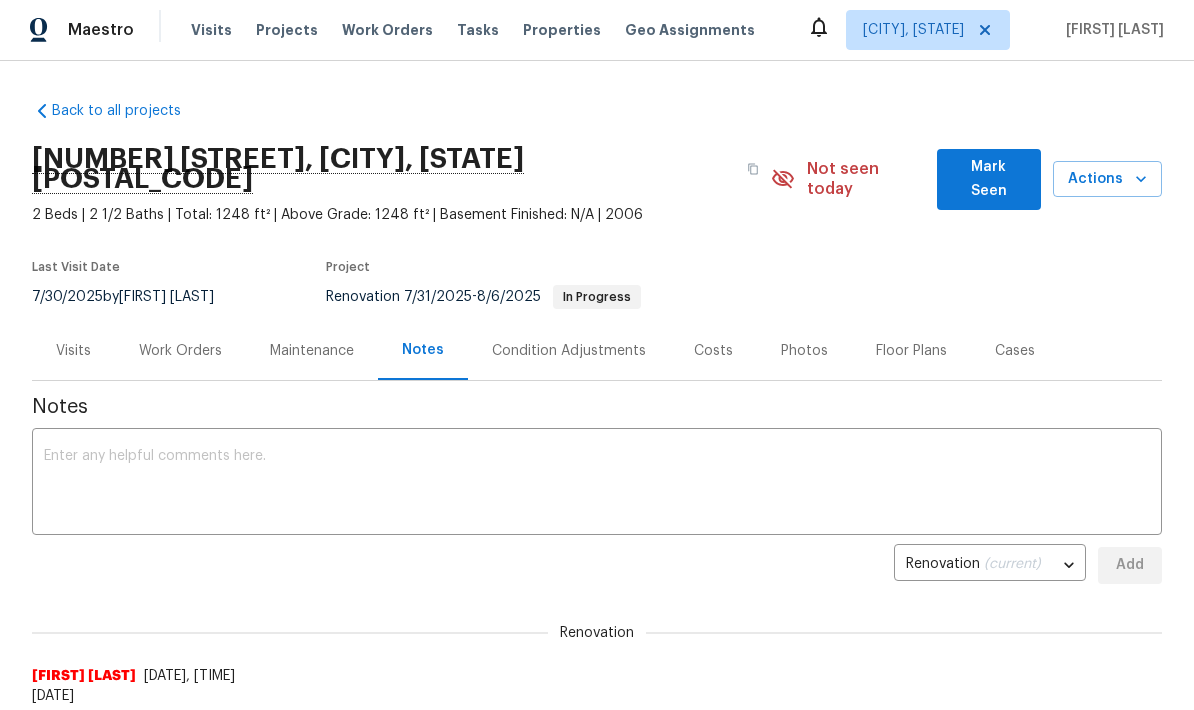 scroll, scrollTop: 0, scrollLeft: 0, axis: both 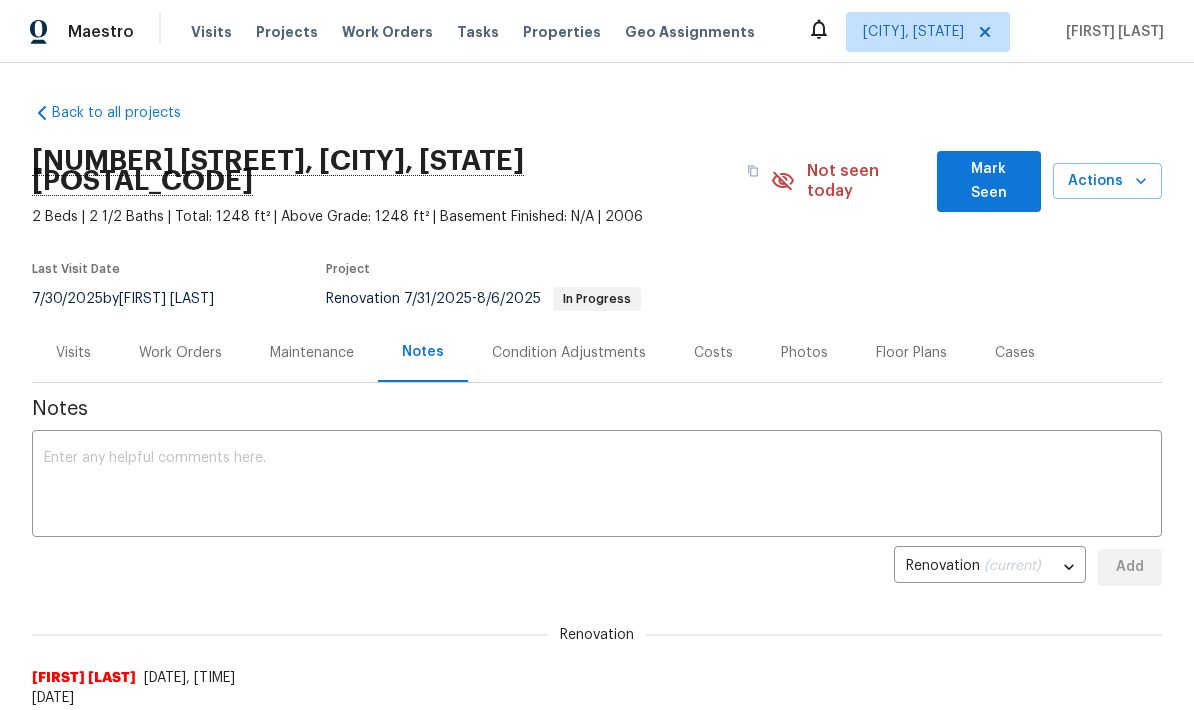 click on "Mark Seen" at bounding box center (989, 181) 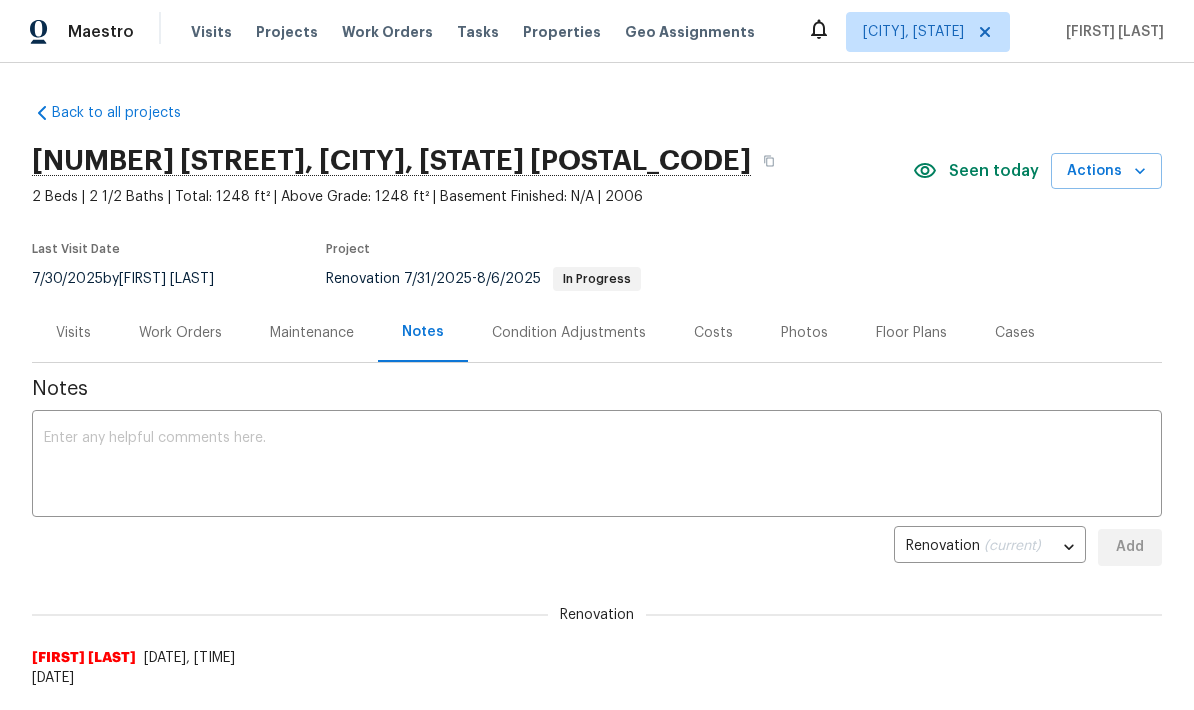 scroll, scrollTop: 0, scrollLeft: 0, axis: both 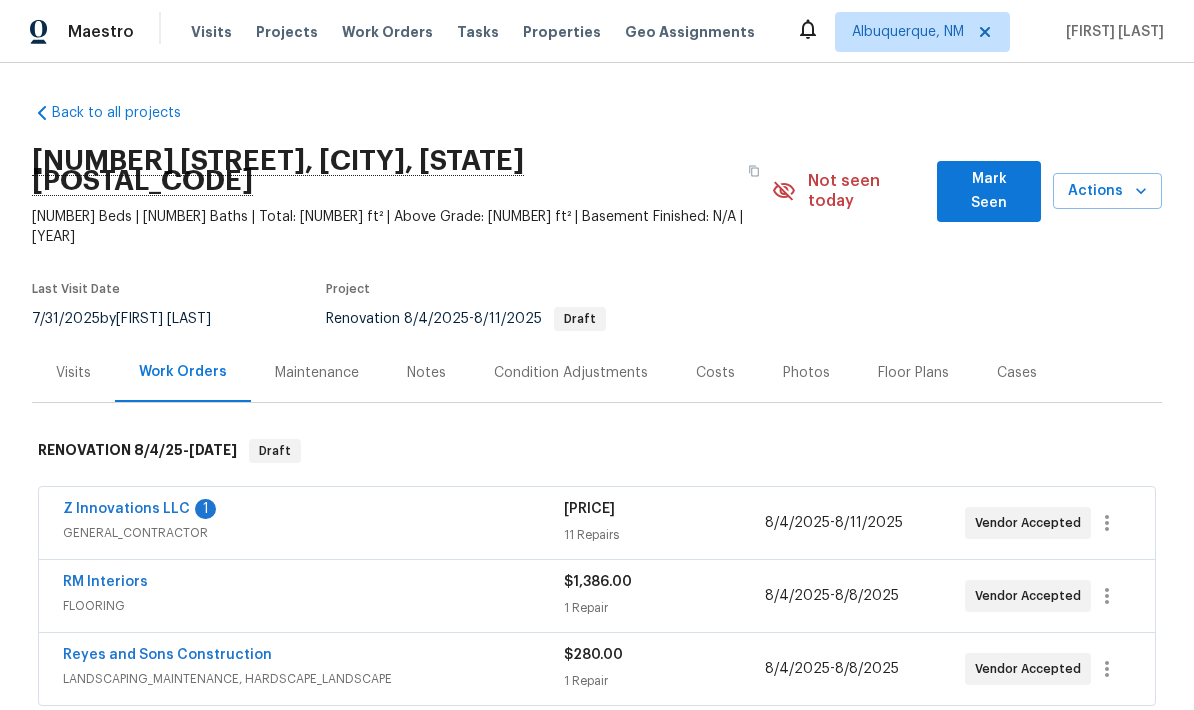 click on "Z Innovations LLC" at bounding box center (126, 509) 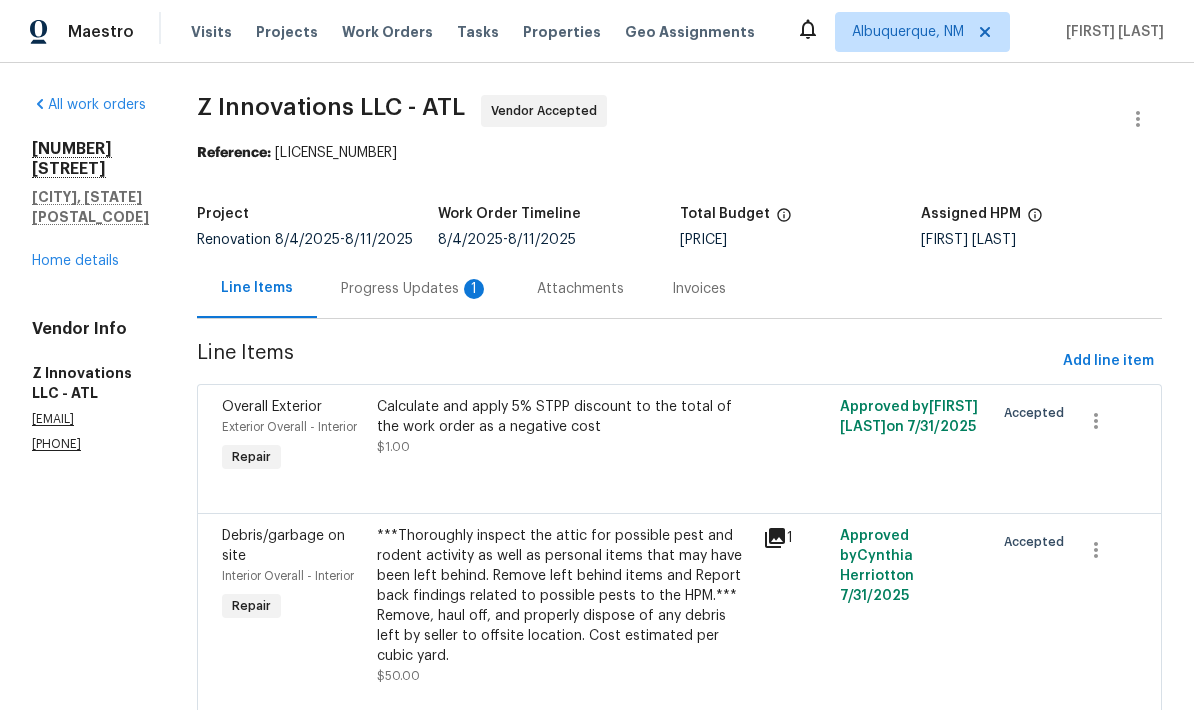 click on "Progress Updates 1" at bounding box center [415, 289] 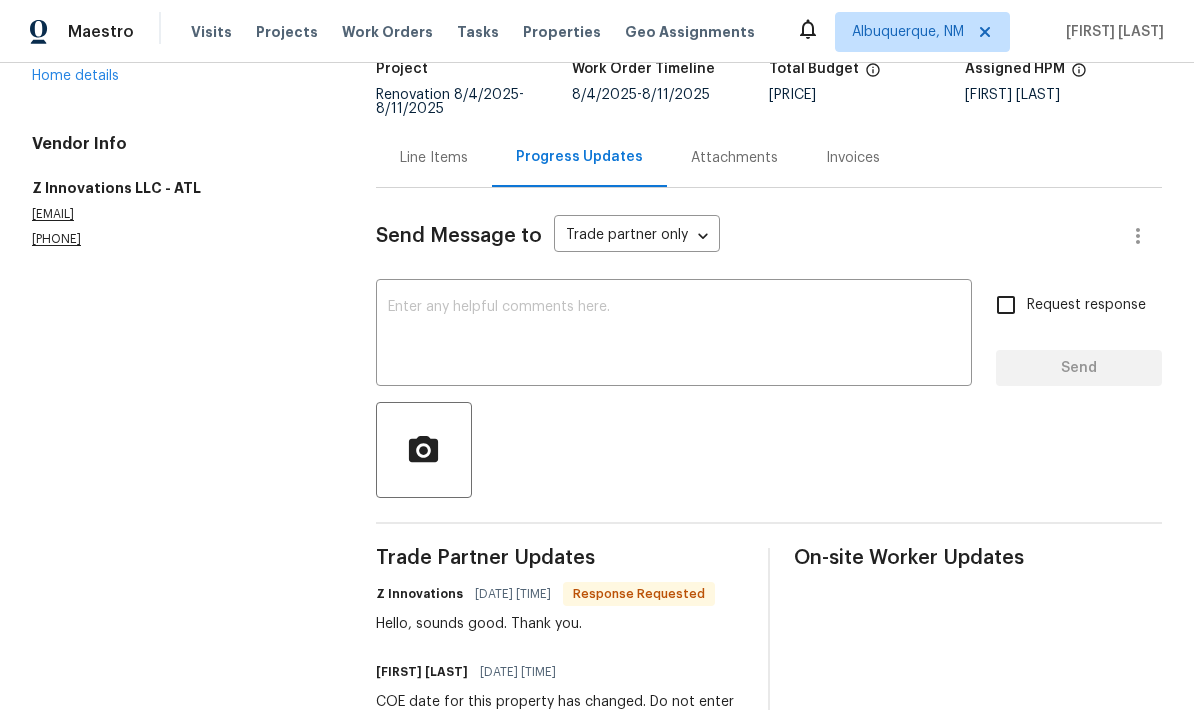 scroll, scrollTop: 144, scrollLeft: 0, axis: vertical 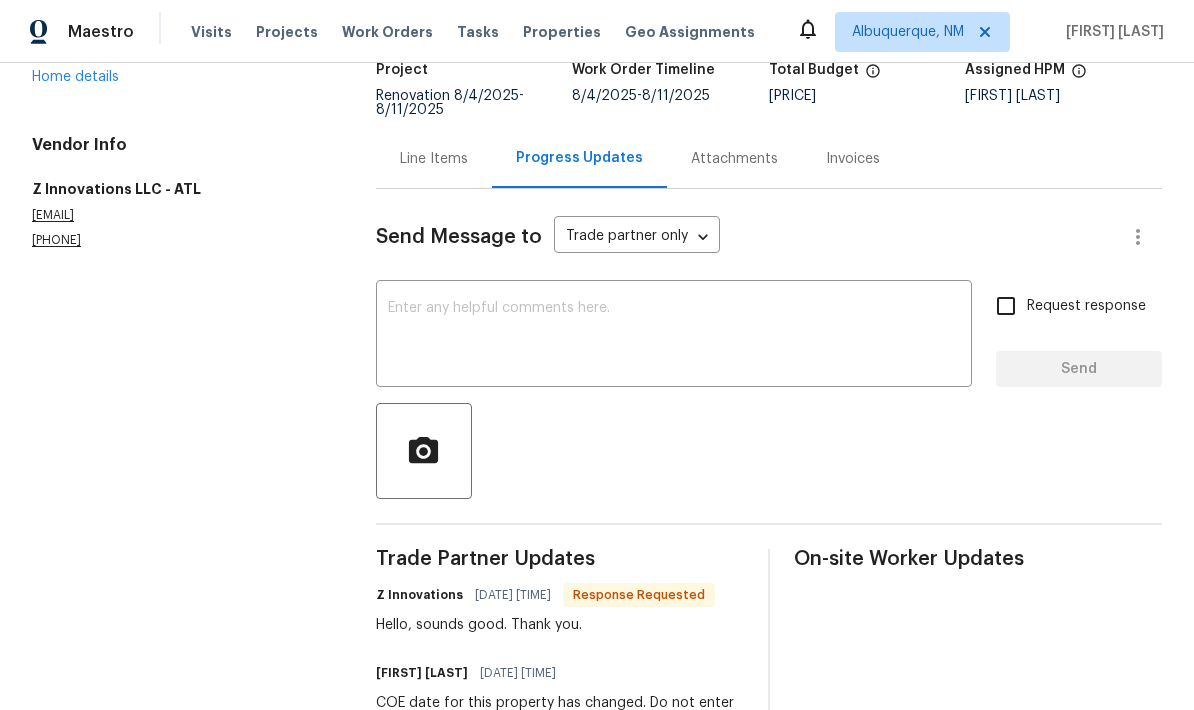 click on "Line Items" at bounding box center [434, 159] 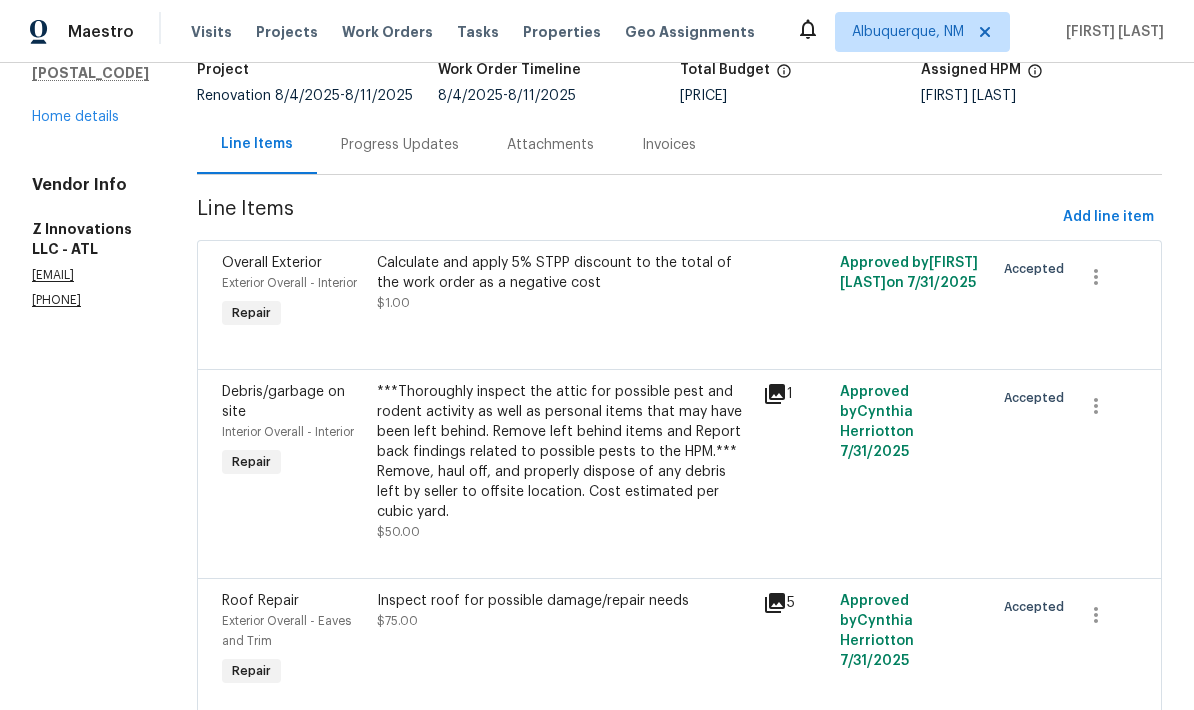click on "Home details" at bounding box center (75, 117) 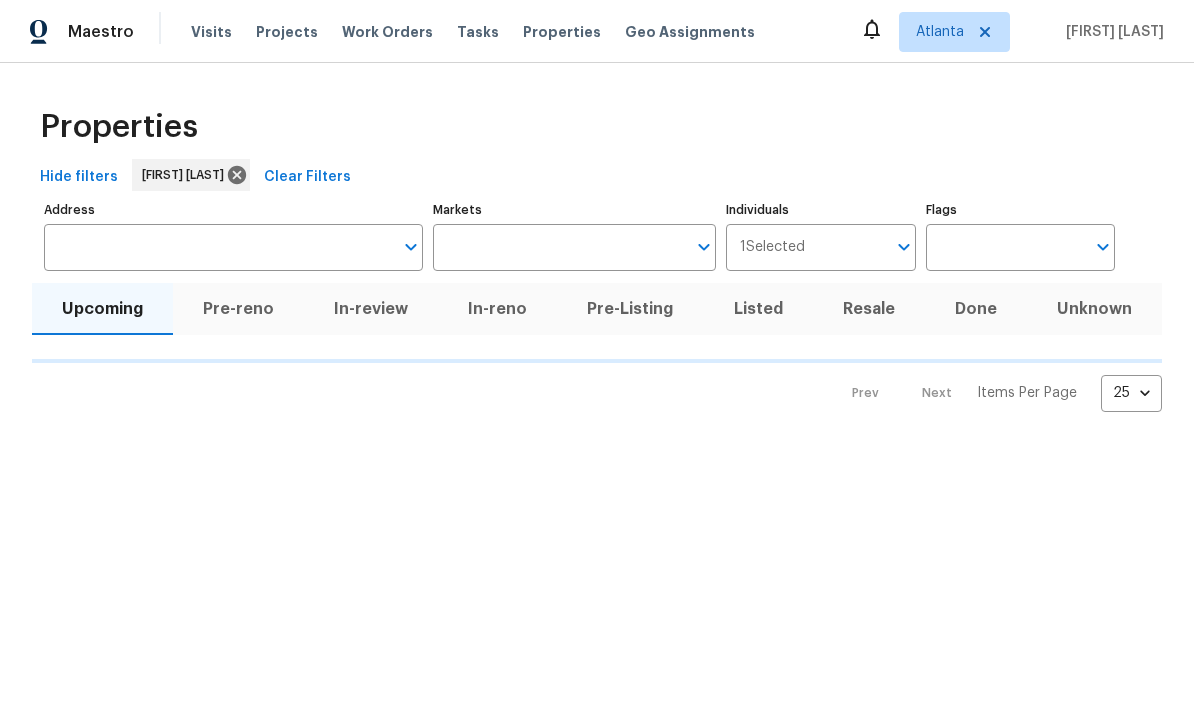 scroll, scrollTop: 0, scrollLeft: 0, axis: both 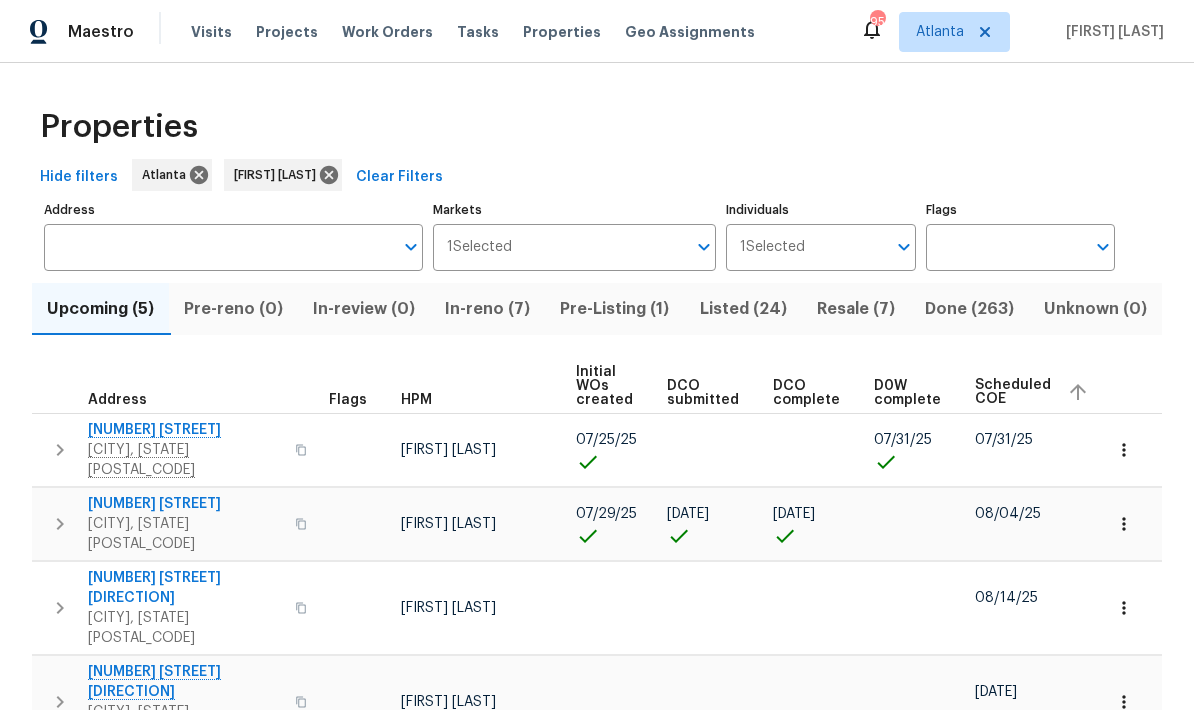 click on "In-reno (7)" at bounding box center [487, 309] 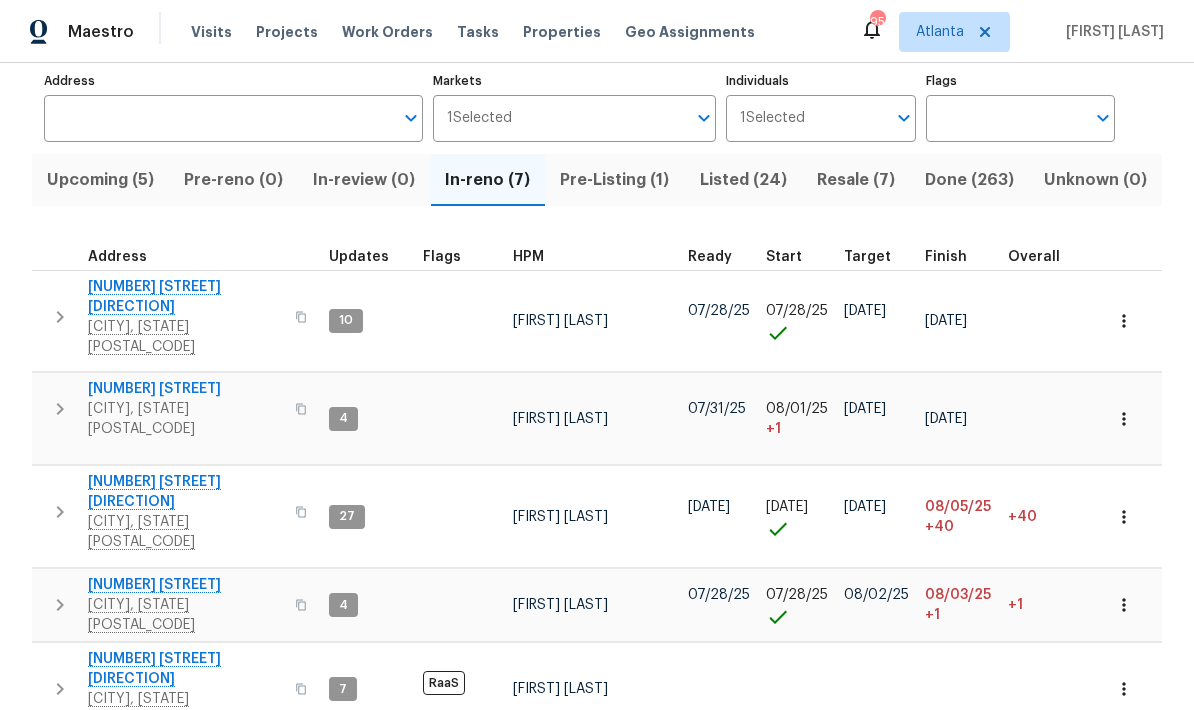 scroll, scrollTop: 128, scrollLeft: 0, axis: vertical 